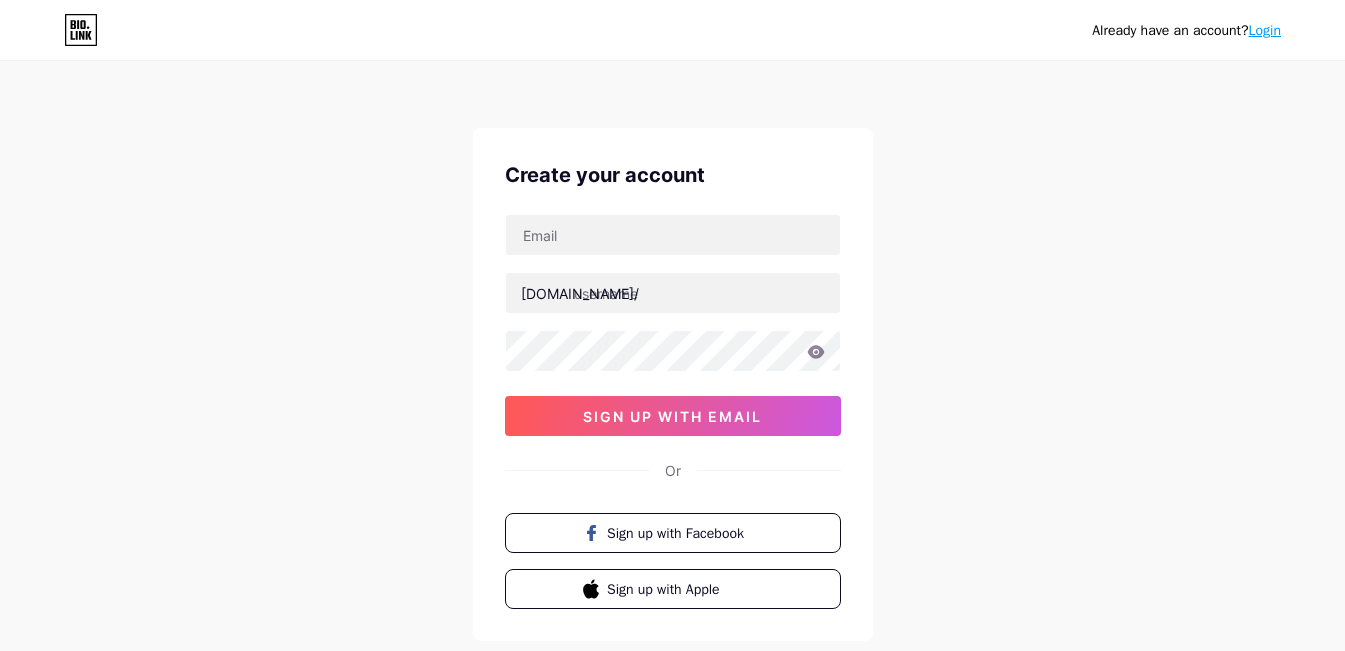 scroll, scrollTop: 0, scrollLeft: 0, axis: both 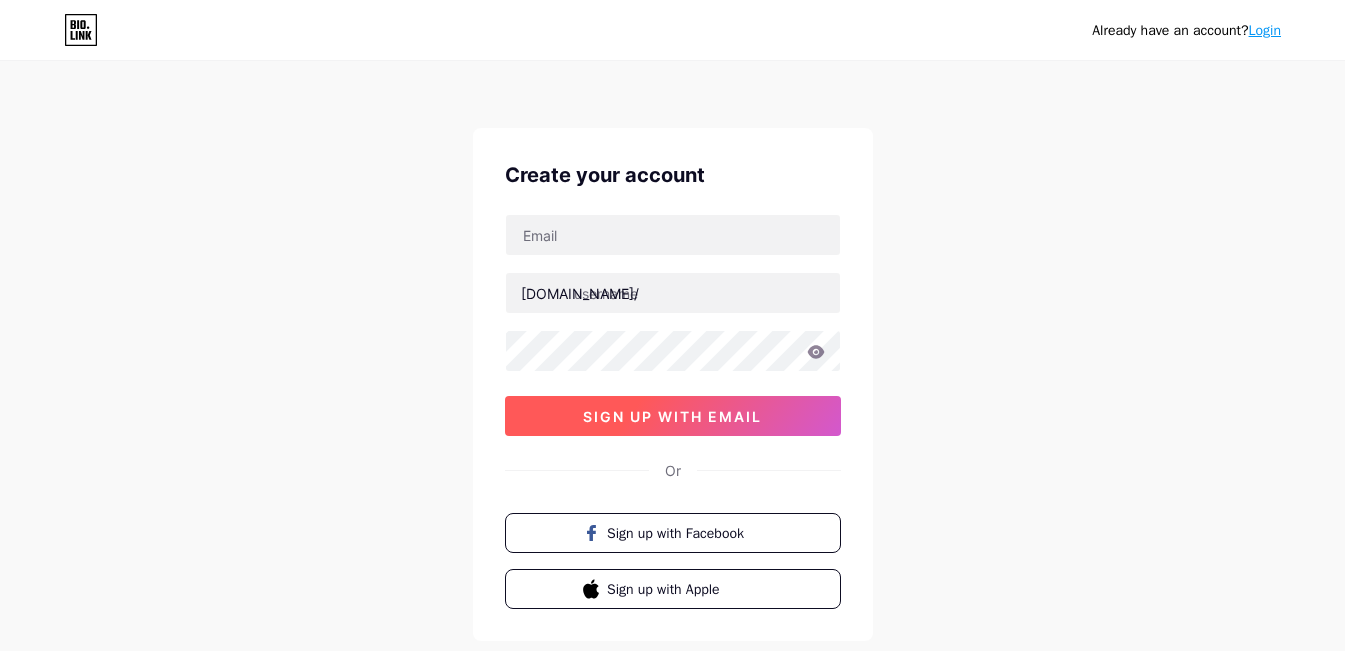 click on "sign up with email" at bounding box center [672, 416] 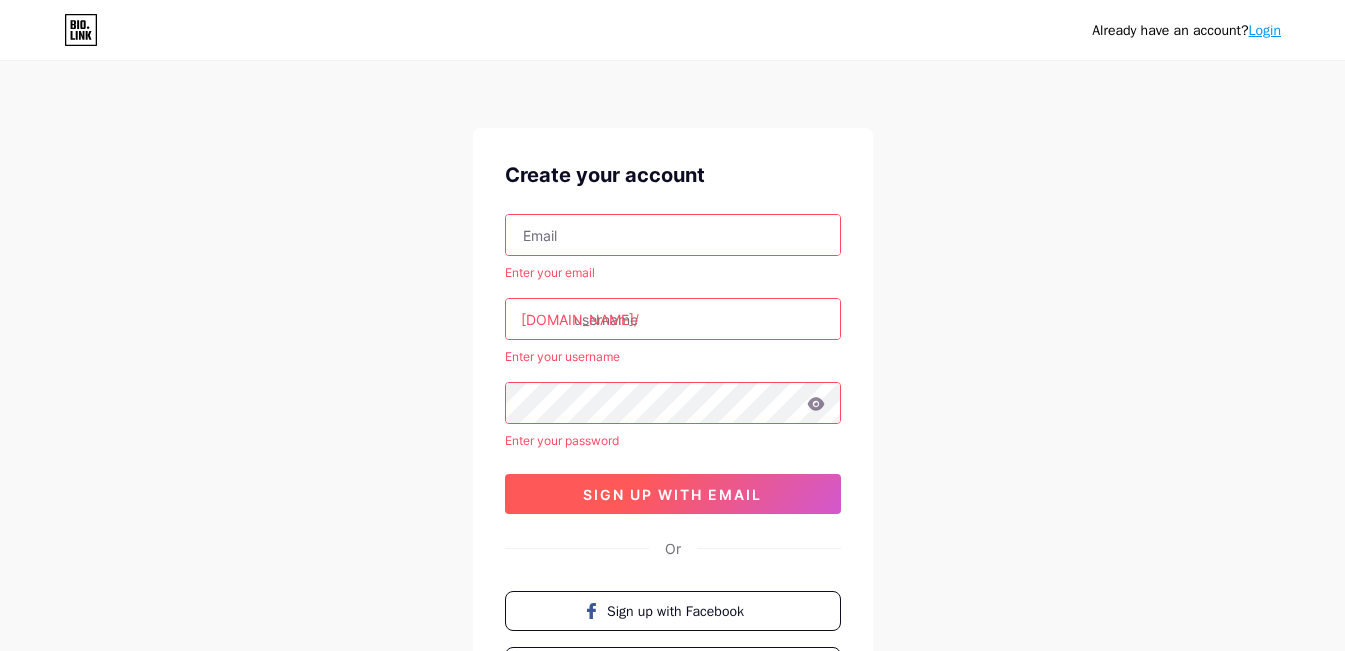 click on "sign up with email" at bounding box center (673, 494) 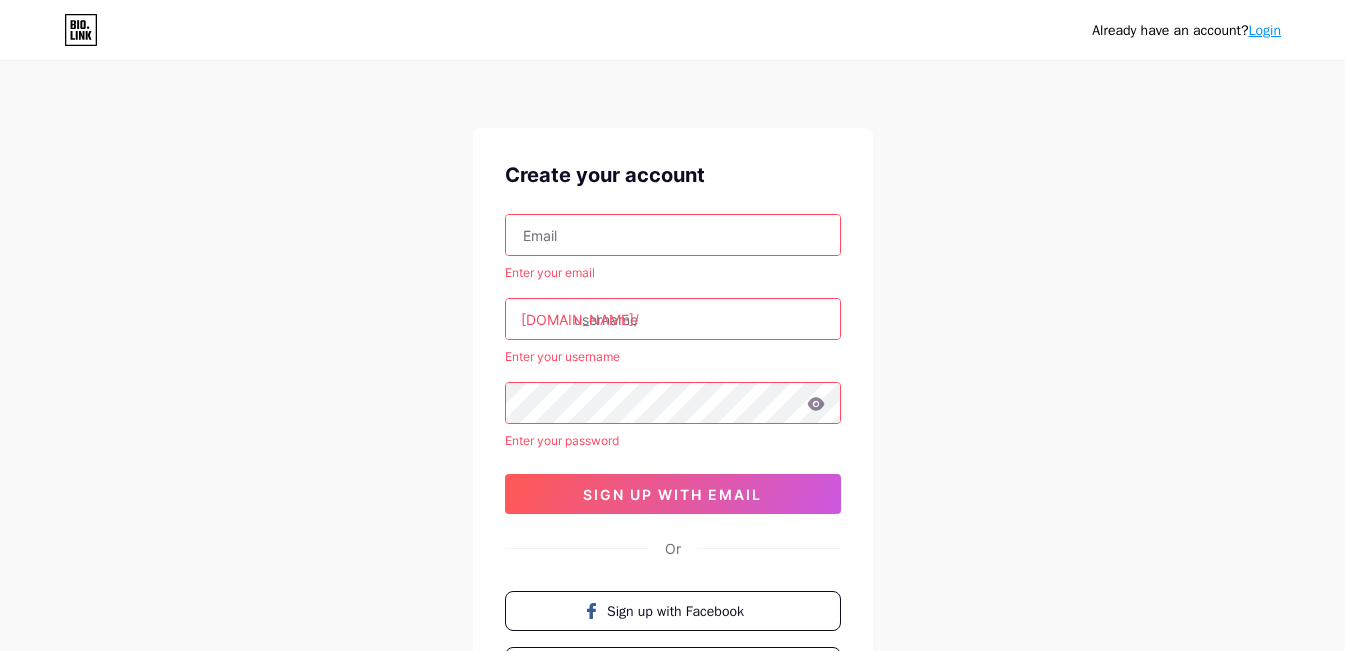 click at bounding box center [673, 235] 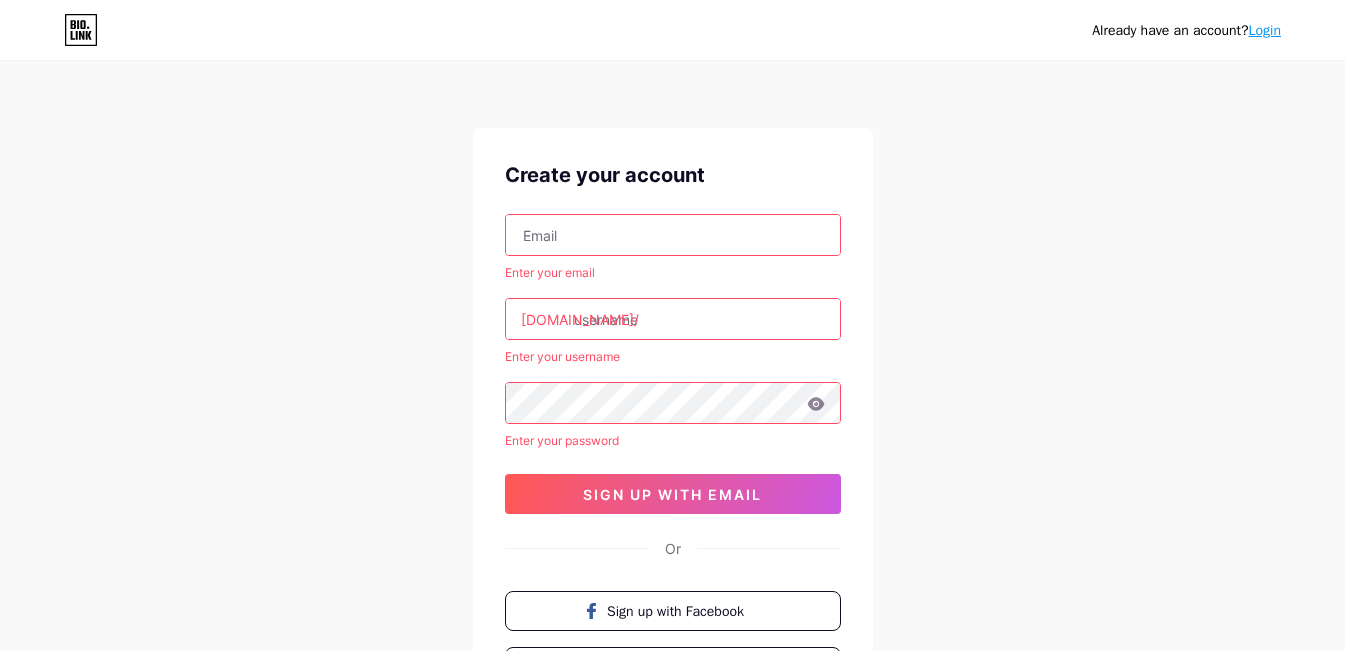 click at bounding box center [673, 235] 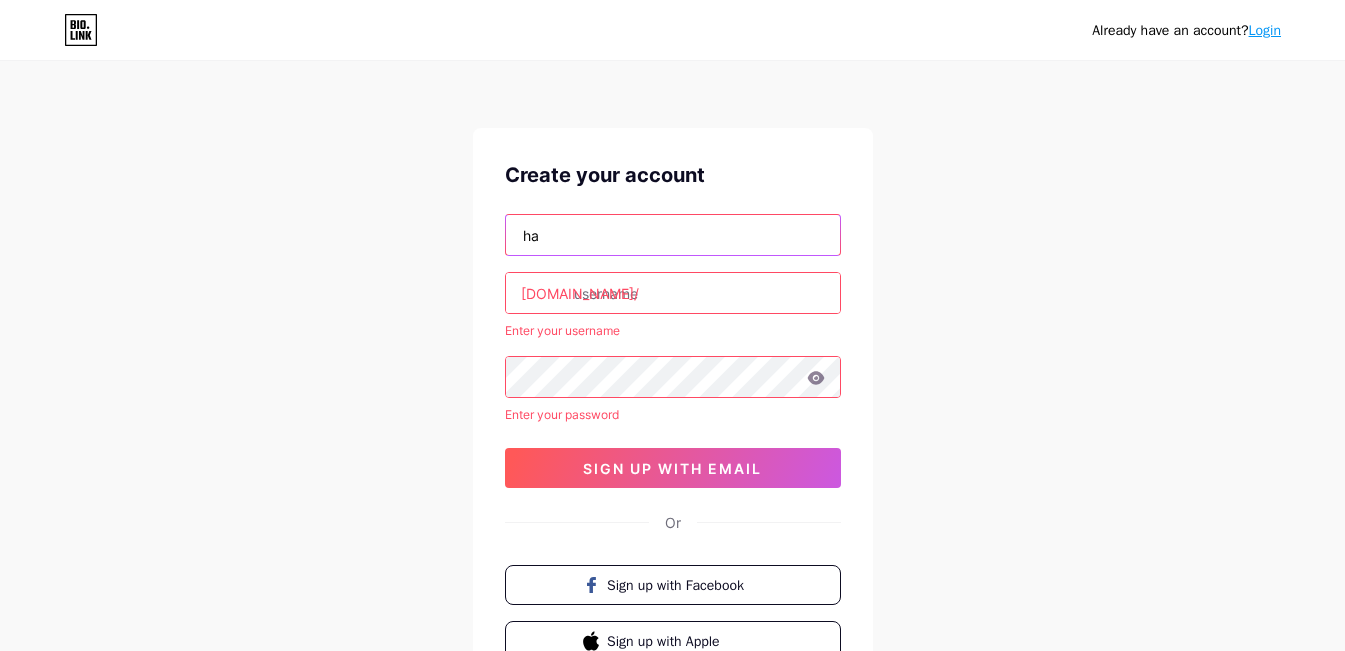 type on "h" 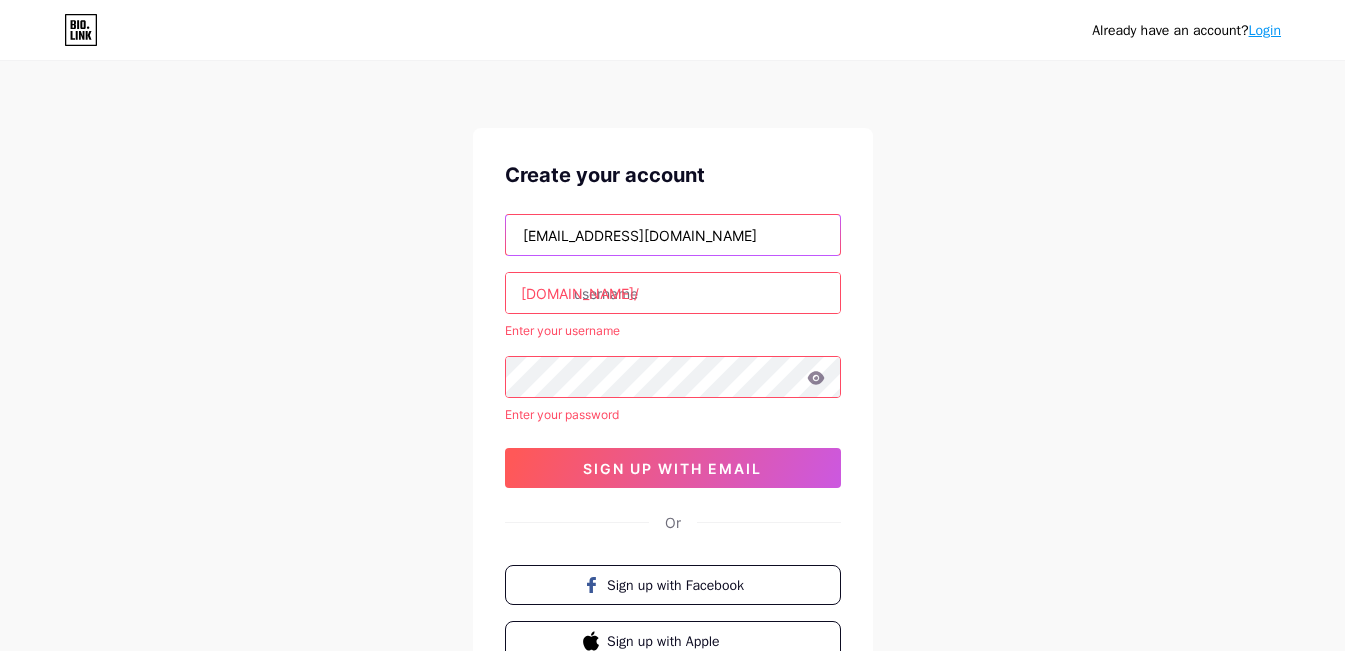 type on "haroljohnsilvoza763@gmail.com" 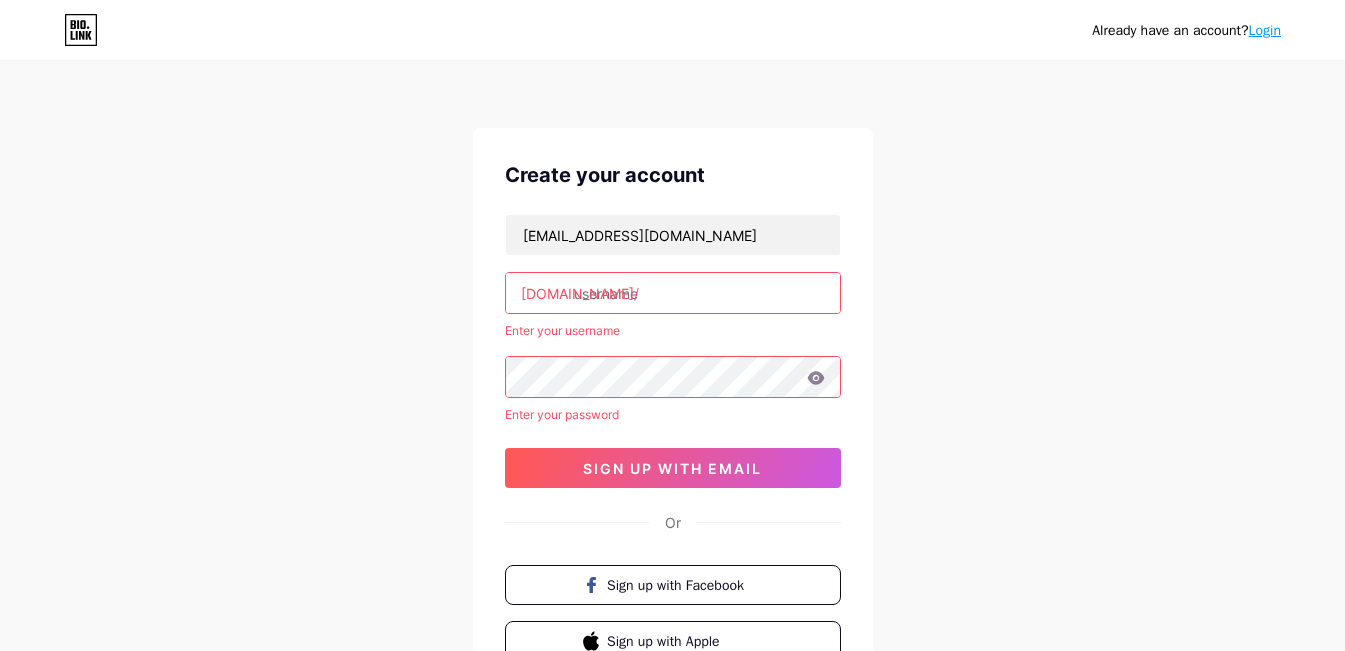 click at bounding box center (673, 293) 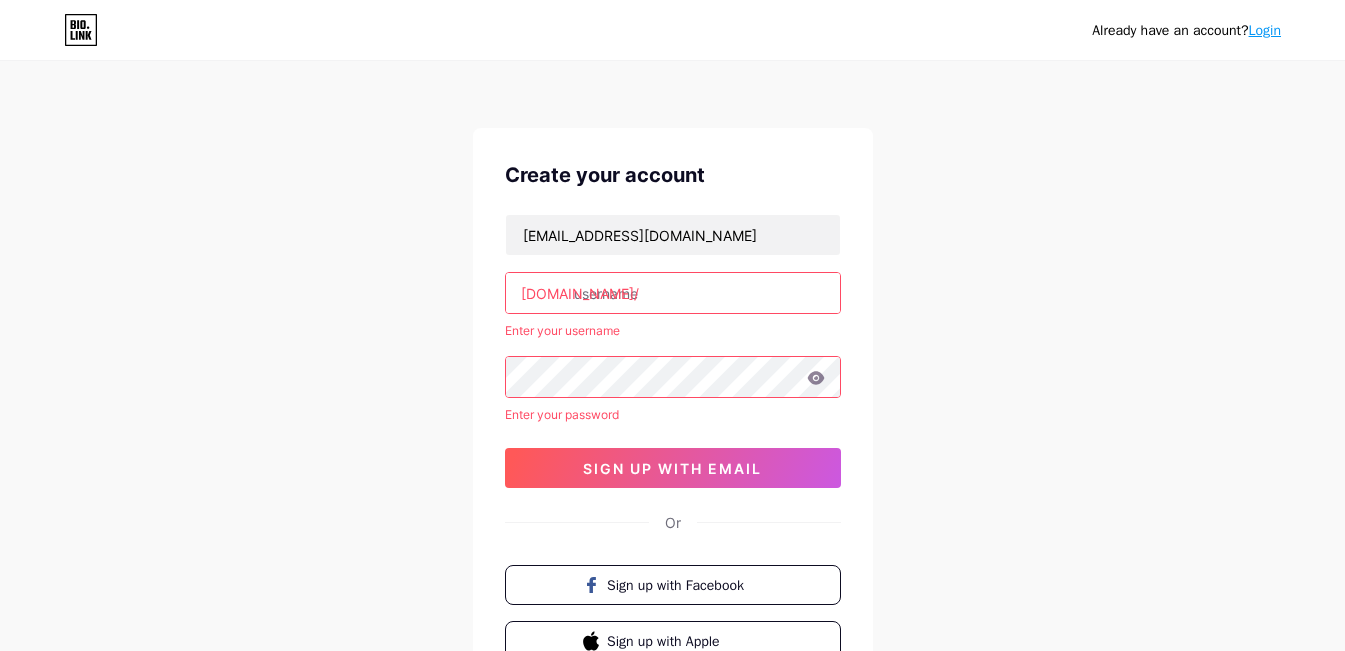 click at bounding box center (673, 293) 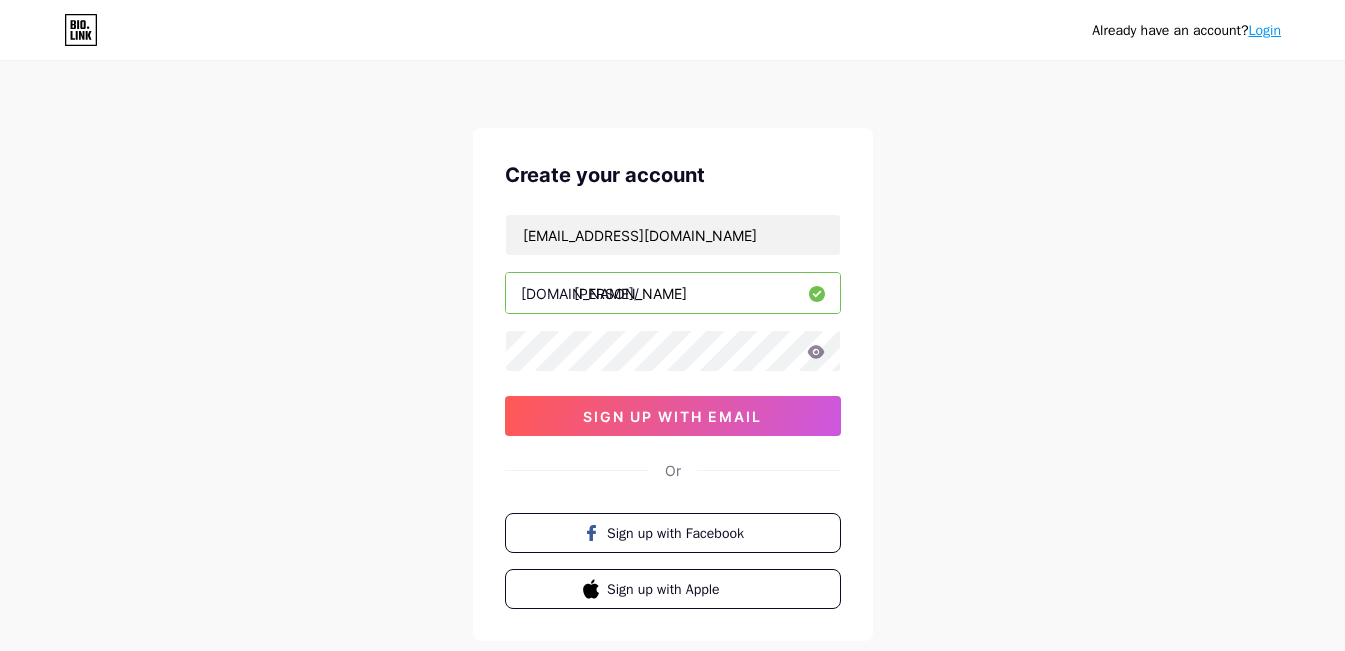 type on "haroldjohn" 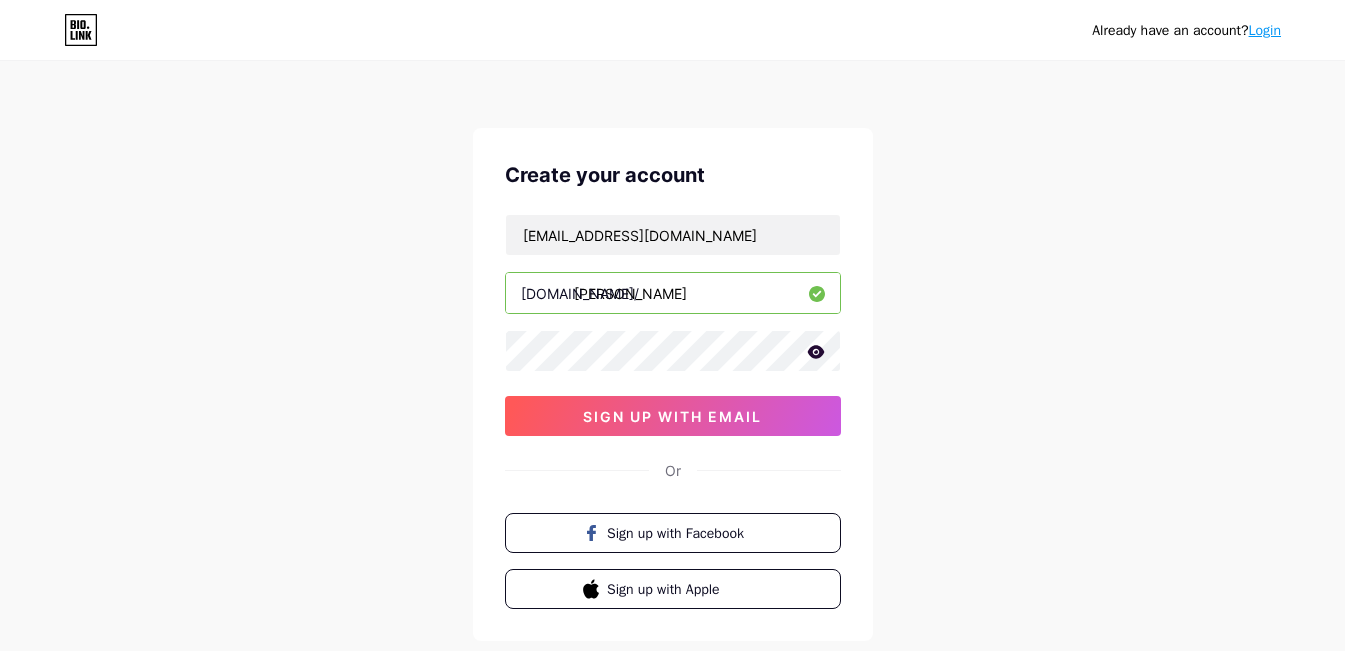 click 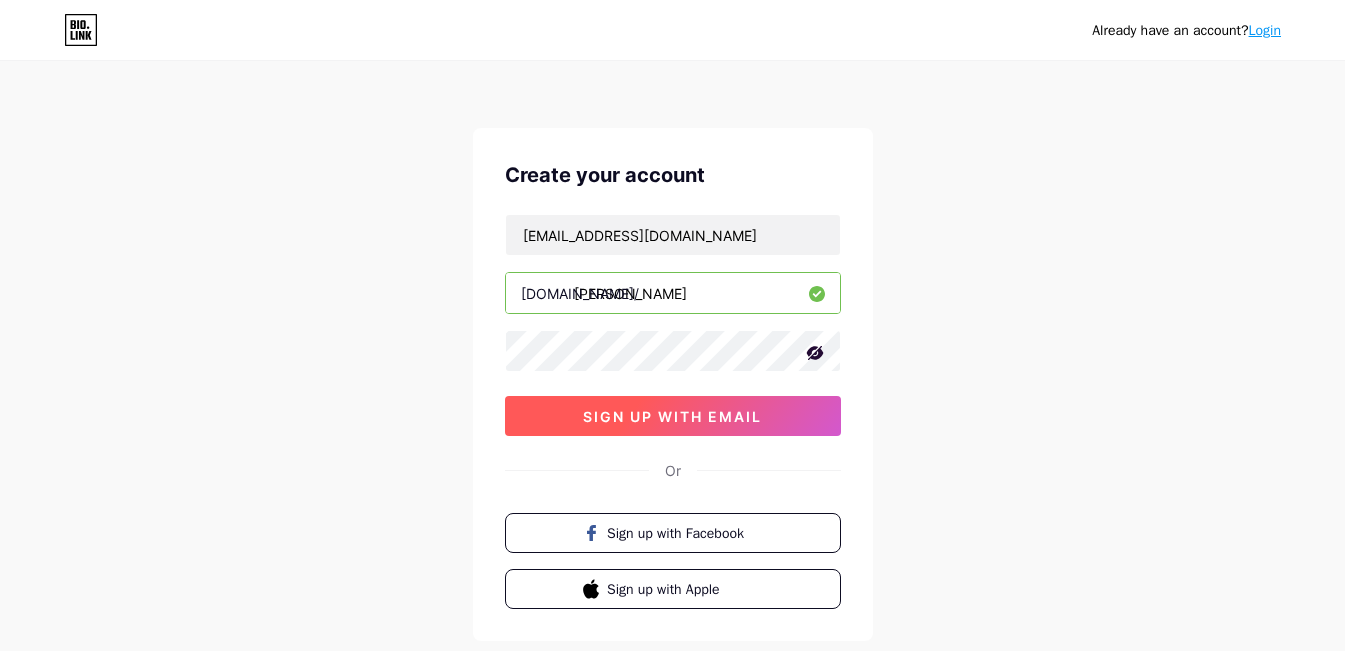 click on "sign up with email" at bounding box center (672, 416) 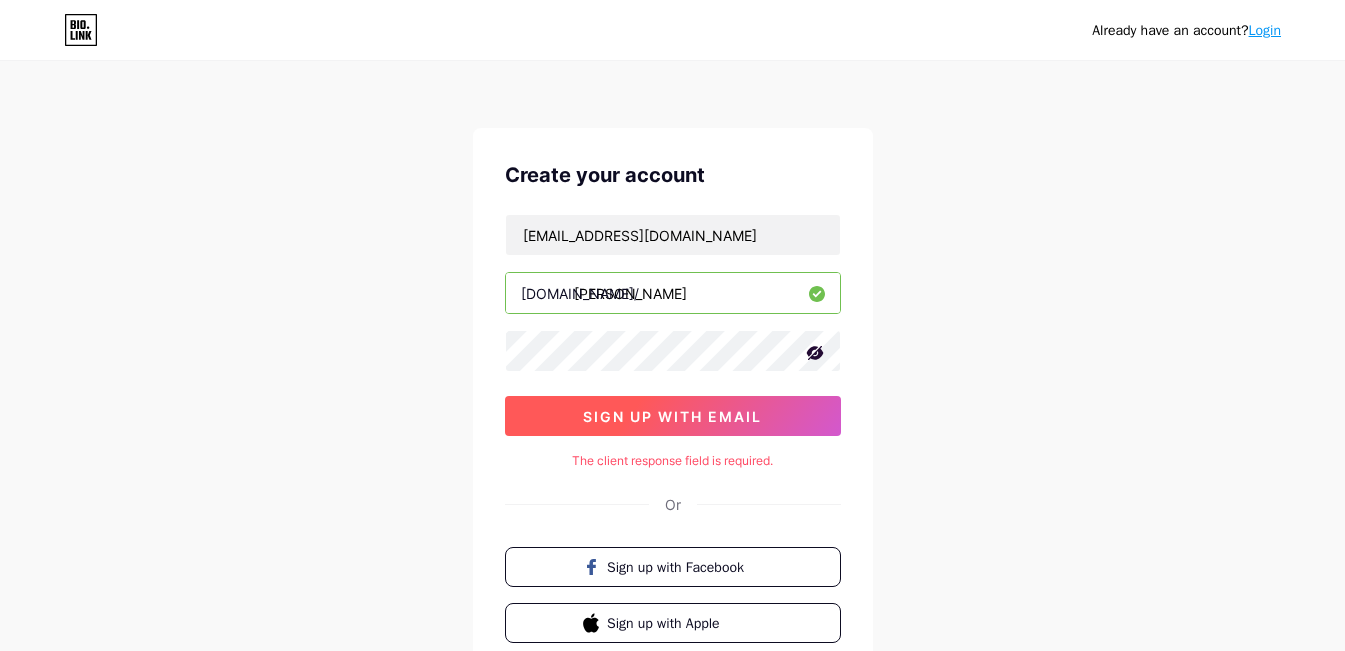 click on "sign up with email" at bounding box center (672, 416) 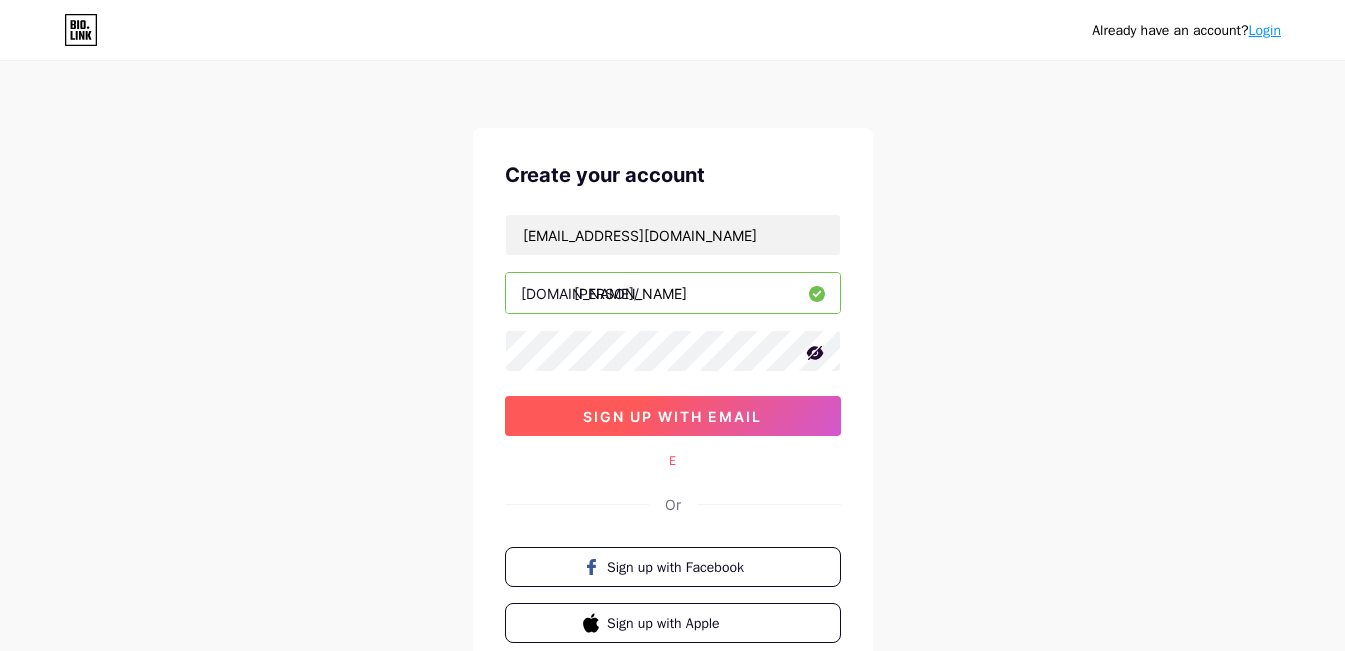 click on "sign up with email" at bounding box center [672, 416] 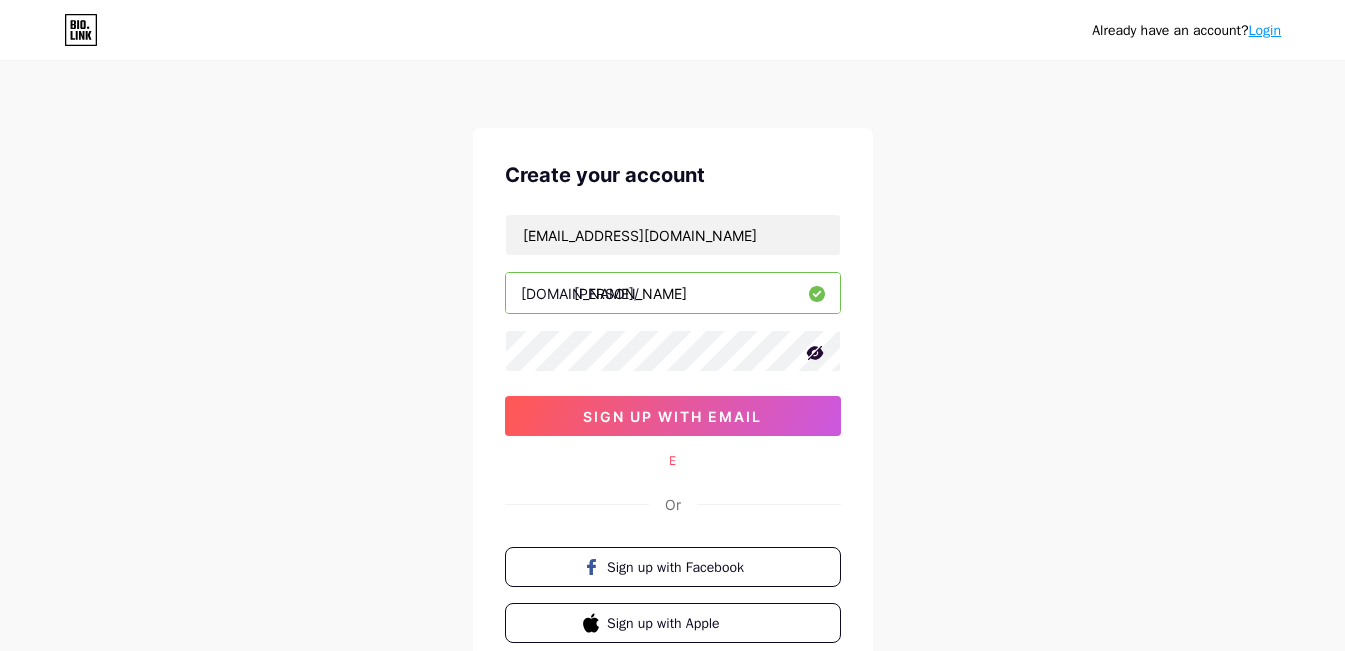 click 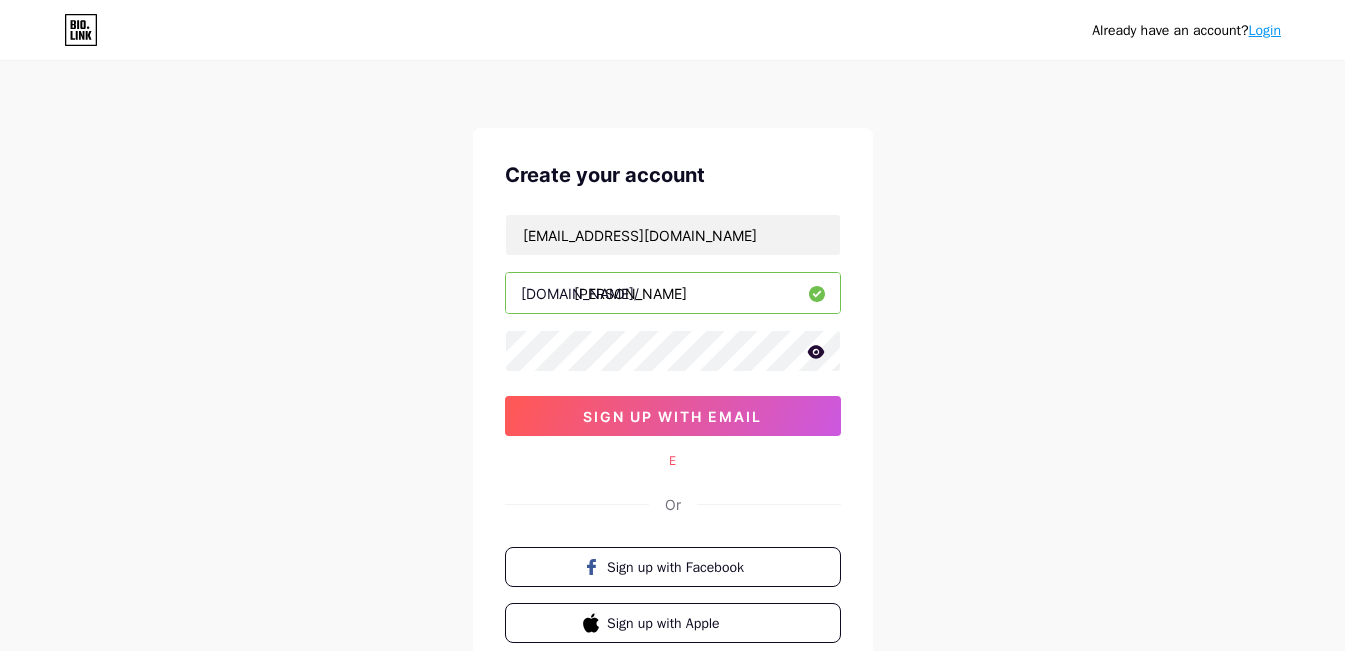 click 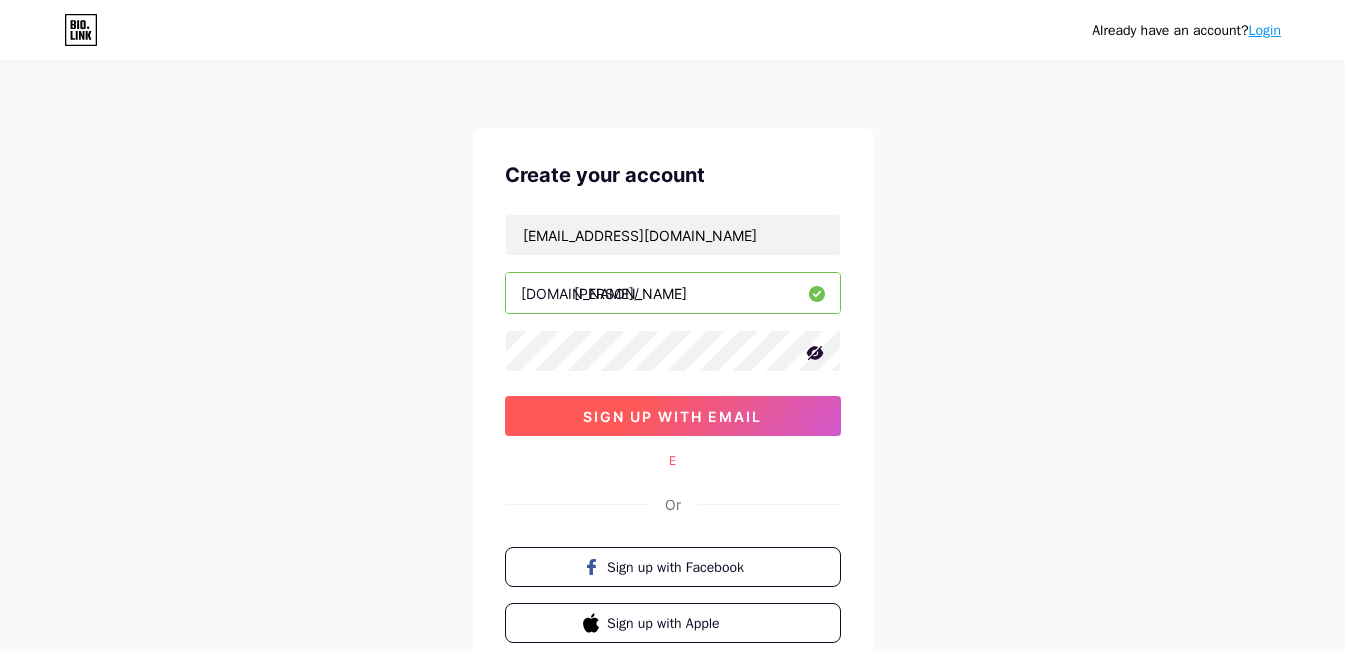 click on "sign up with email" at bounding box center [673, 416] 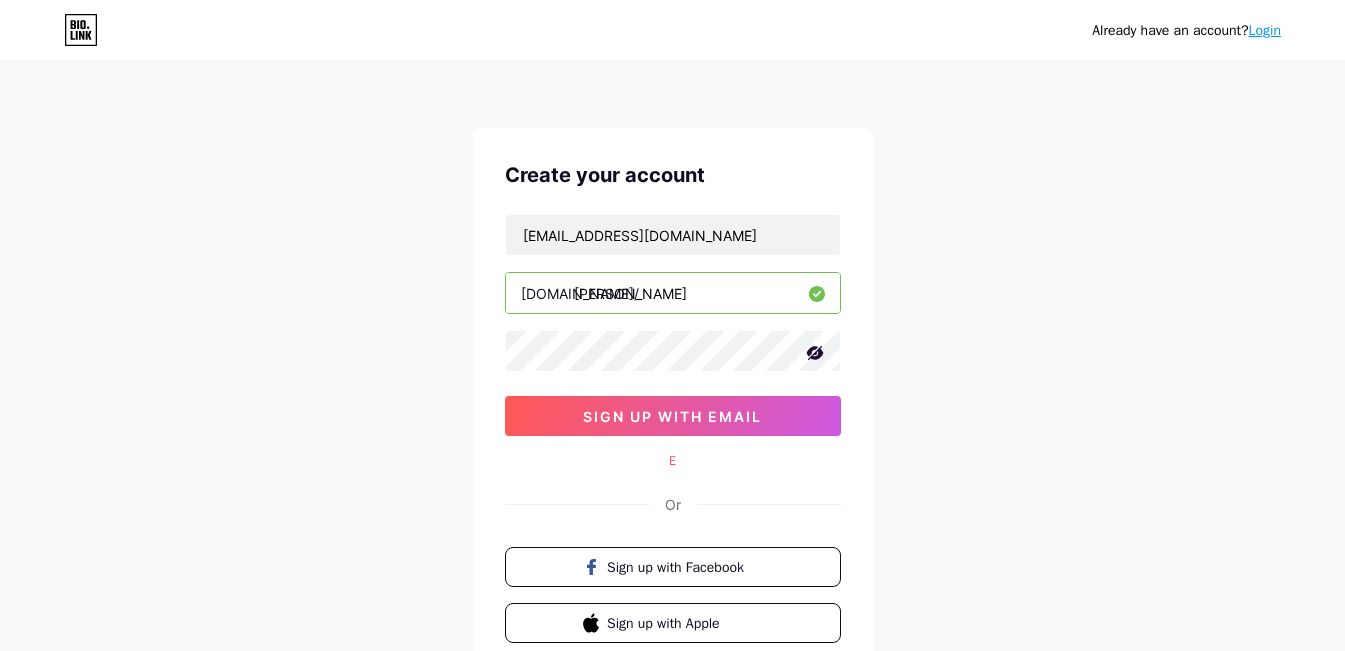 drag, startPoint x: 809, startPoint y: 360, endPoint x: 817, endPoint y: 350, distance: 12.806249 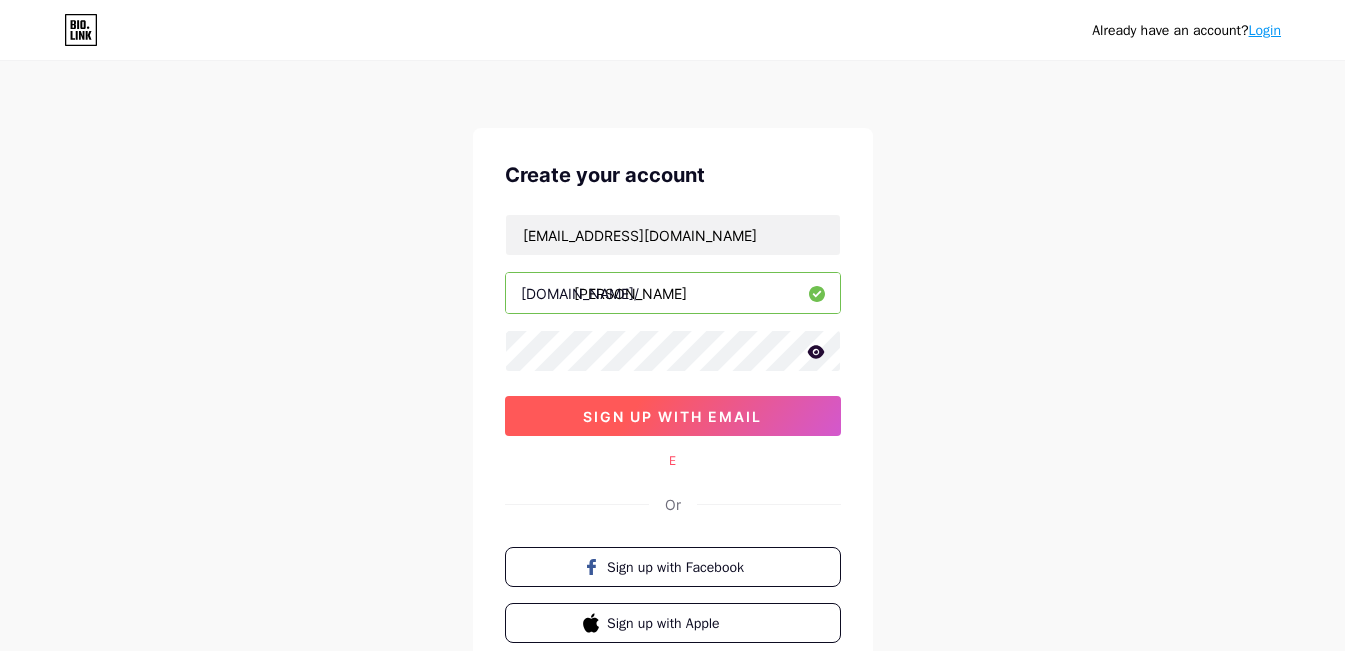 click on "sign up with email" at bounding box center (673, 416) 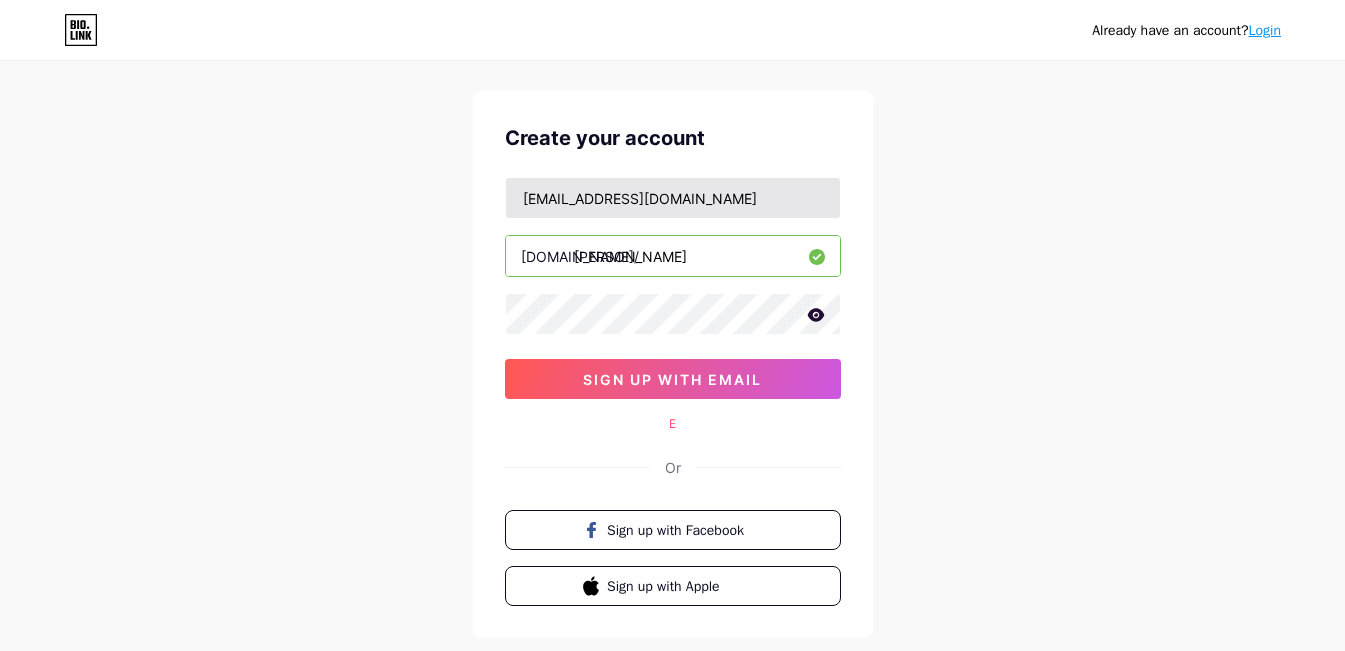scroll, scrollTop: 0, scrollLeft: 0, axis: both 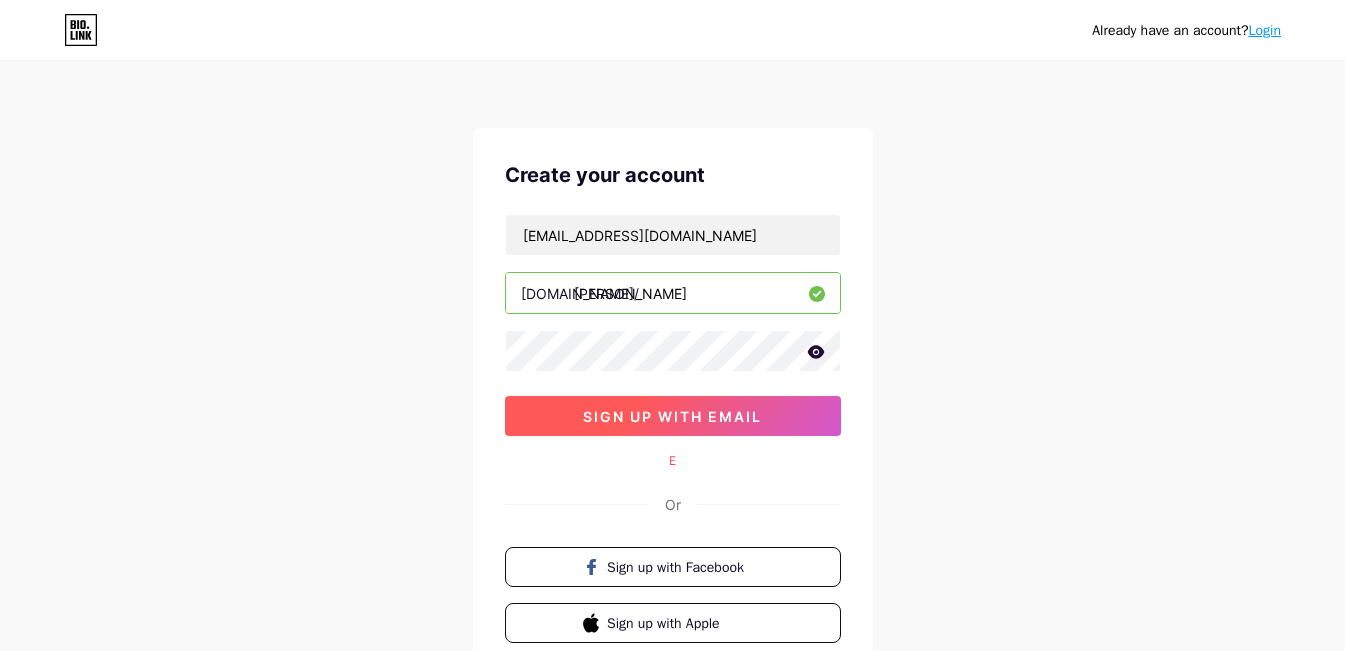 click on "sign up with email" at bounding box center (672, 416) 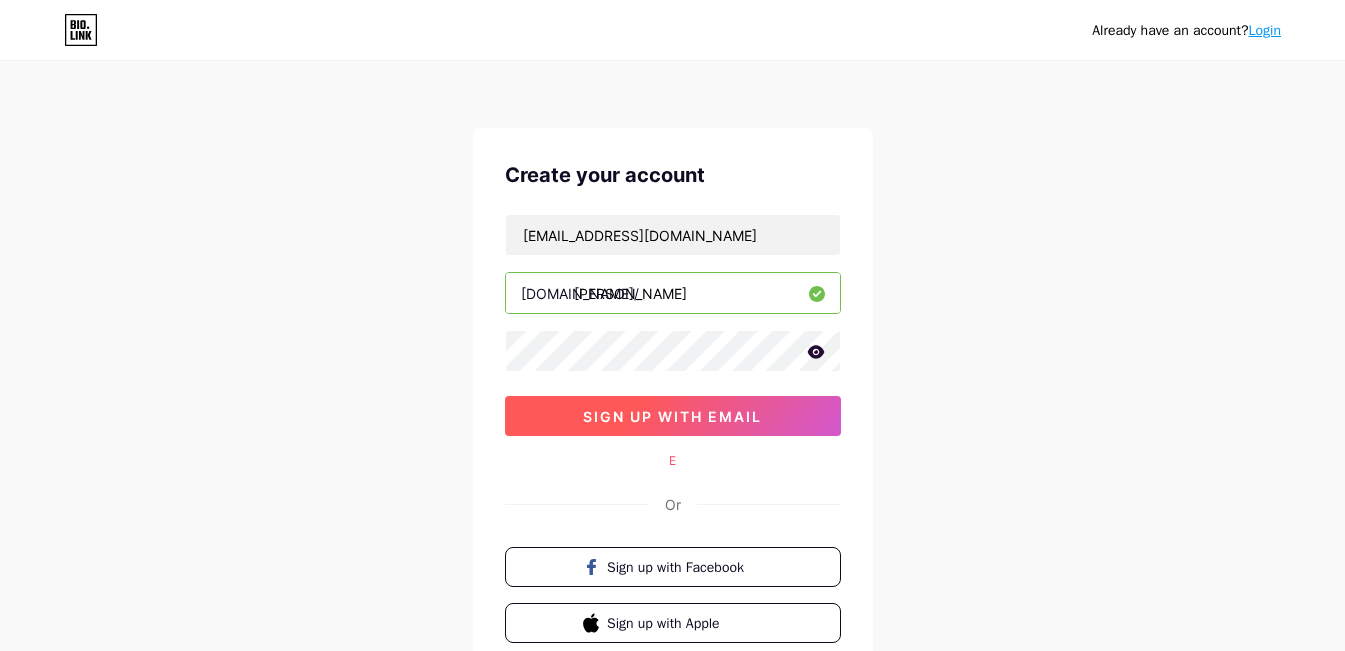 click on "sign up with email" at bounding box center (672, 416) 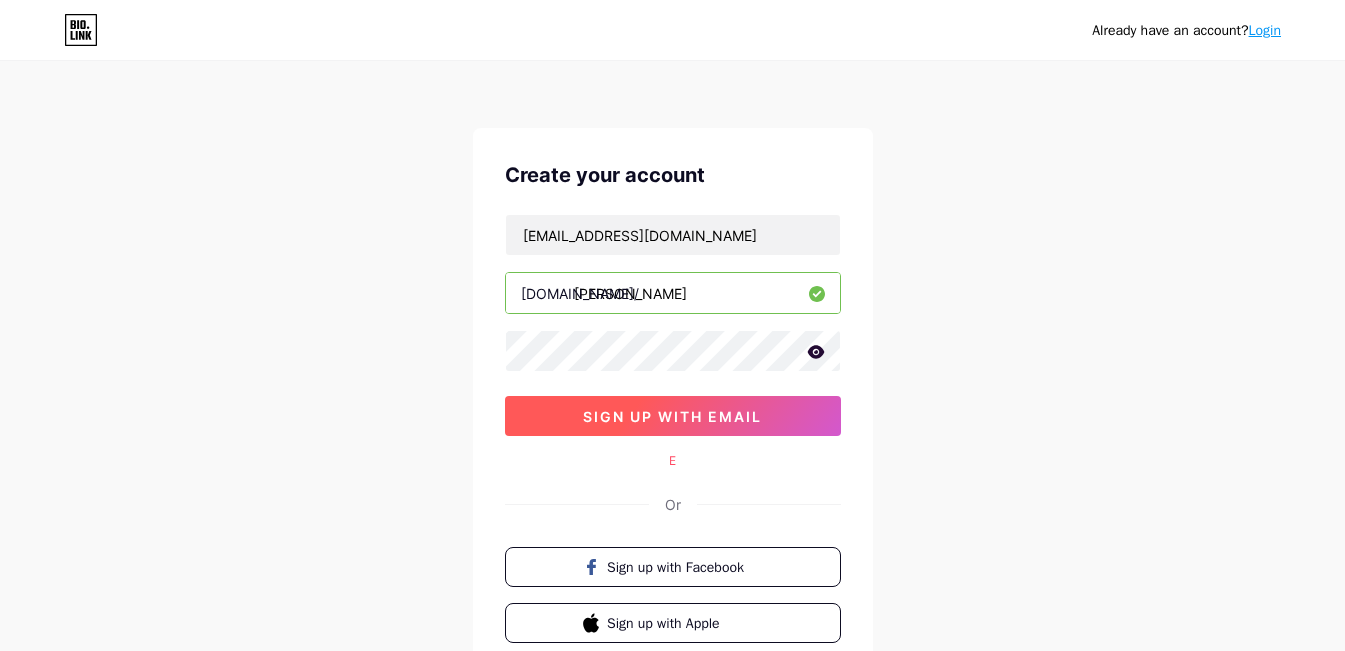 click on "sign up with email" at bounding box center (672, 416) 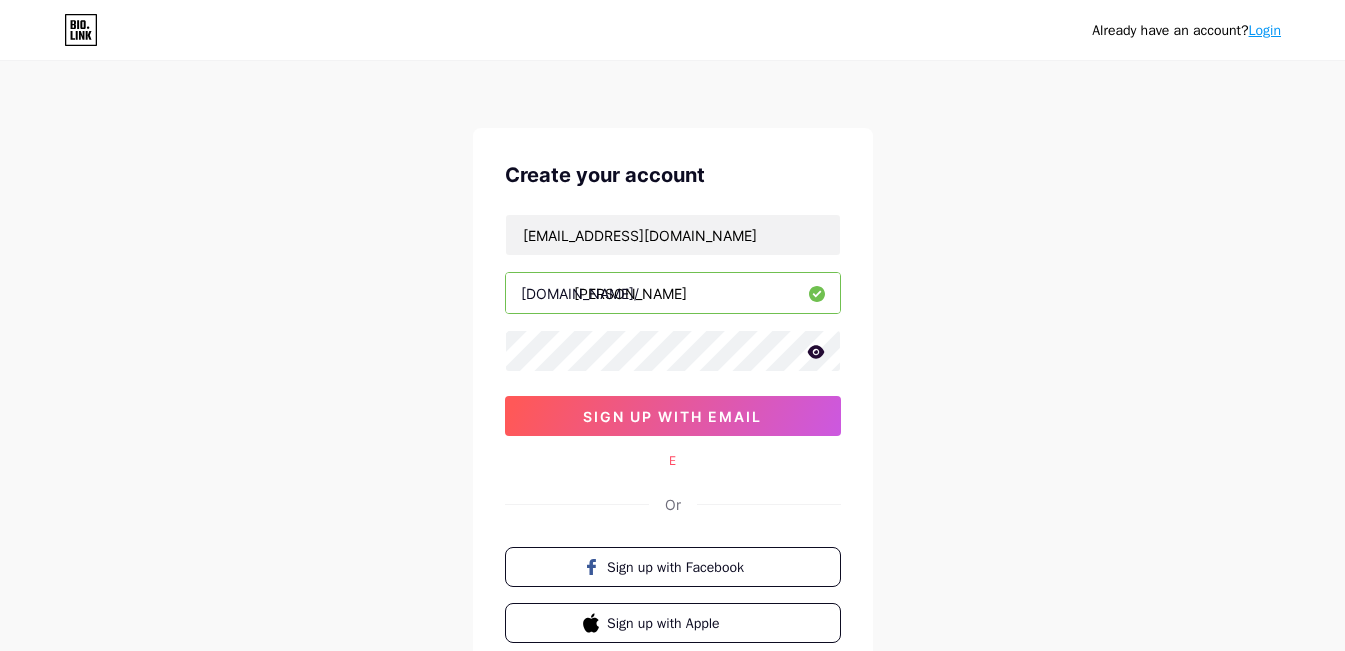 click on "Login" at bounding box center [1265, 30] 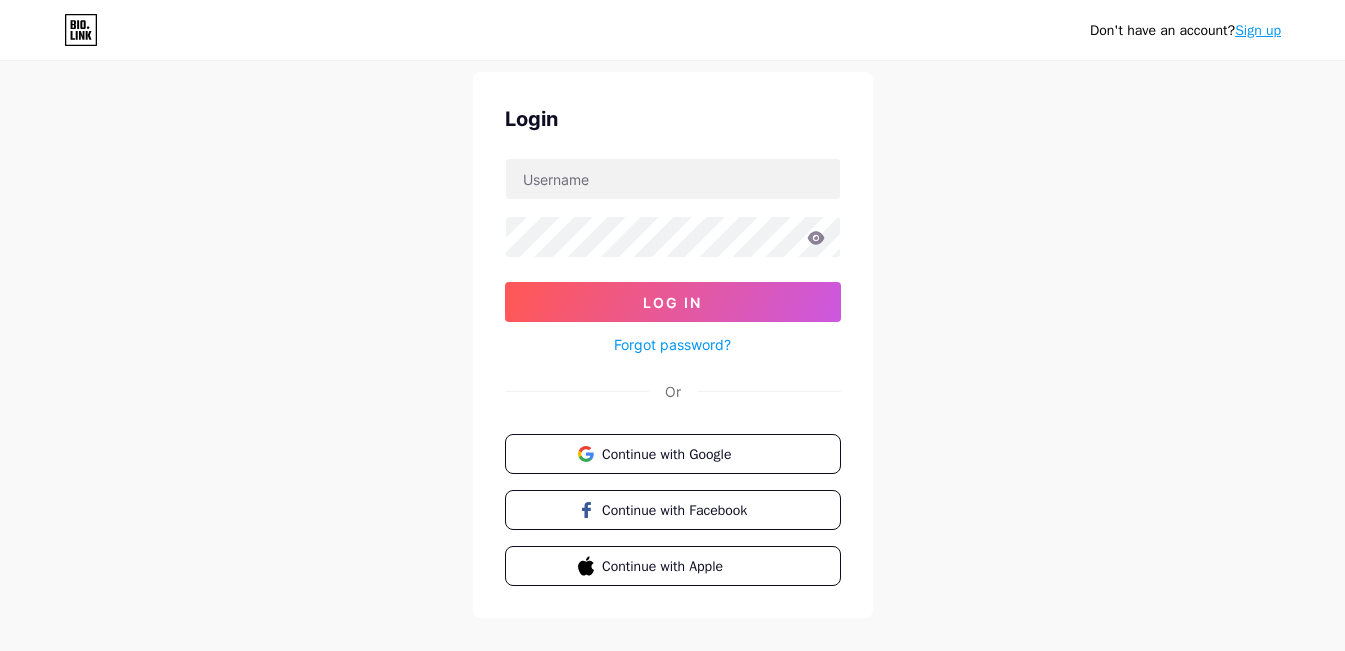 scroll, scrollTop: 86, scrollLeft: 0, axis: vertical 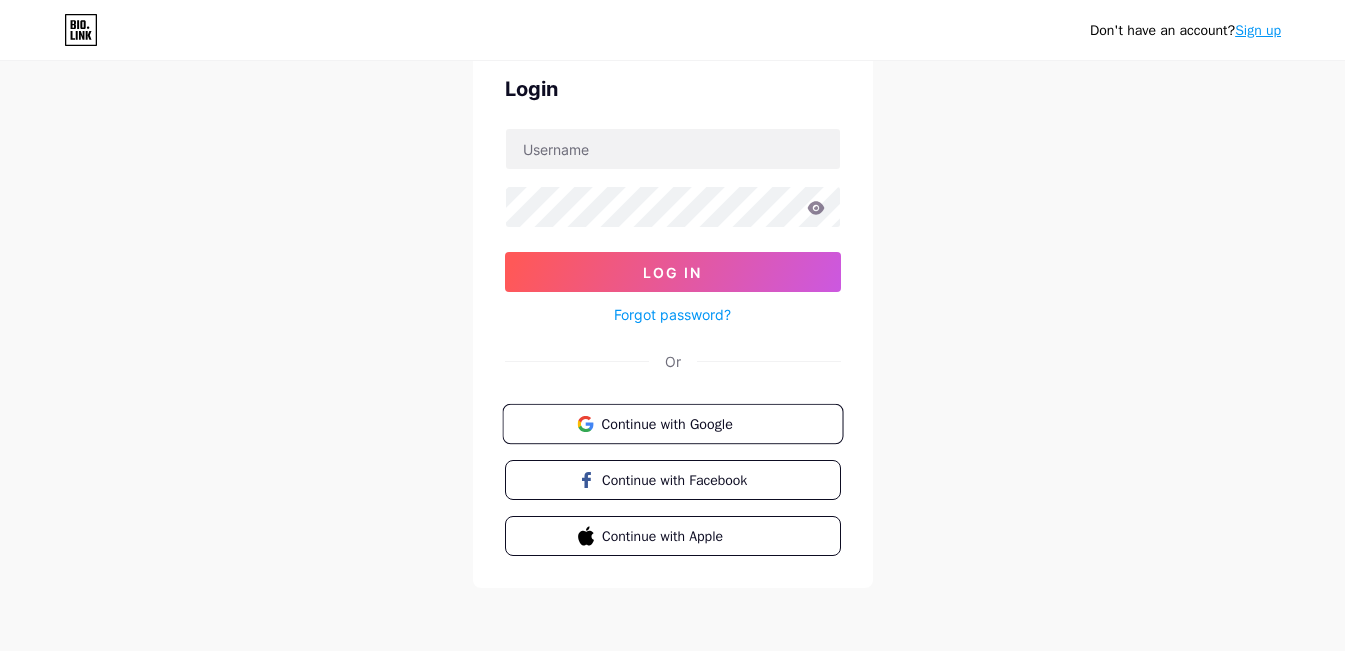 click on "Continue with Google" at bounding box center (684, 423) 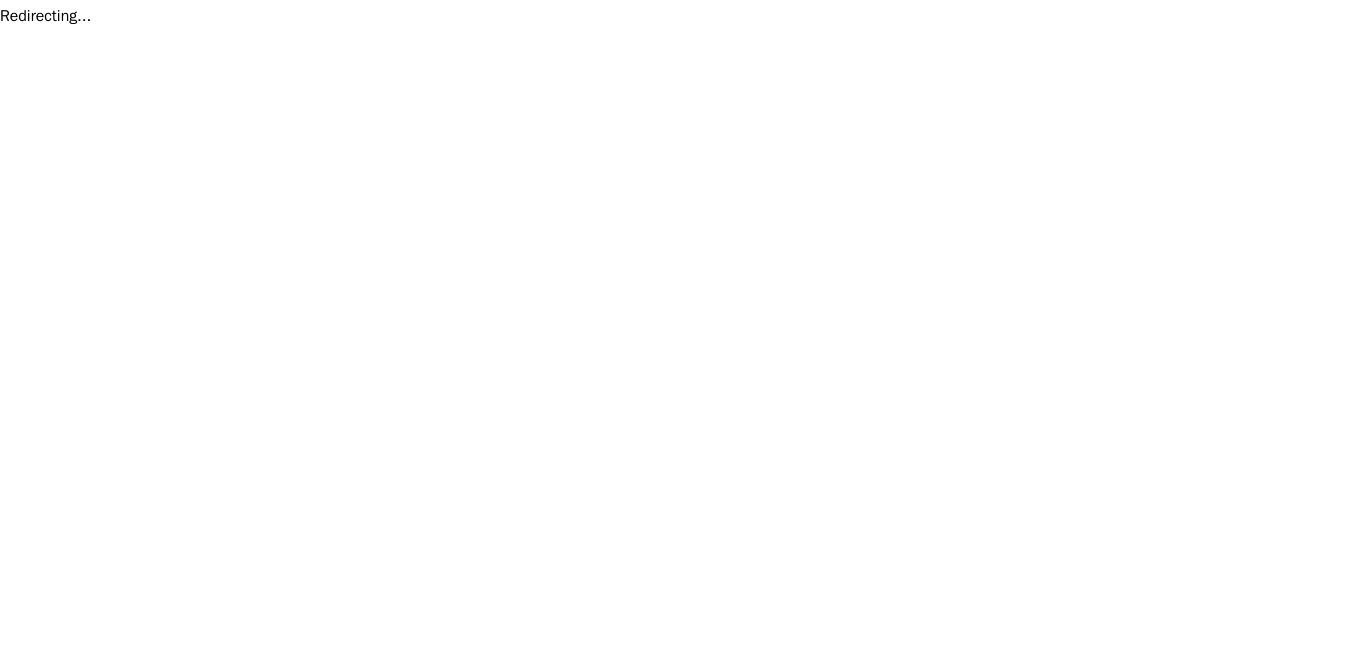 scroll, scrollTop: 0, scrollLeft: 0, axis: both 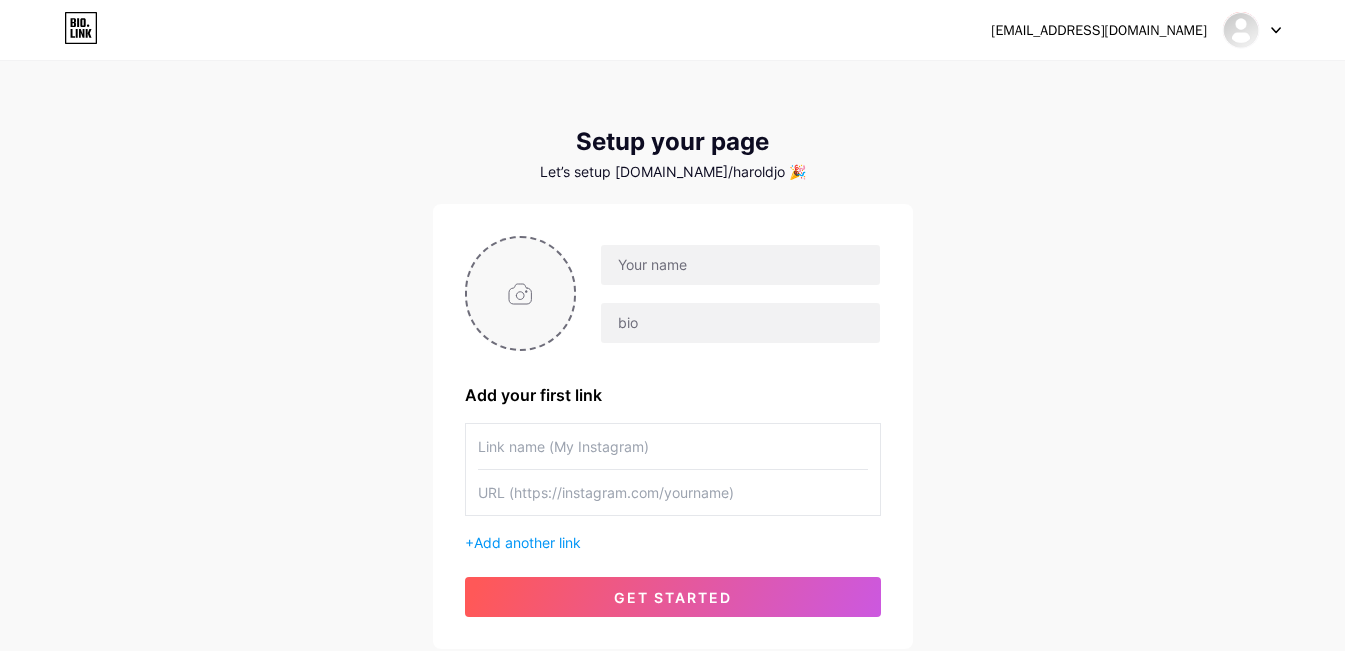 click at bounding box center [521, 293] 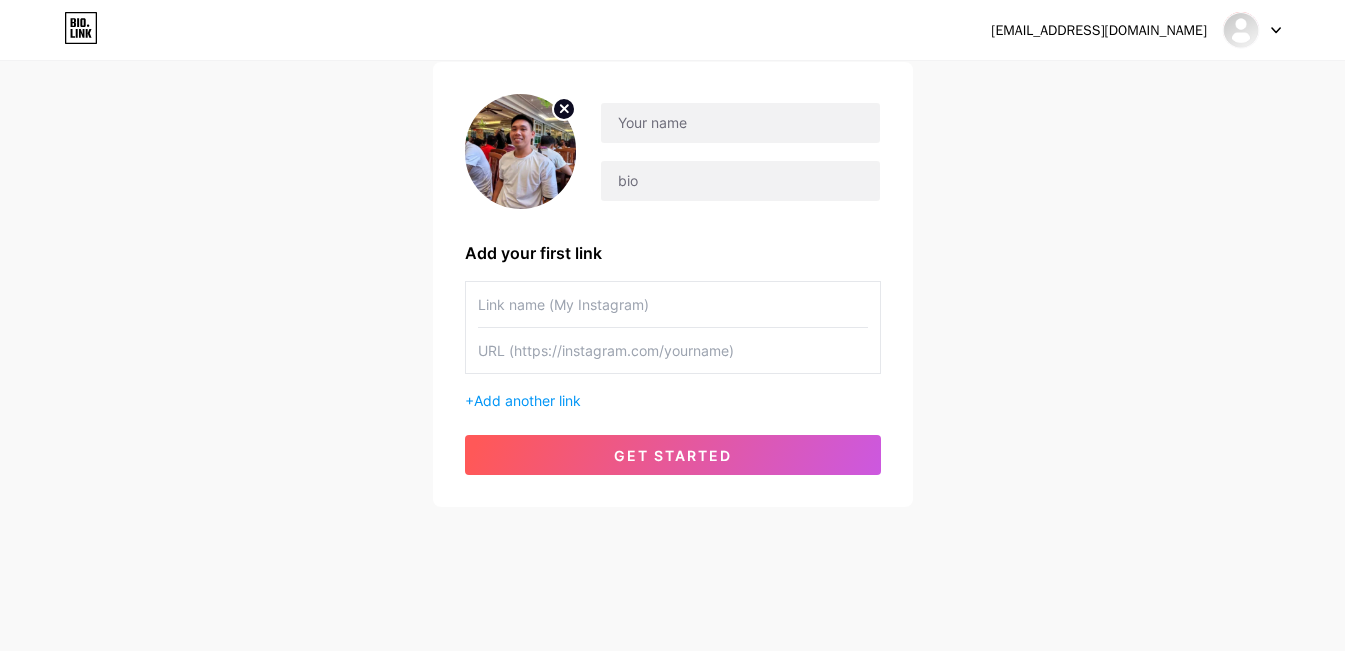 scroll, scrollTop: 0, scrollLeft: 0, axis: both 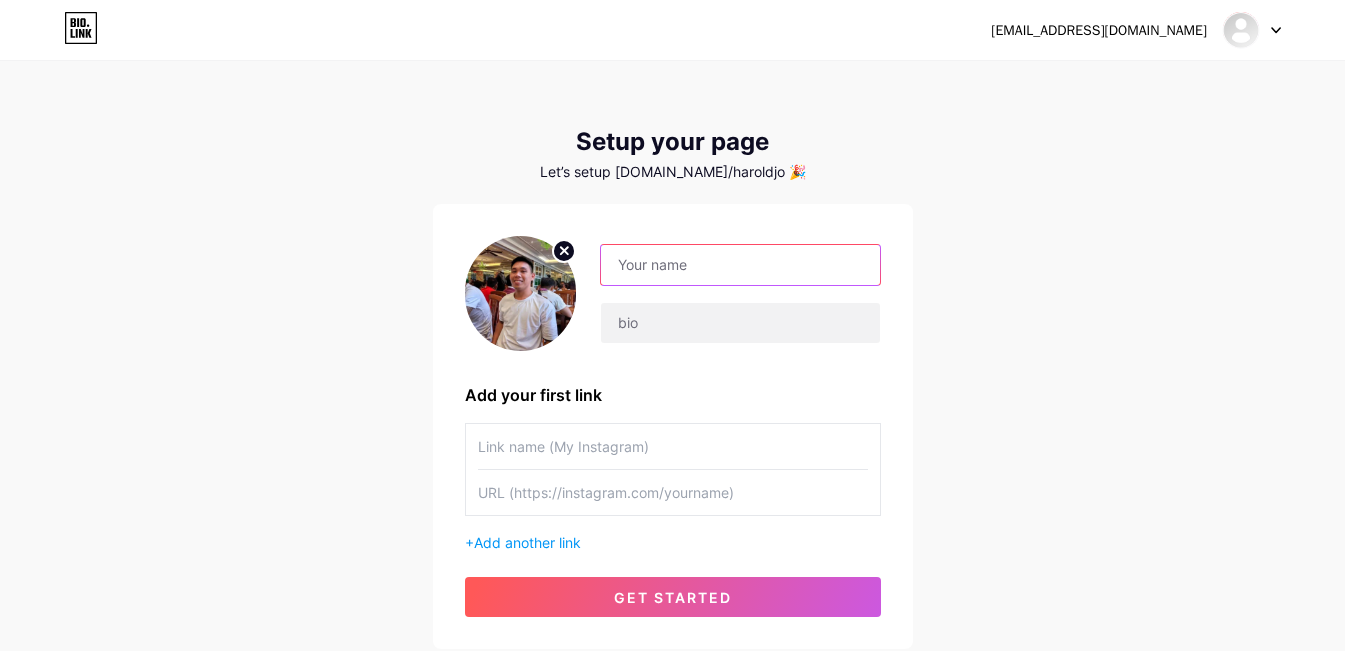 click at bounding box center (740, 265) 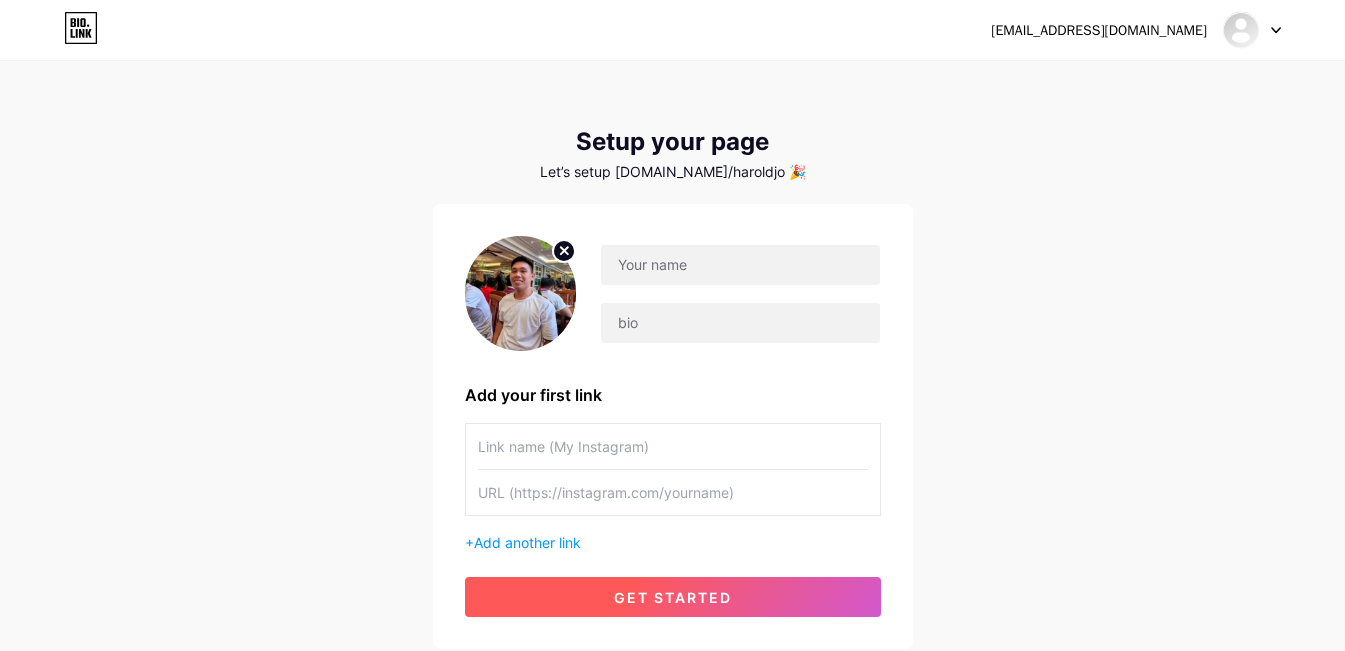 click on "get started" at bounding box center (673, 597) 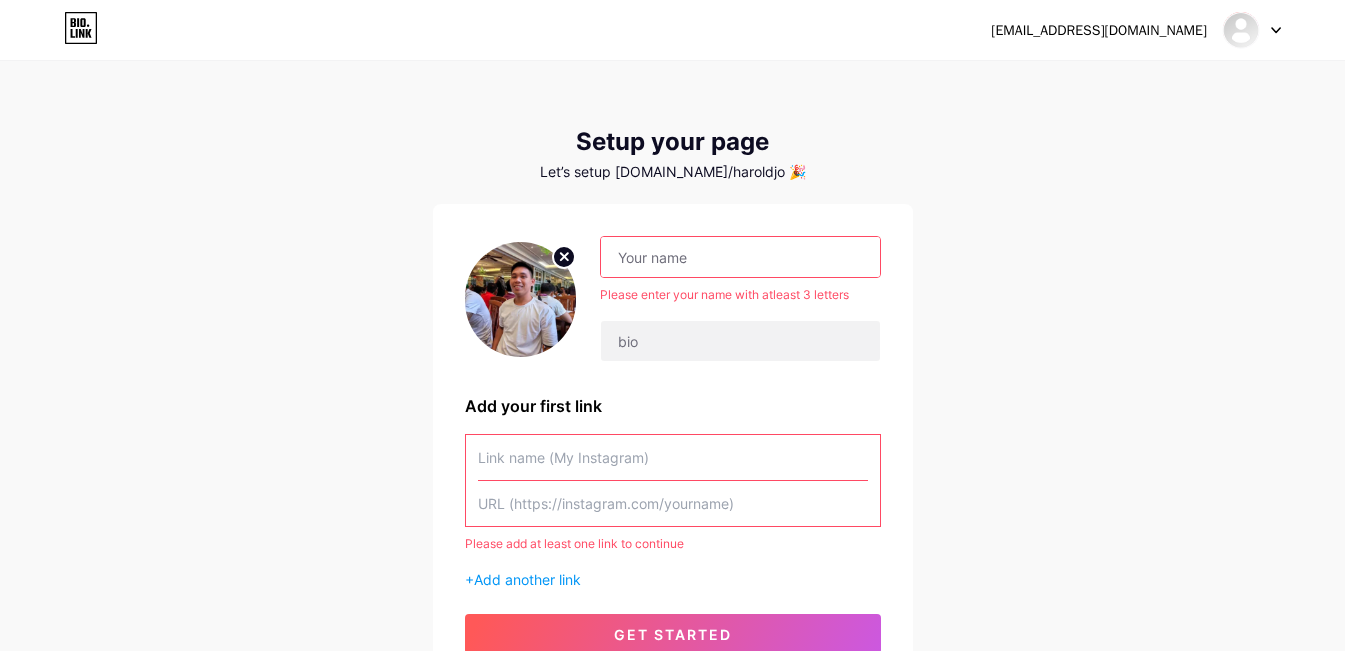 click at bounding box center [740, 257] 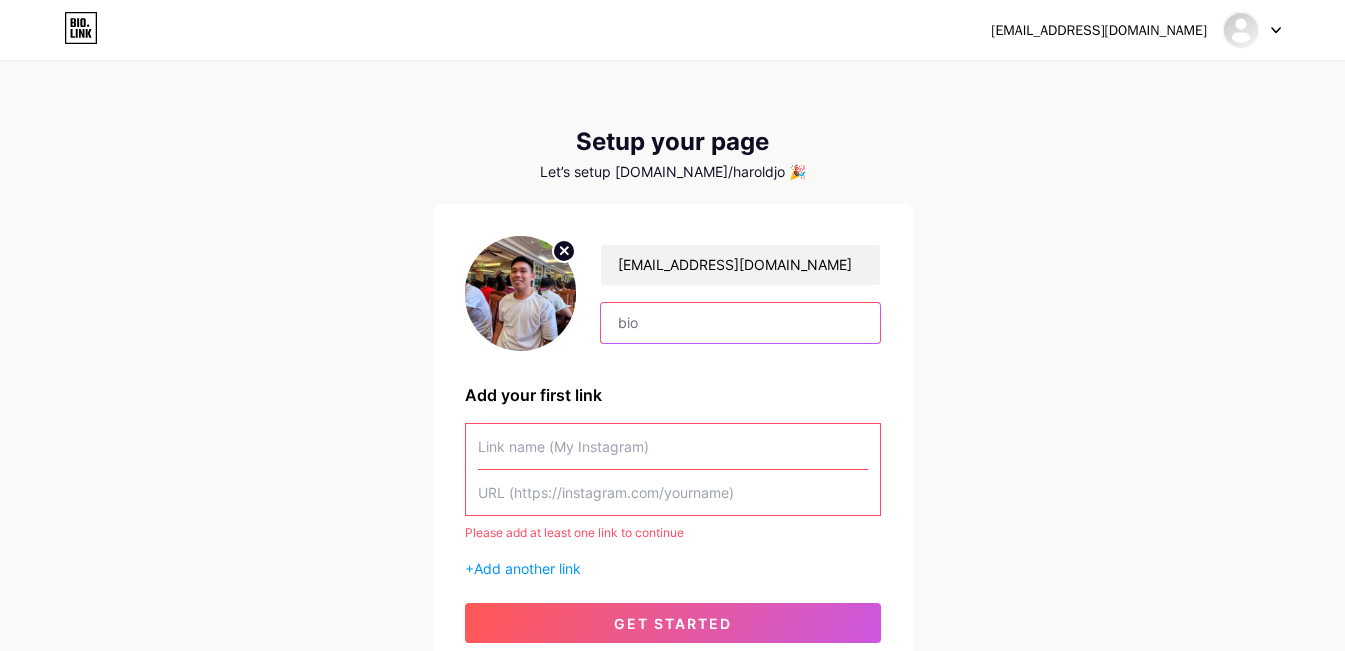 click at bounding box center (740, 323) 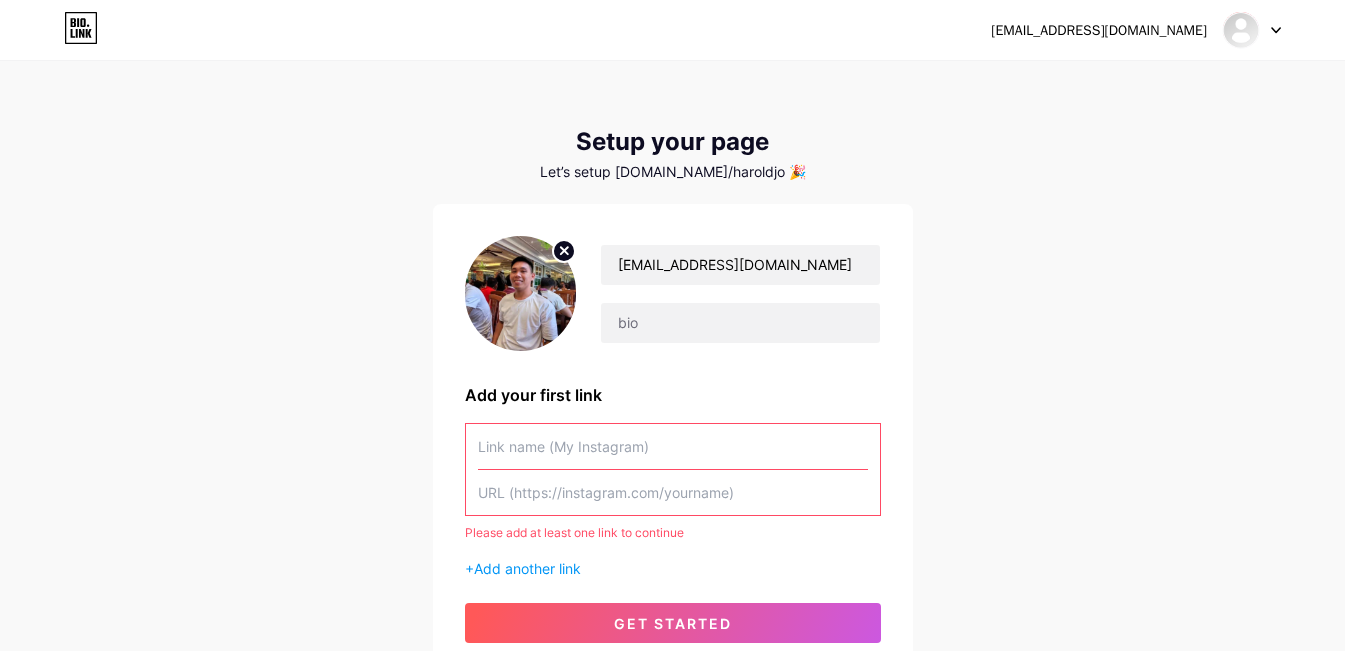click at bounding box center [673, 446] 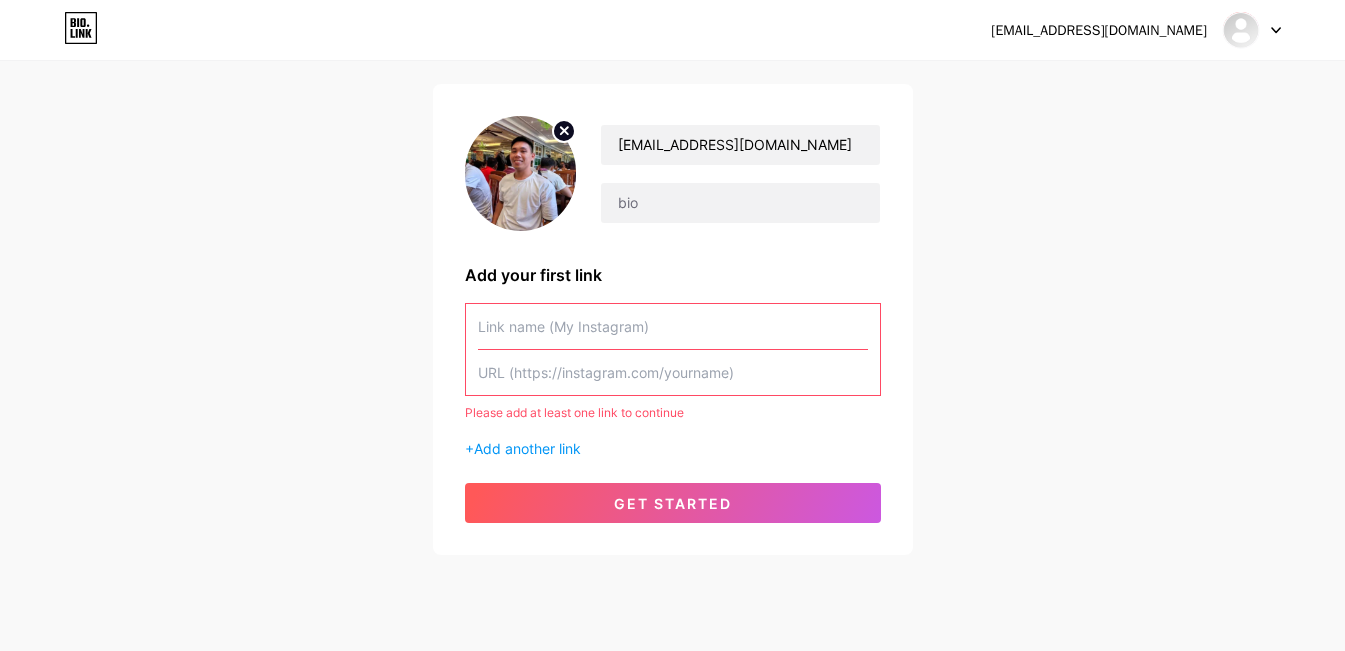 scroll, scrollTop: 168, scrollLeft: 0, axis: vertical 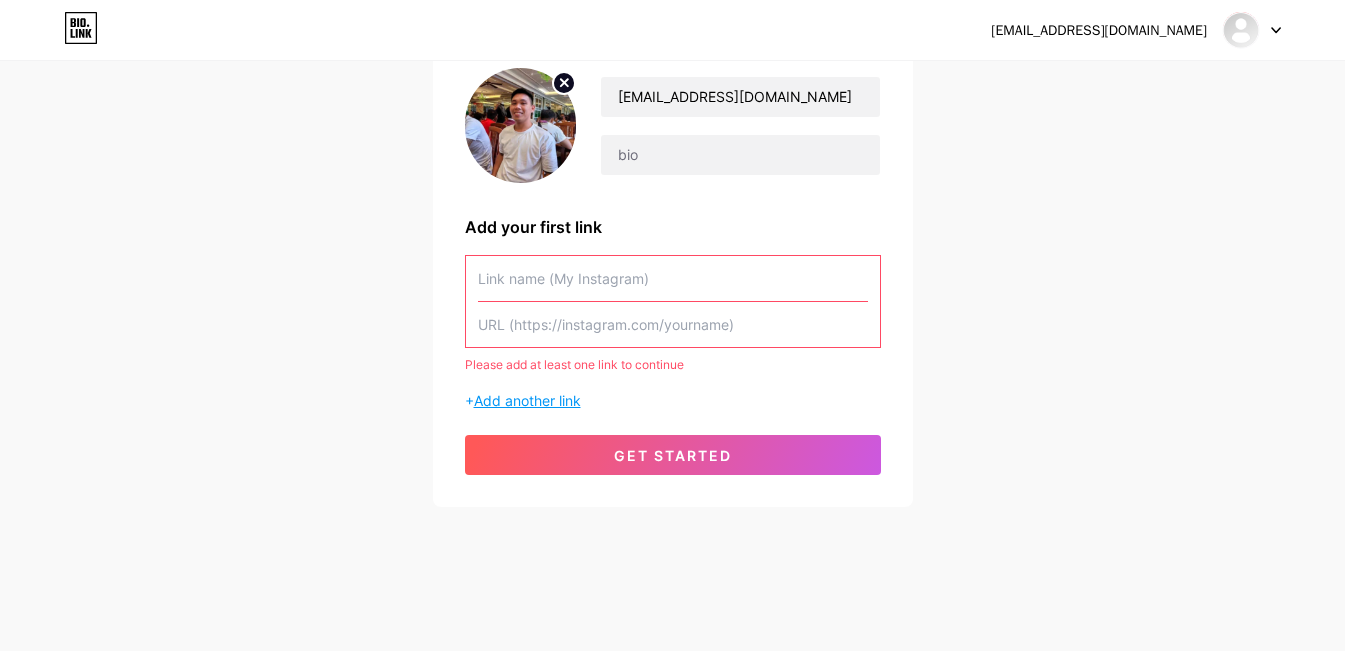 click on "Add another link" at bounding box center [527, 400] 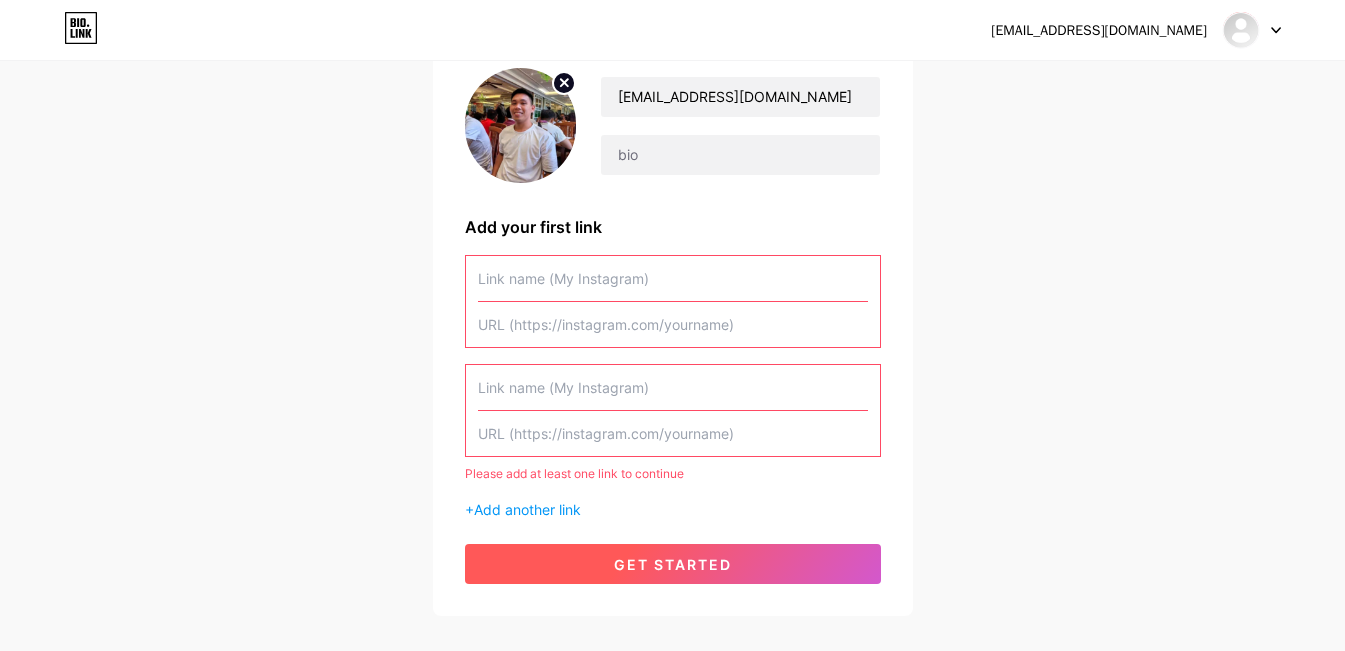 click on "get started" at bounding box center (673, 564) 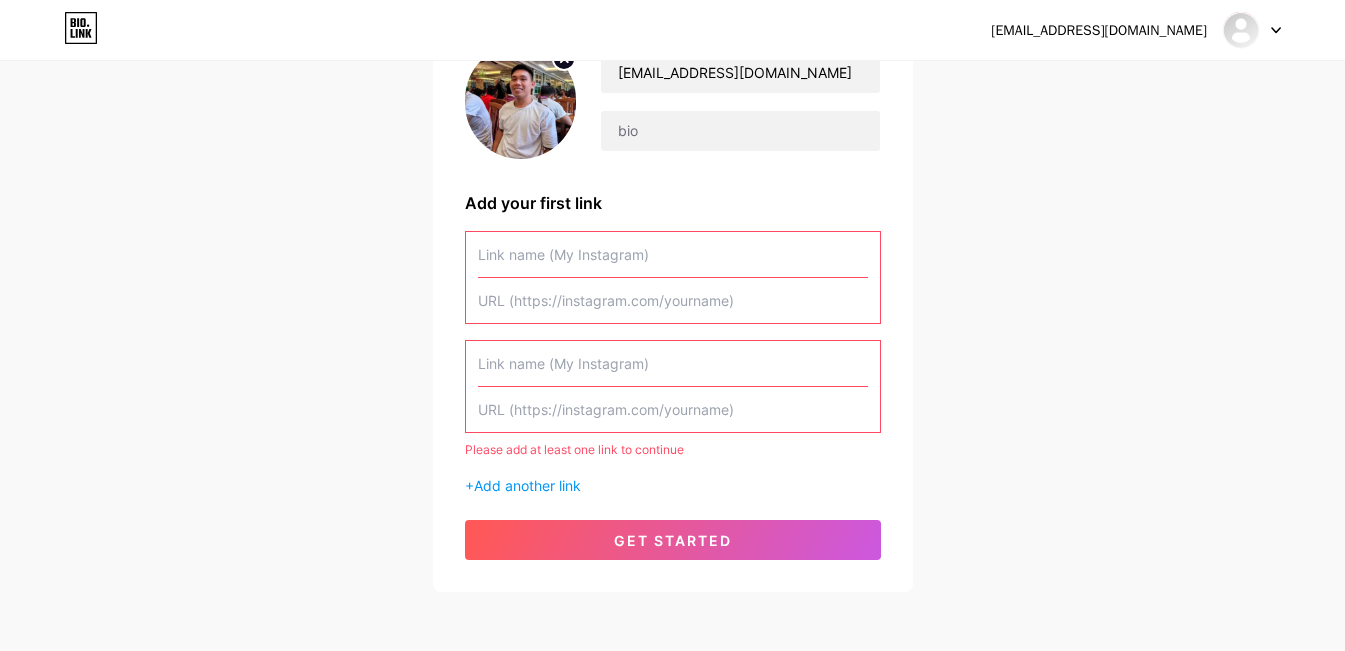 scroll, scrollTop: 277, scrollLeft: 0, axis: vertical 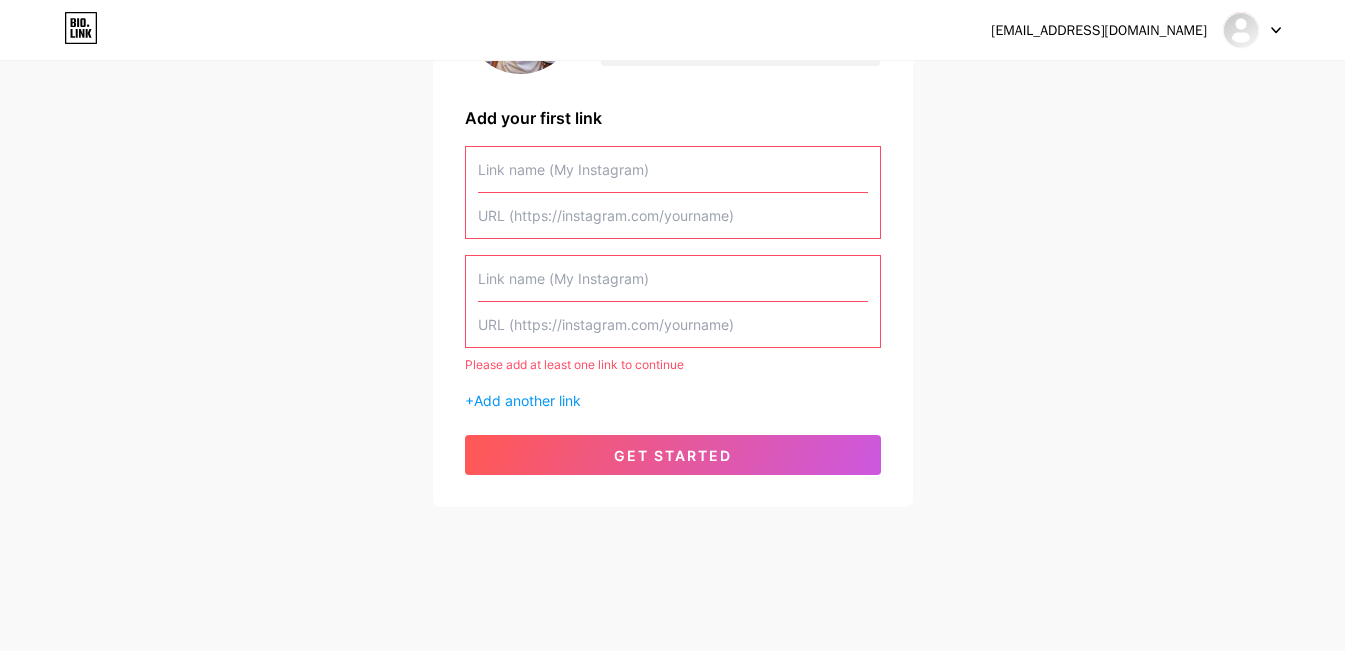 click at bounding box center [1252, 30] 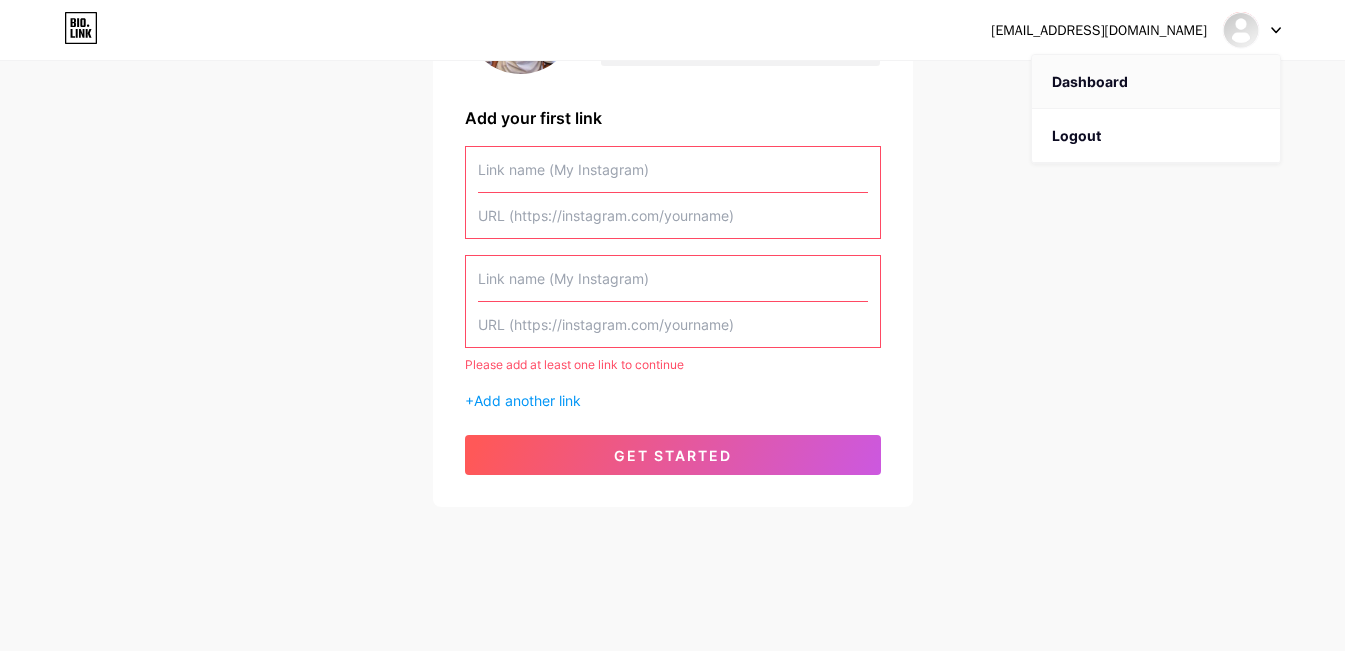 click on "Dashboard" at bounding box center [1156, 82] 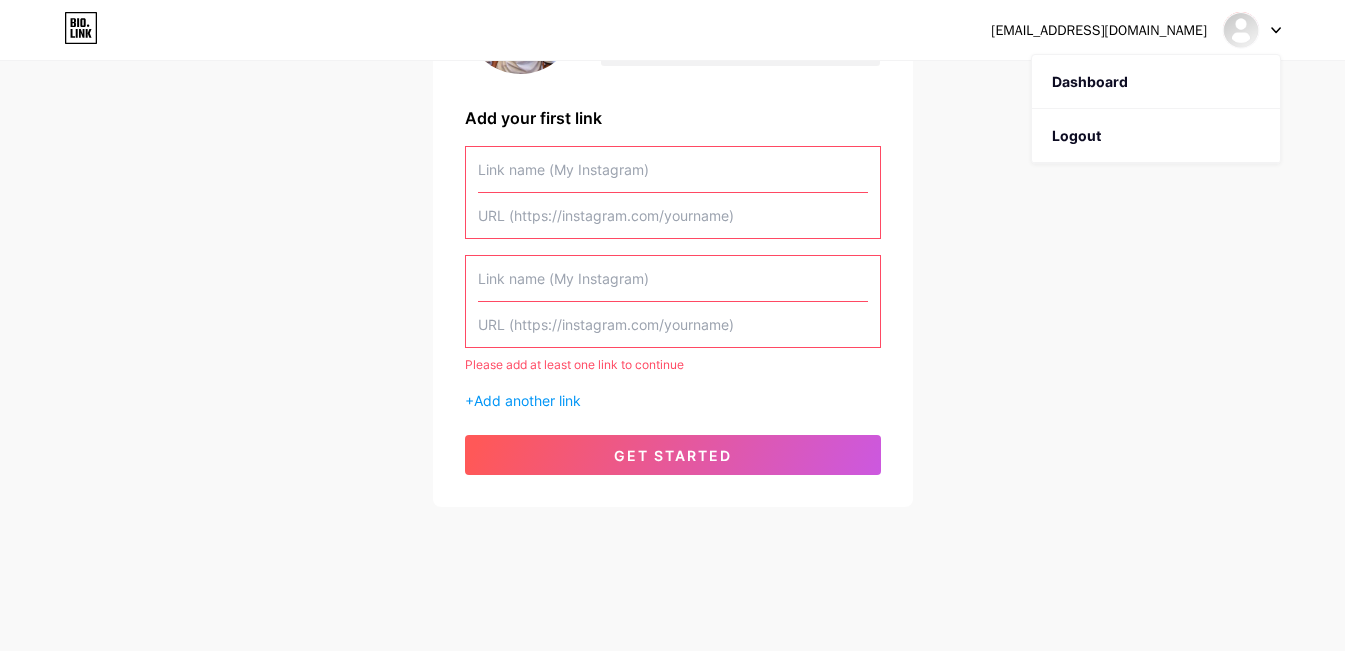 scroll, scrollTop: 0, scrollLeft: 0, axis: both 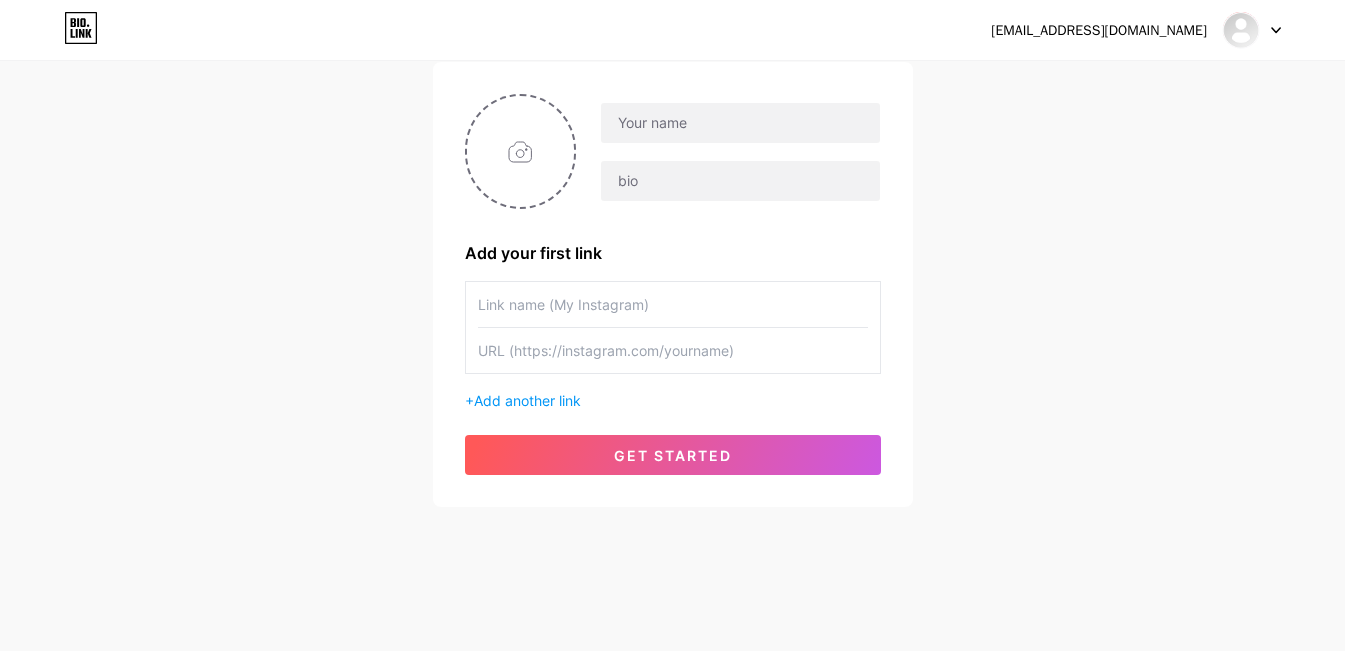 click at bounding box center [673, 304] 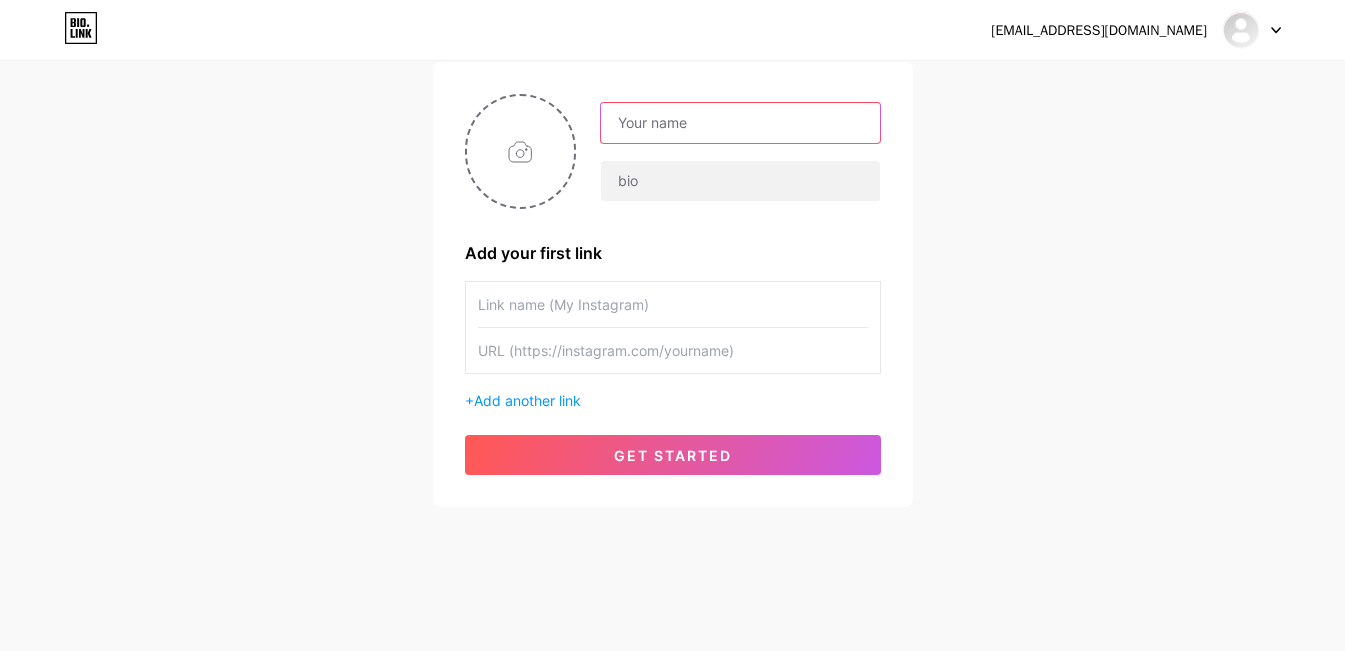click at bounding box center (740, 123) 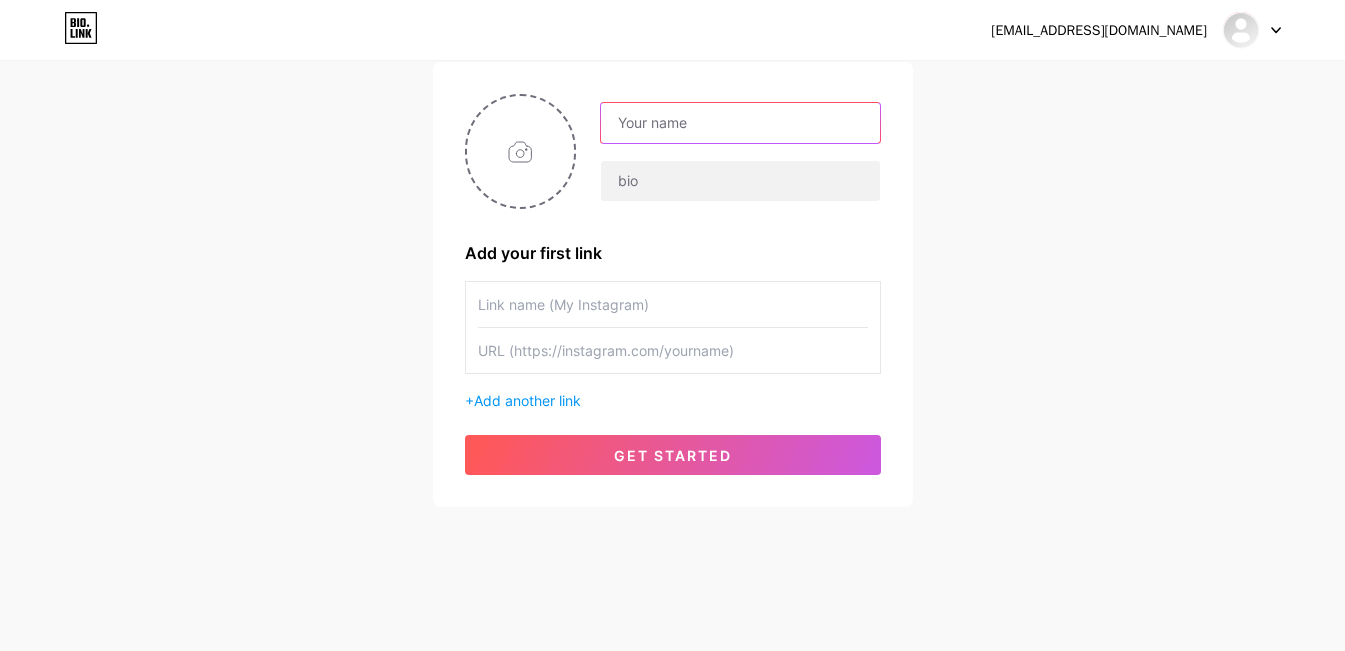 type on "haroljohnsilvoza763@gmail.com" 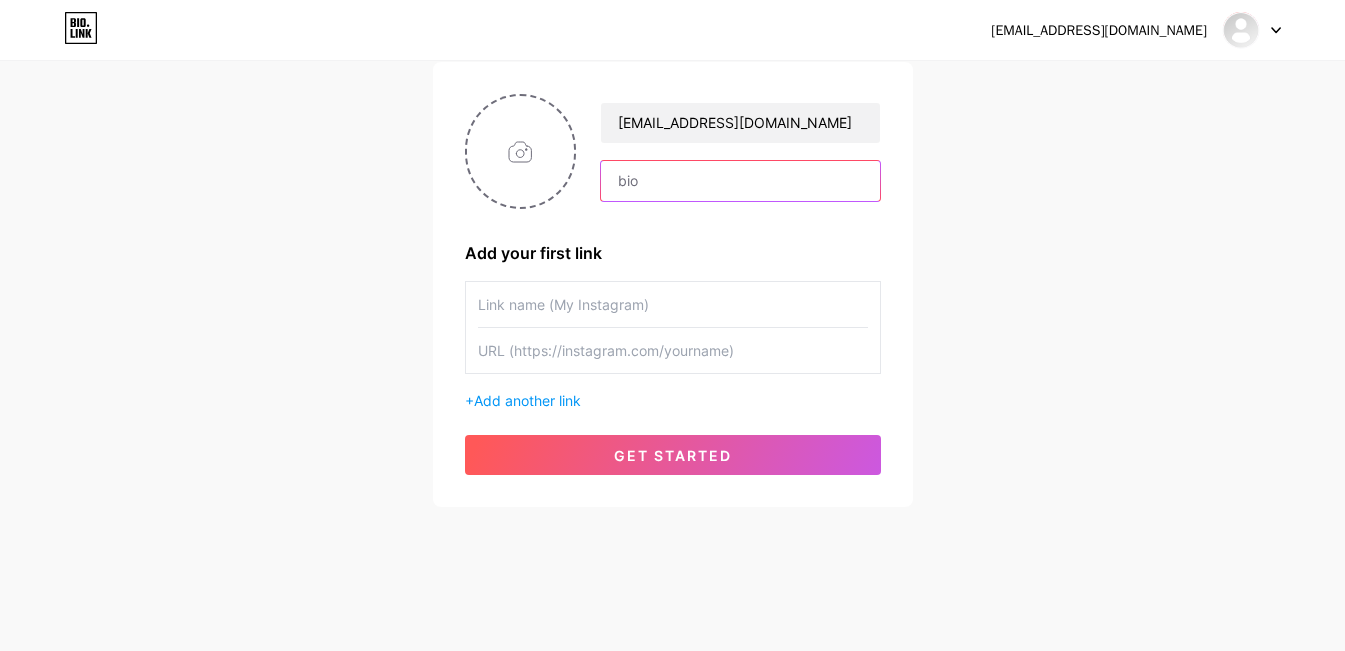 click at bounding box center (740, 181) 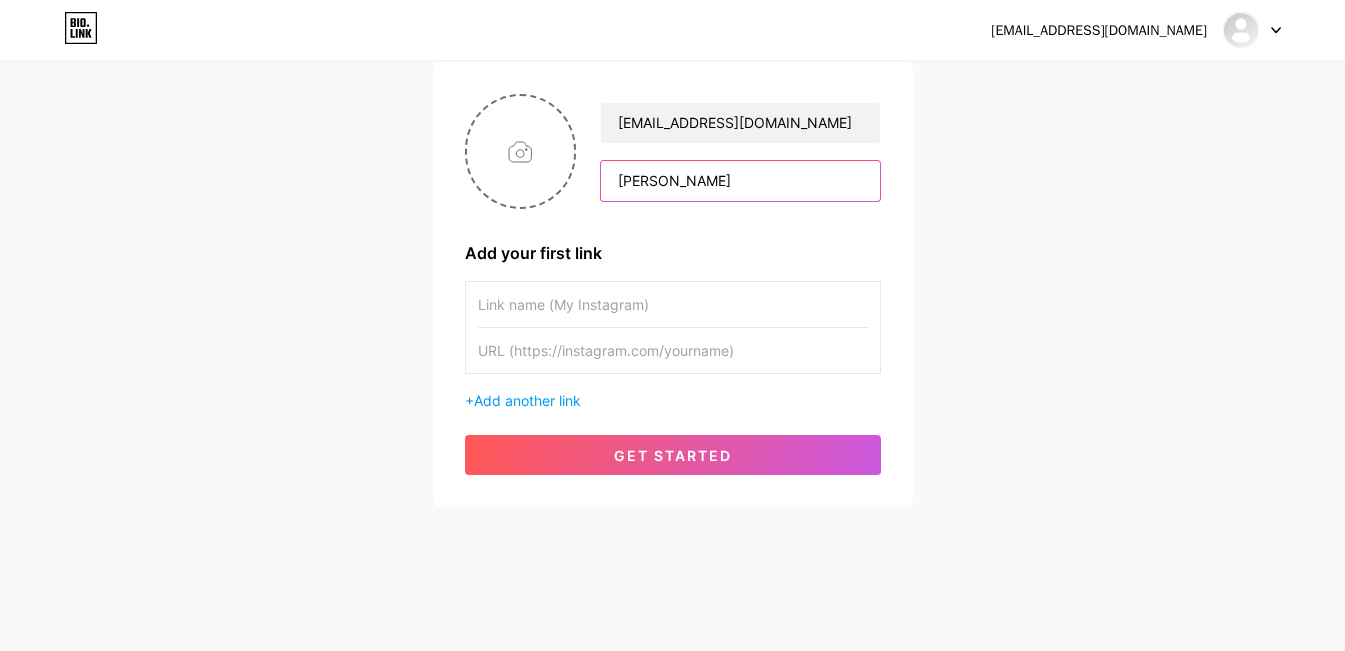 type on "haroldjohn" 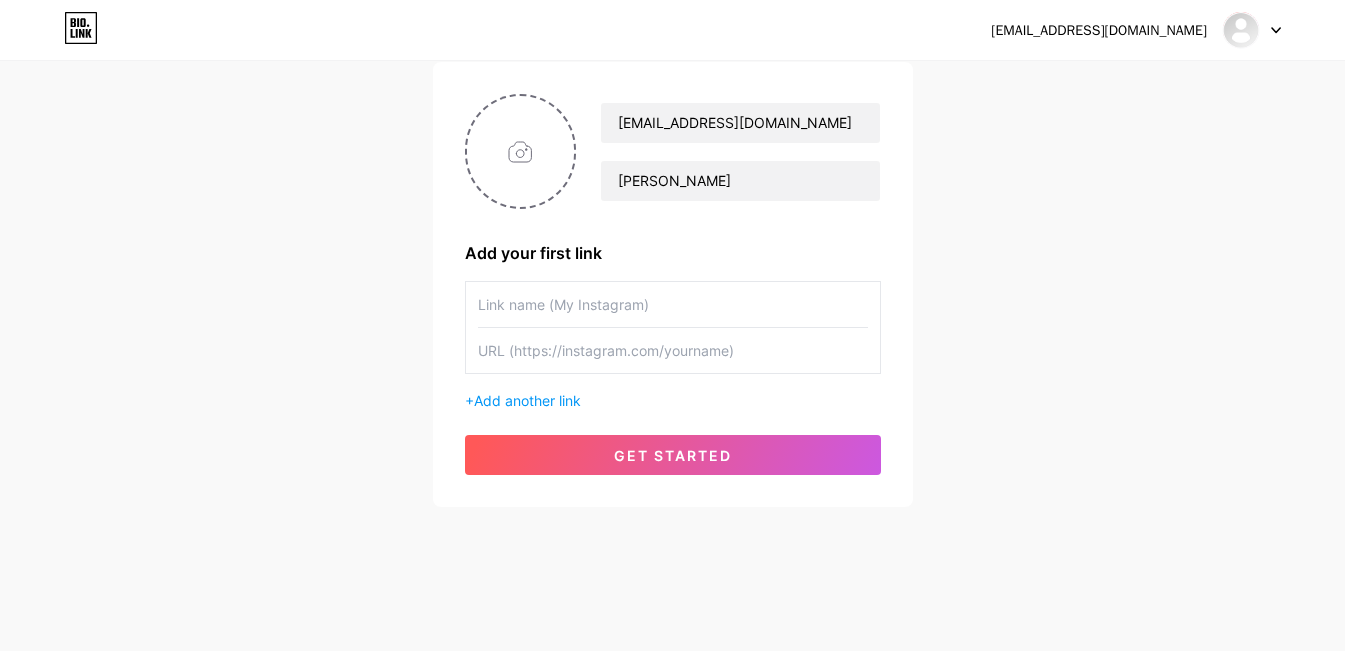 click at bounding box center (673, 304) 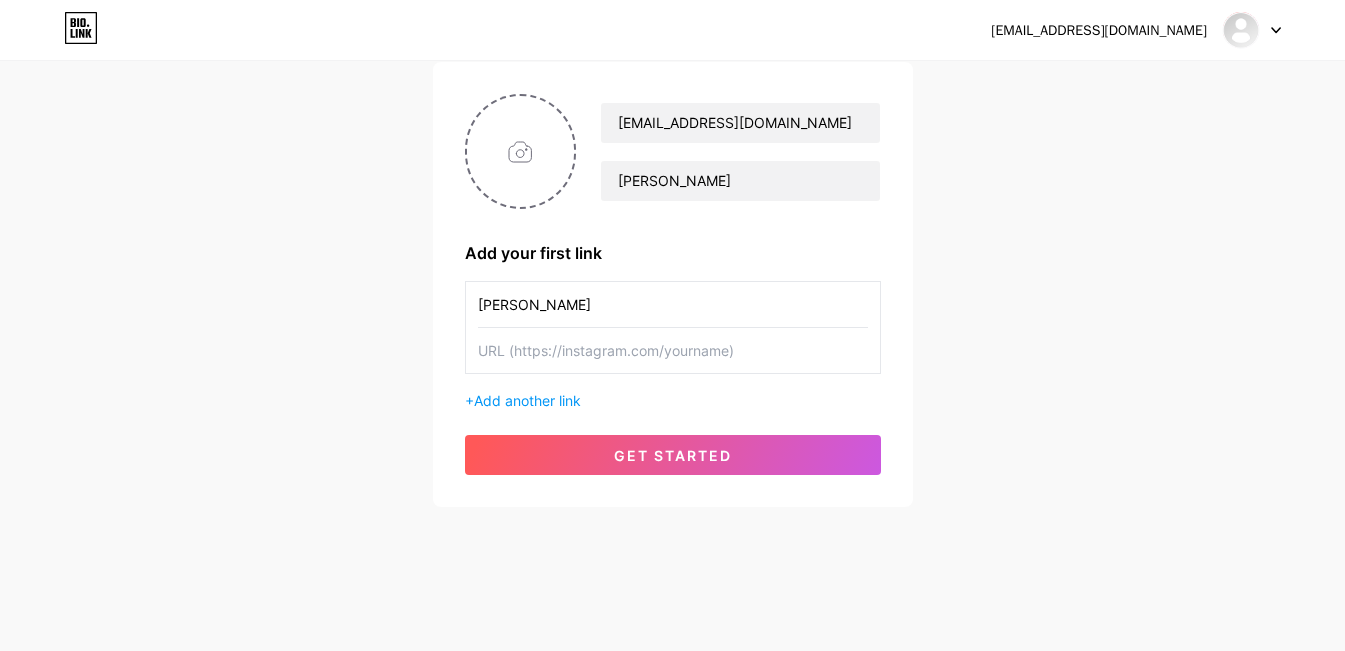 type on "haroldjohn" 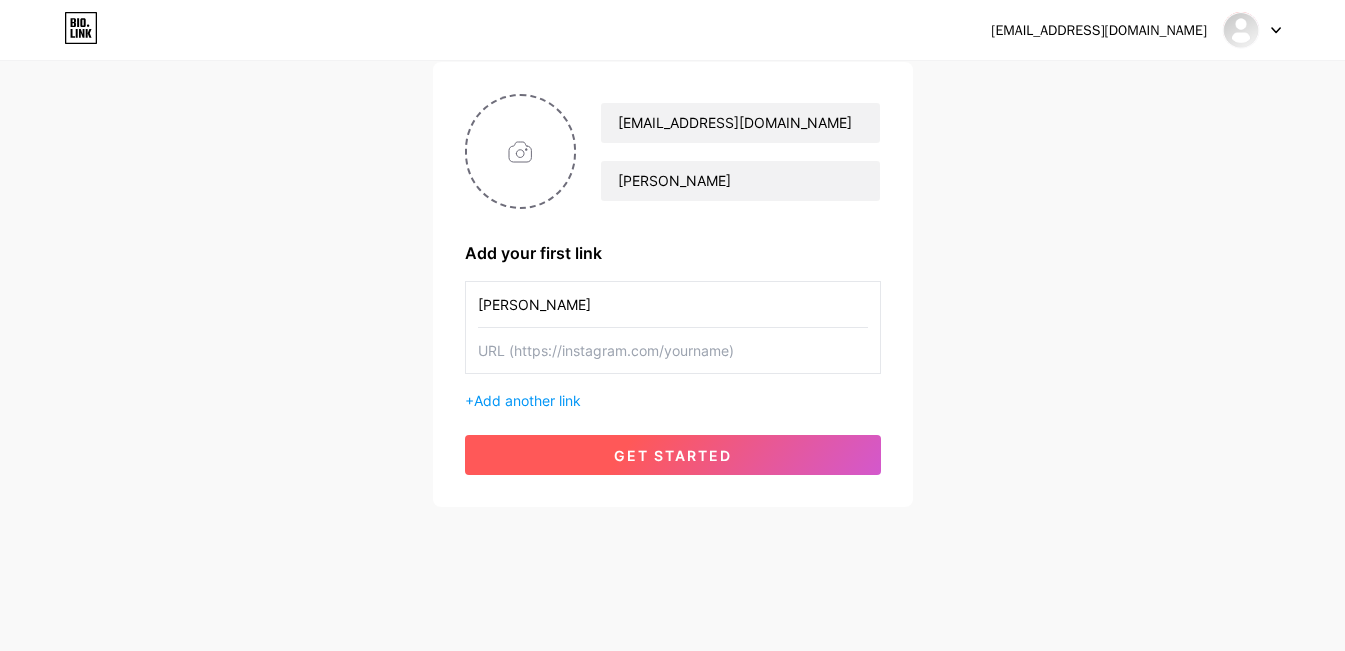 click on "get started" at bounding box center [673, 455] 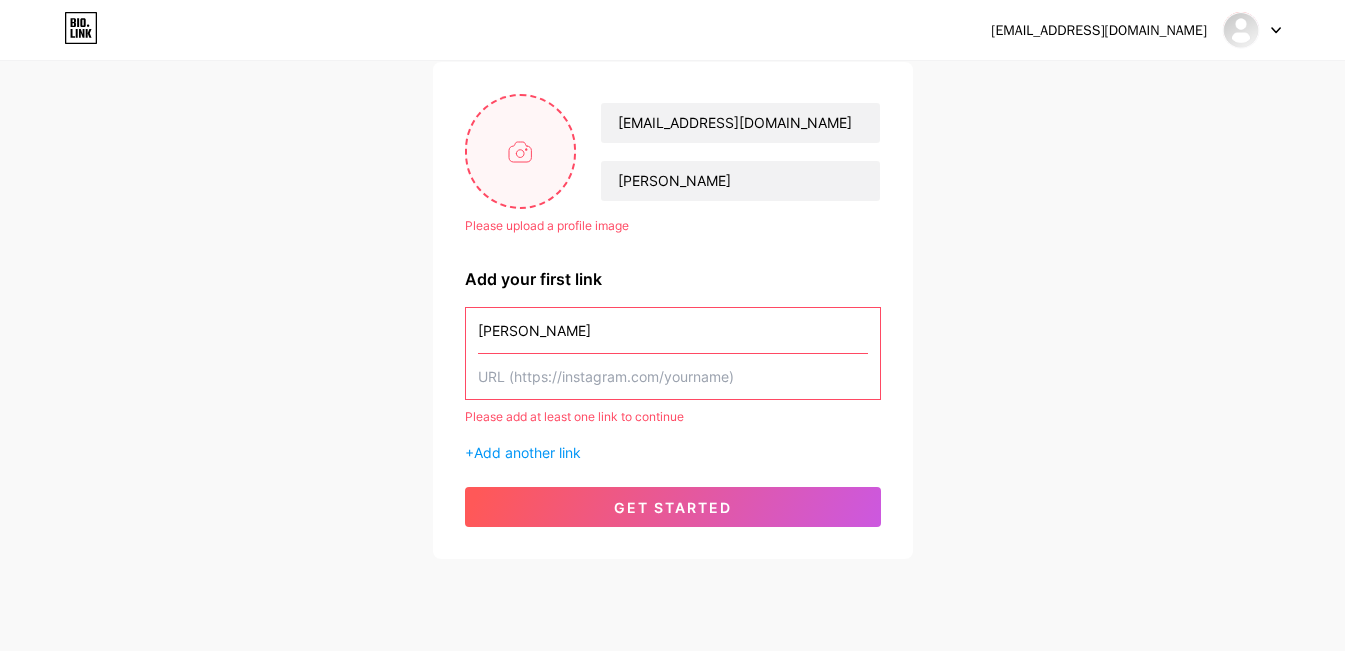 click at bounding box center (521, 151) 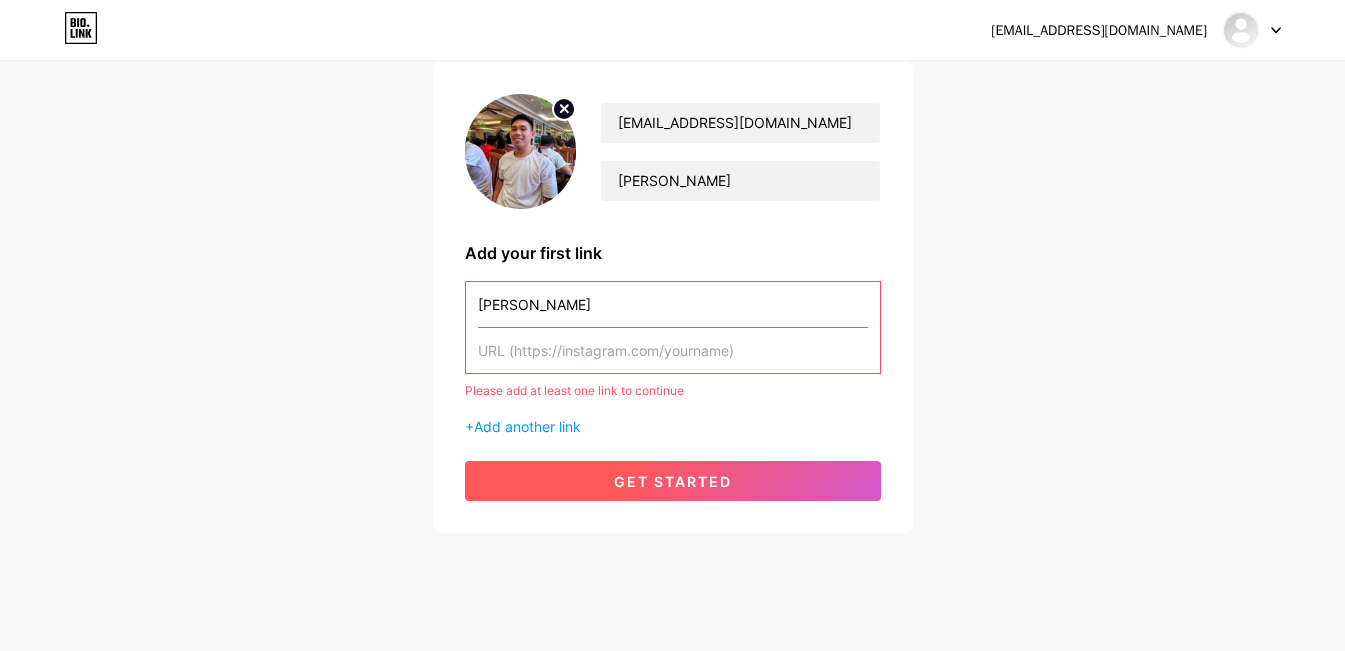 click on "get started" at bounding box center [673, 481] 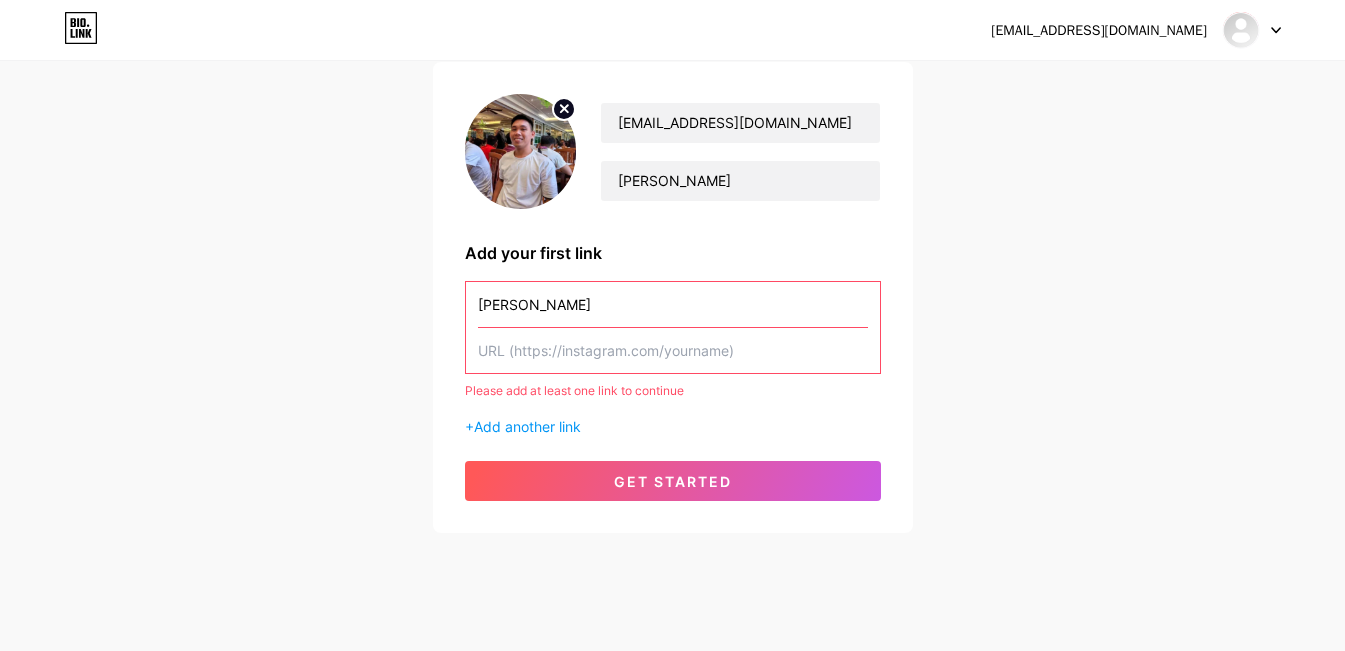 click at bounding box center [1252, 30] 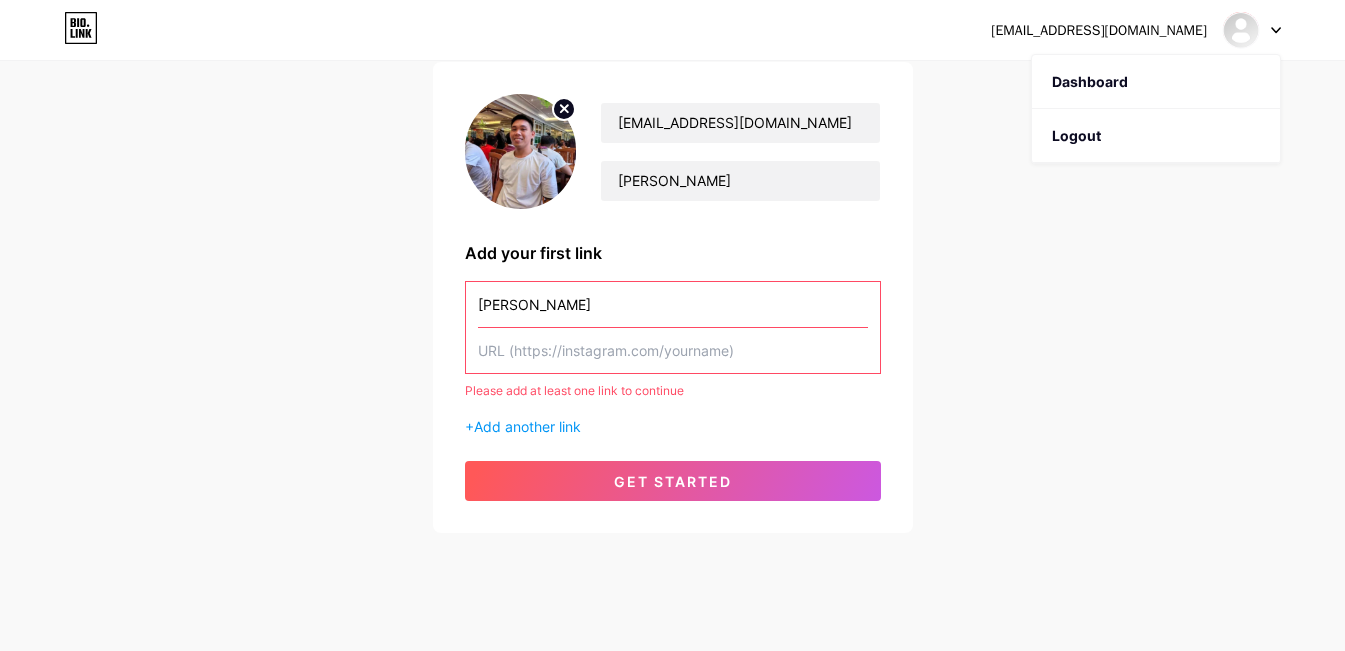 click at bounding box center (1252, 30) 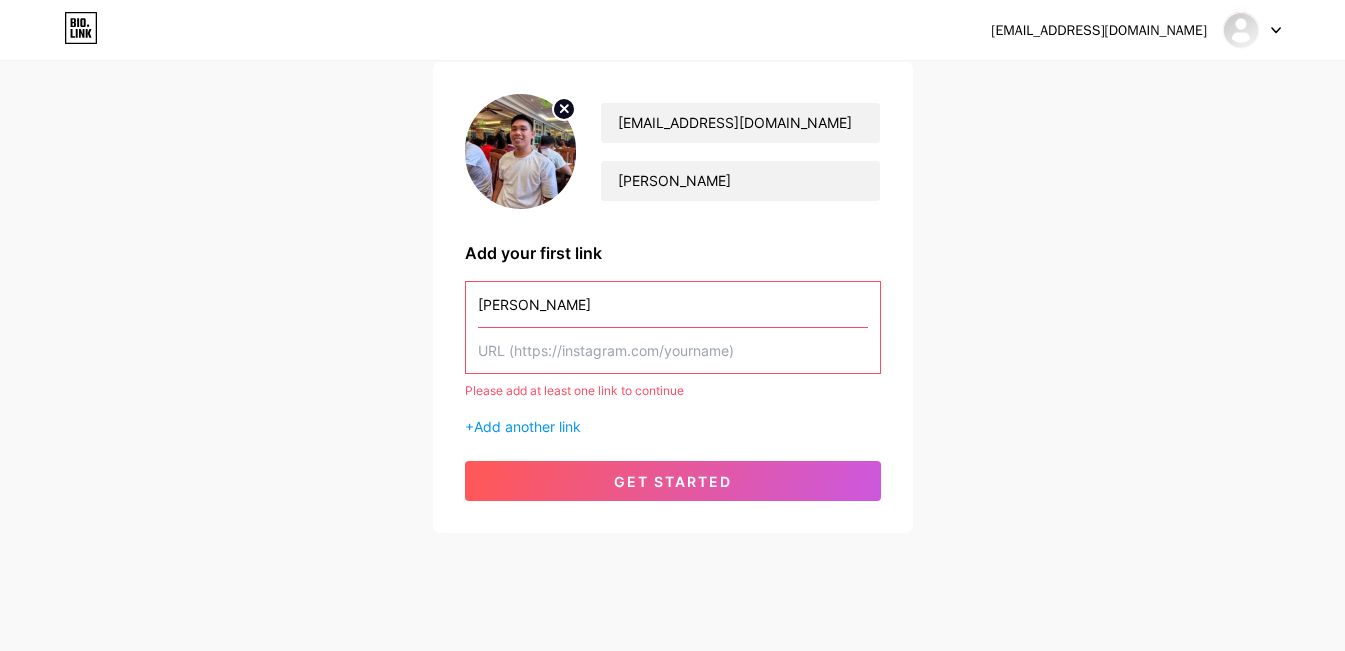 click 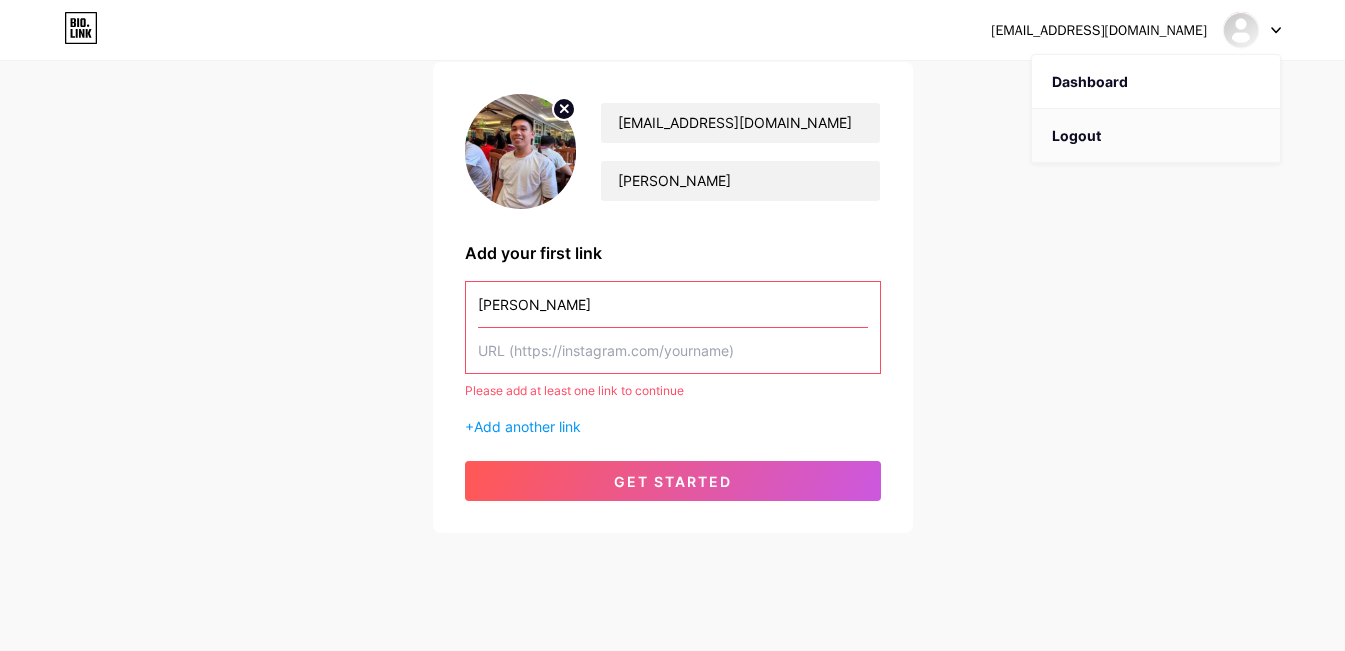 click on "Logout" at bounding box center (1156, 136) 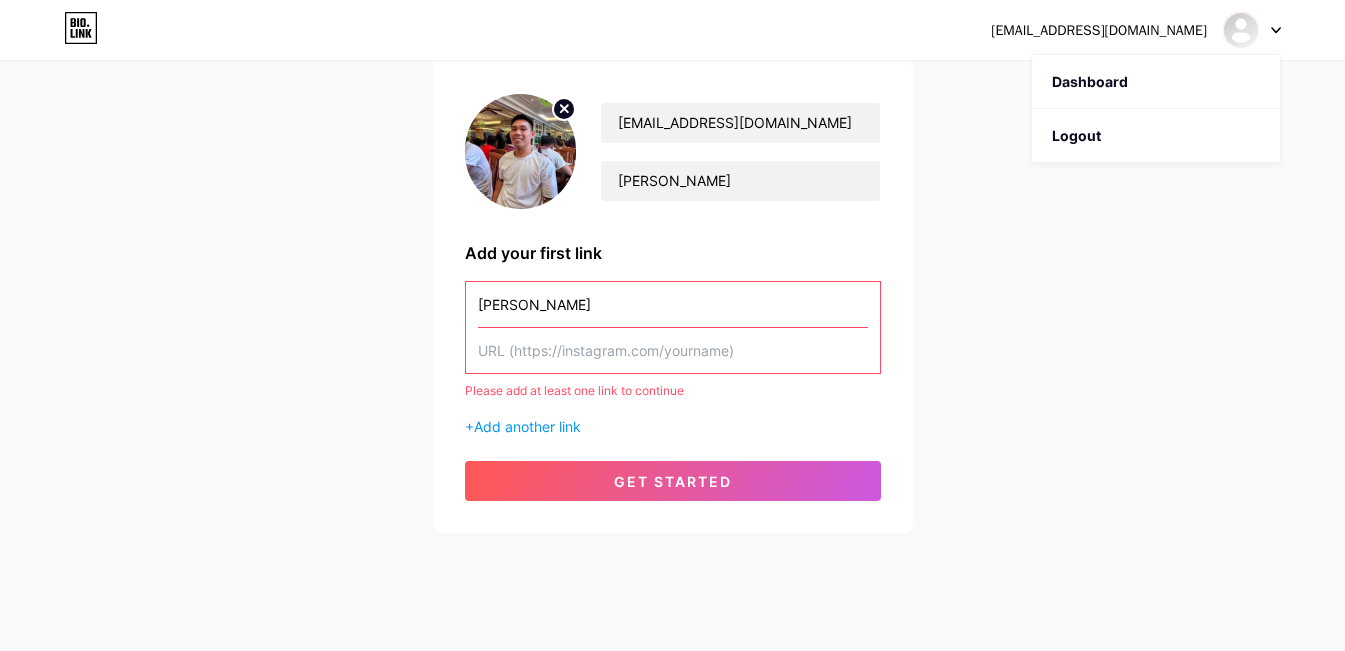 scroll, scrollTop: 88, scrollLeft: 0, axis: vertical 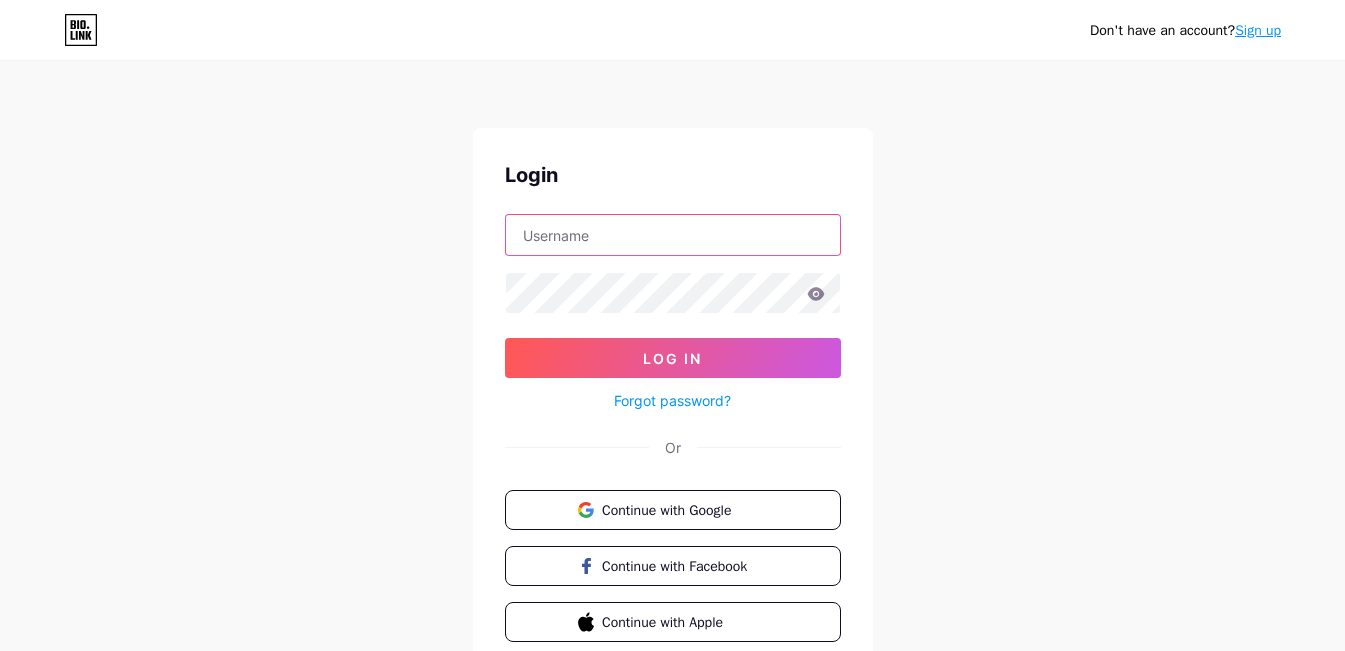 click at bounding box center [673, 235] 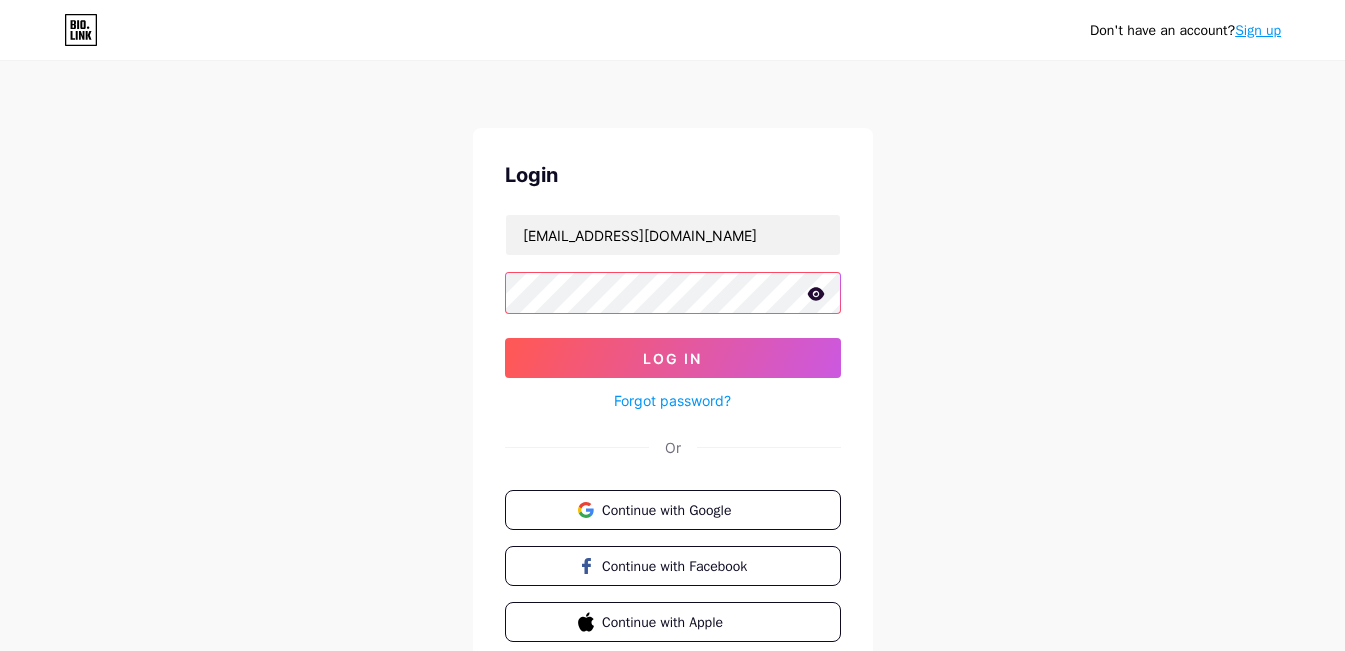 click on "Log In" at bounding box center [673, 358] 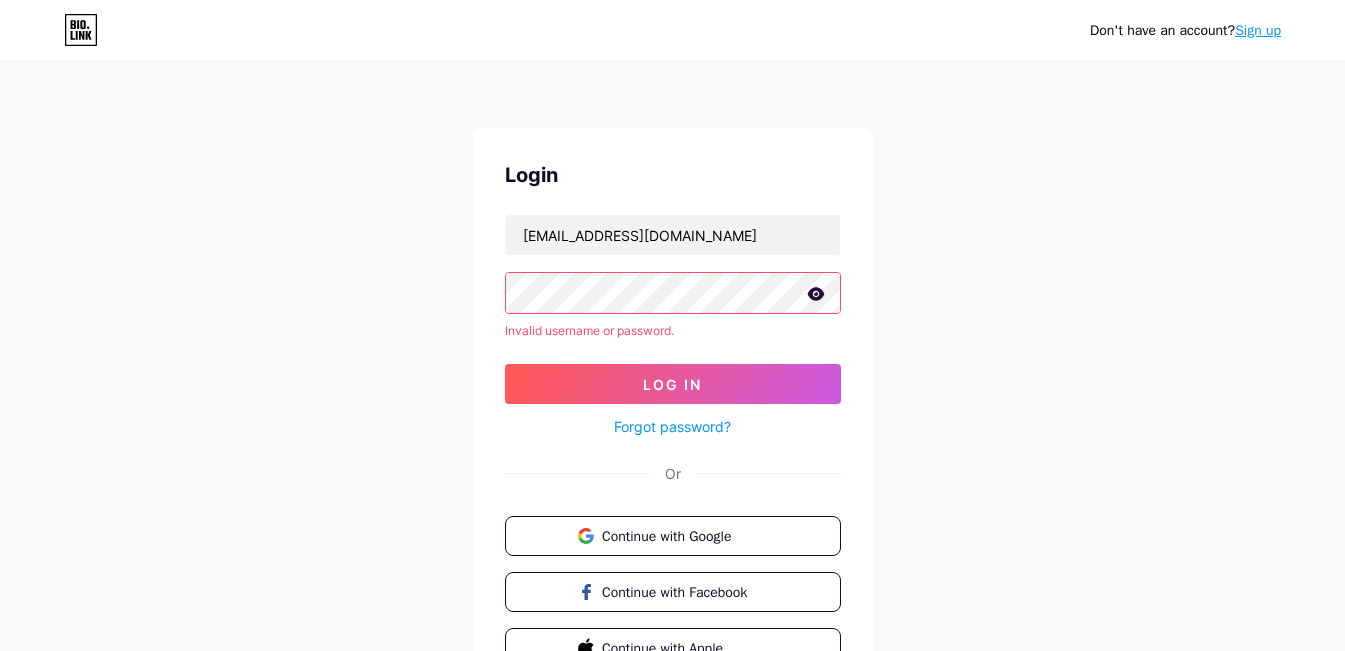 click 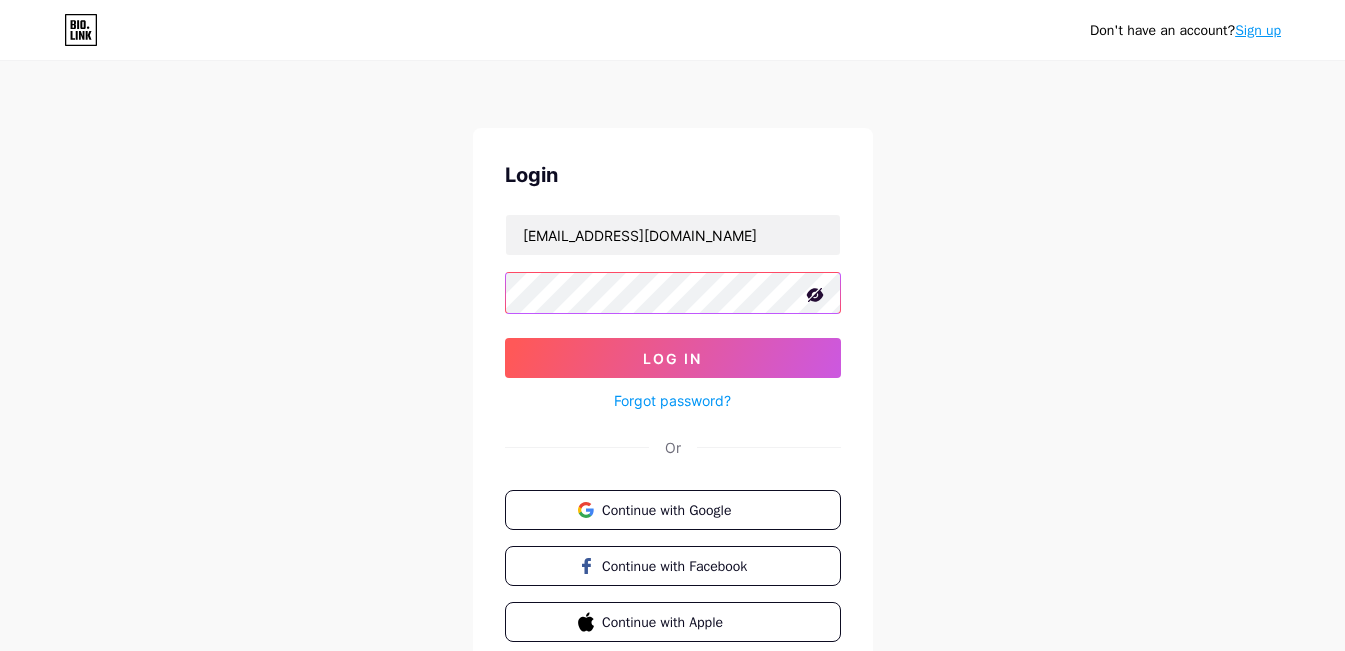 click on "Log In" at bounding box center [673, 358] 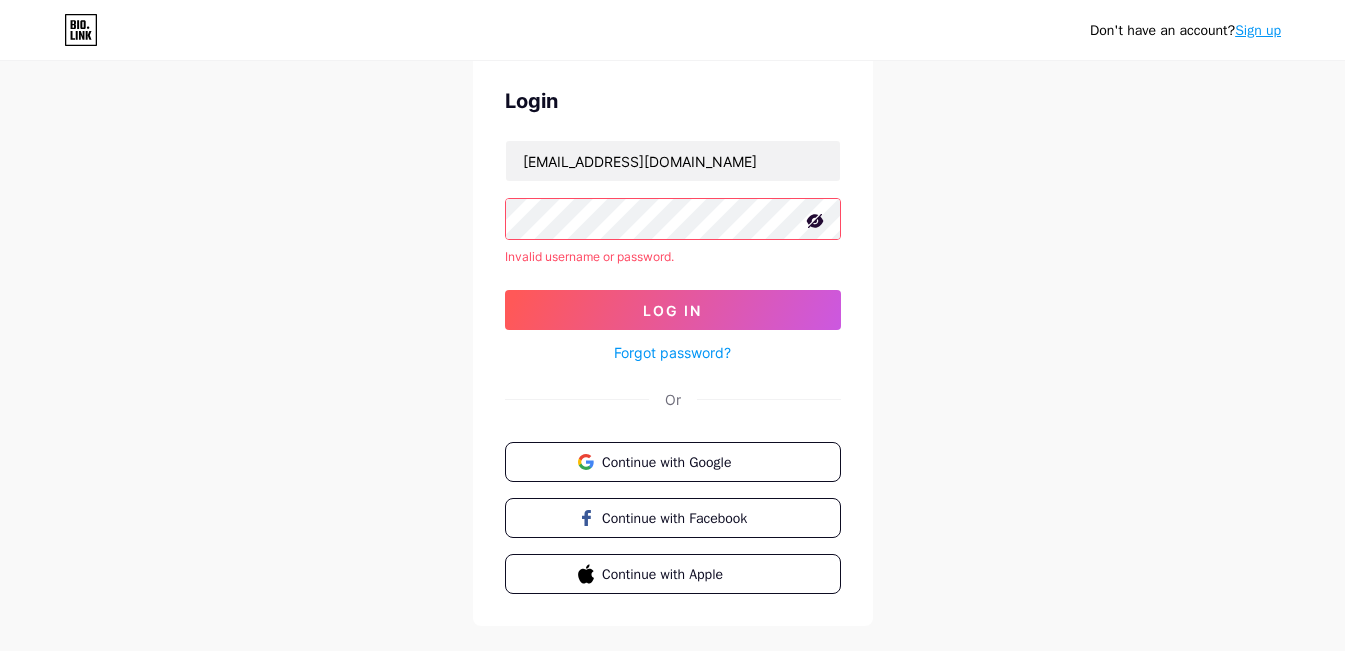 scroll, scrollTop: 112, scrollLeft: 0, axis: vertical 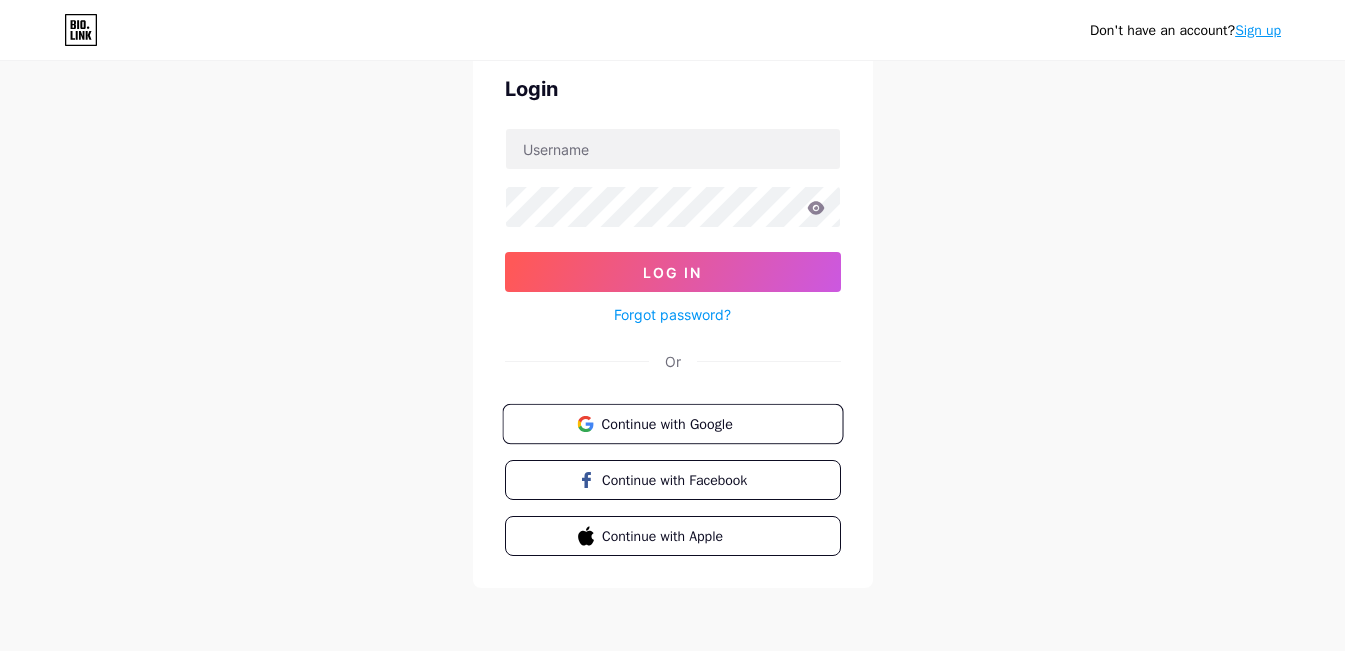 click on "Continue with Google" at bounding box center [684, 423] 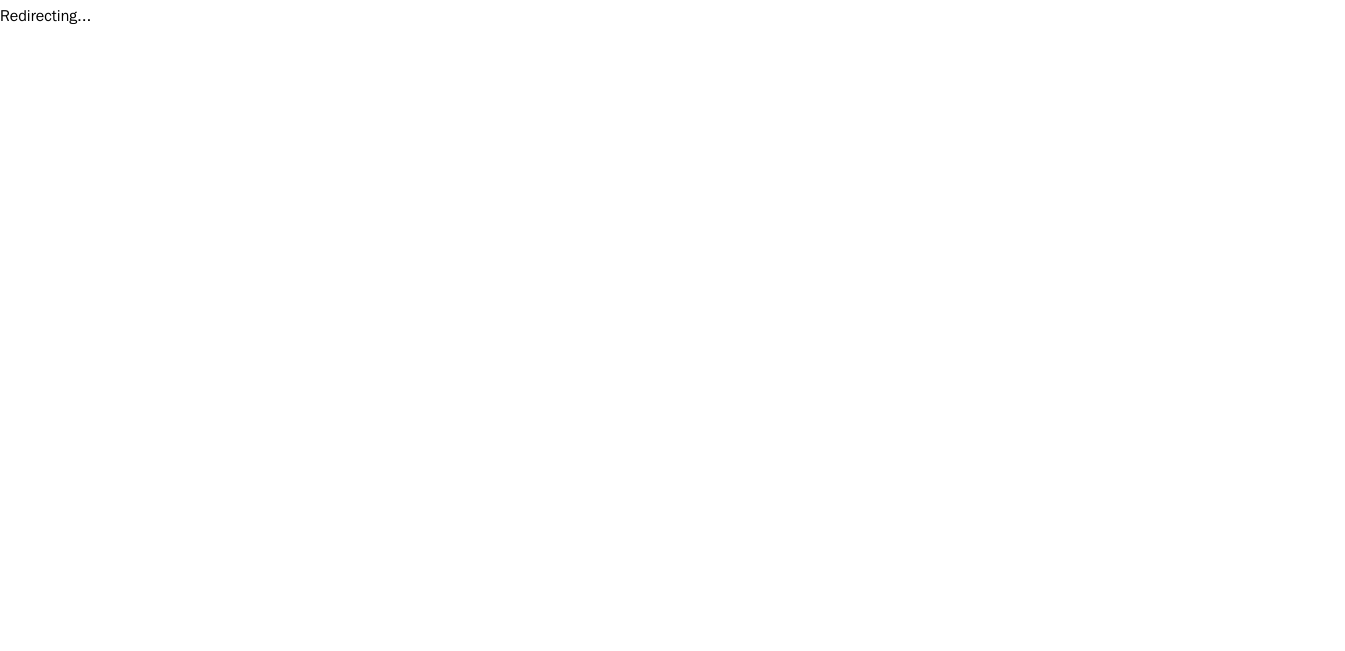 scroll, scrollTop: 0, scrollLeft: 0, axis: both 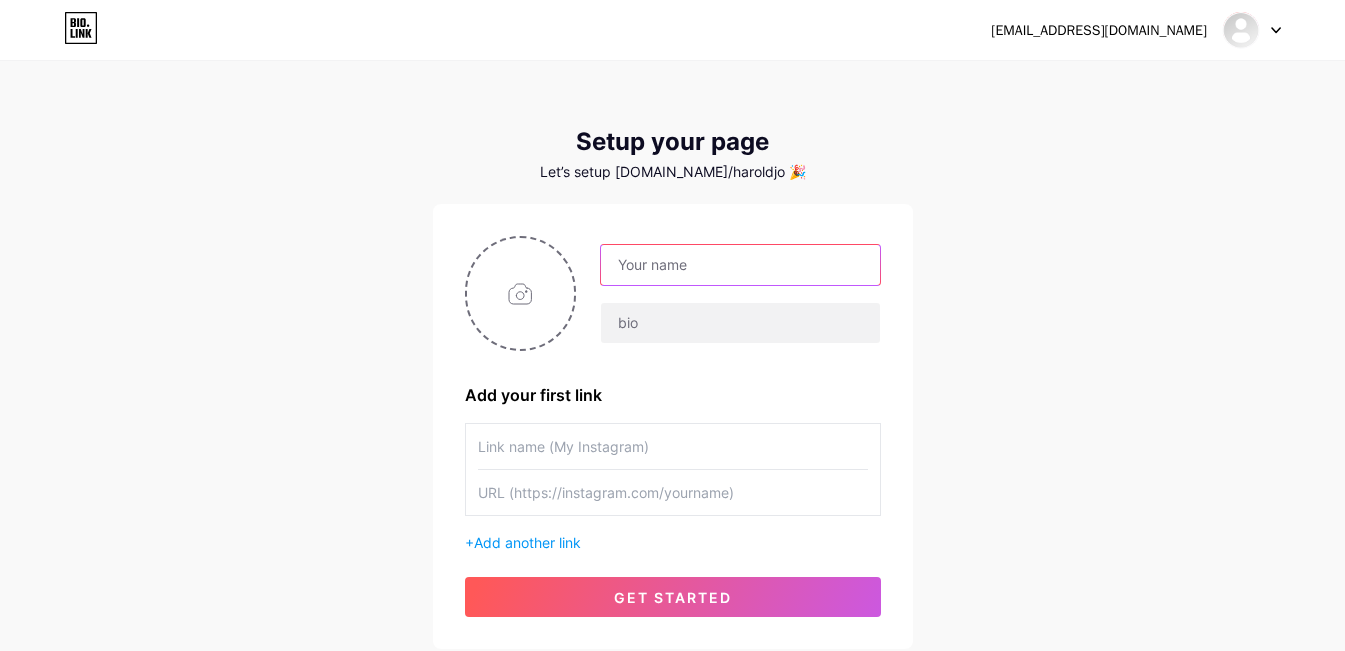 click at bounding box center (740, 265) 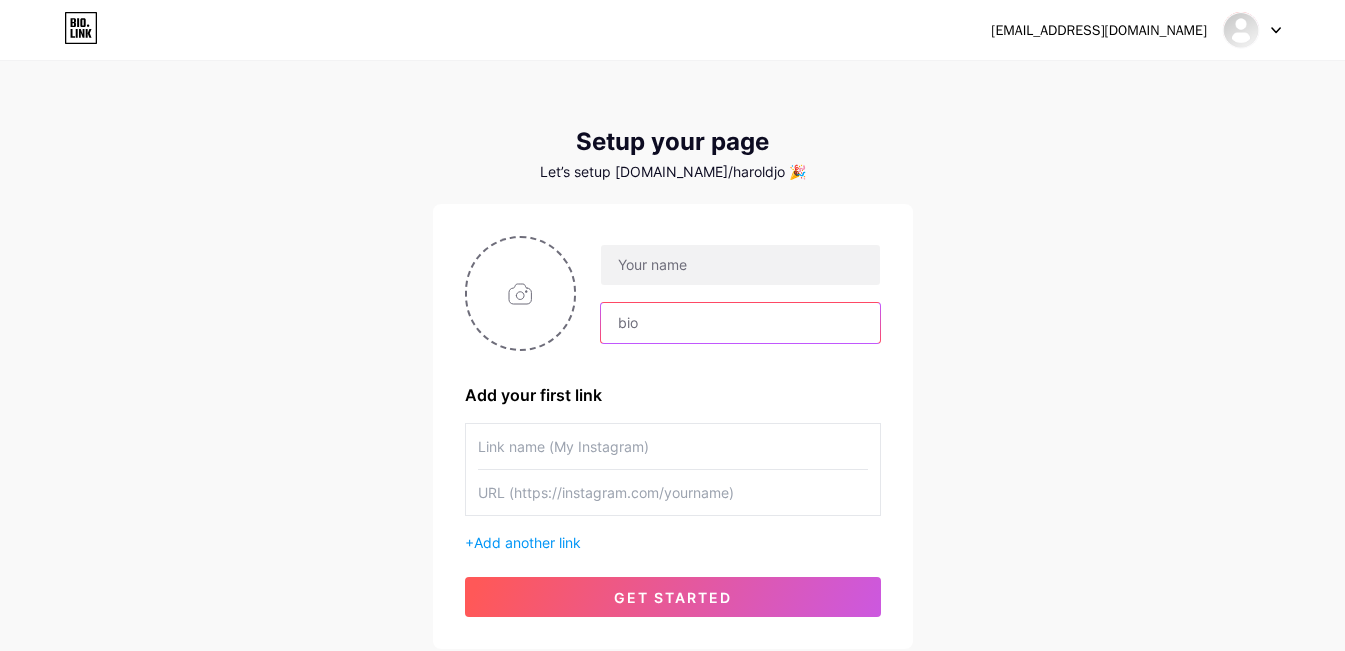 click at bounding box center [740, 323] 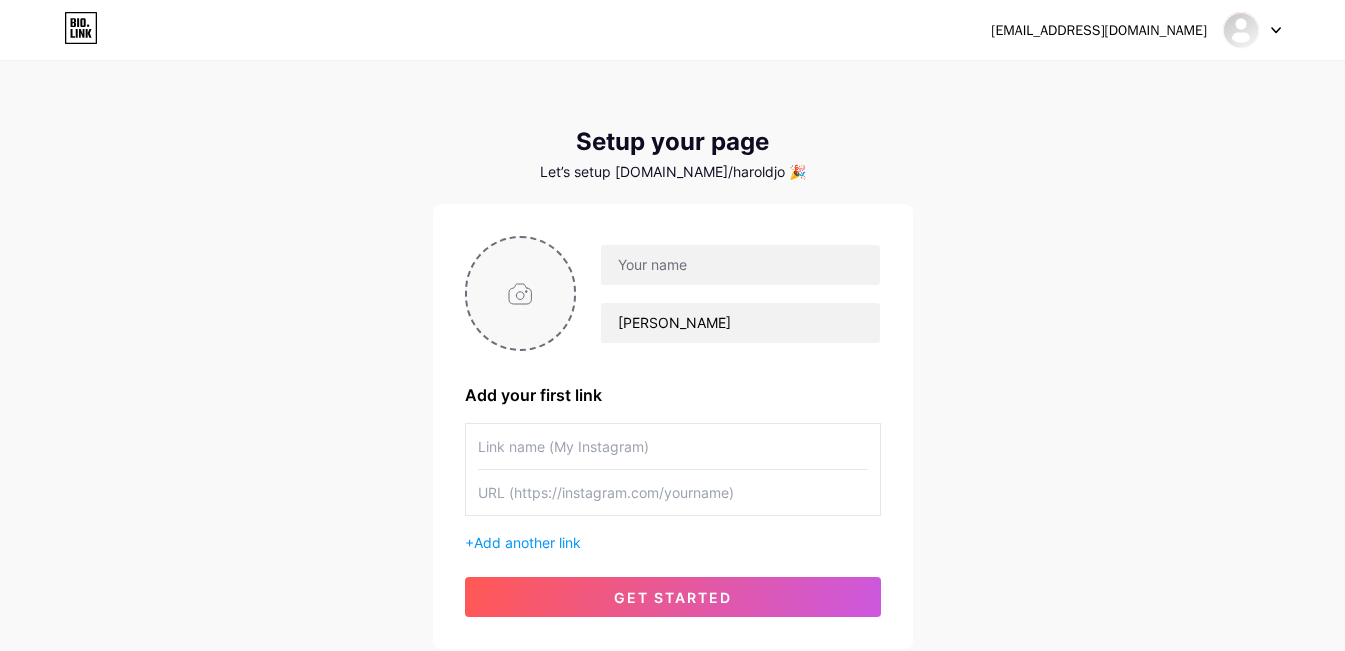 click at bounding box center (521, 293) 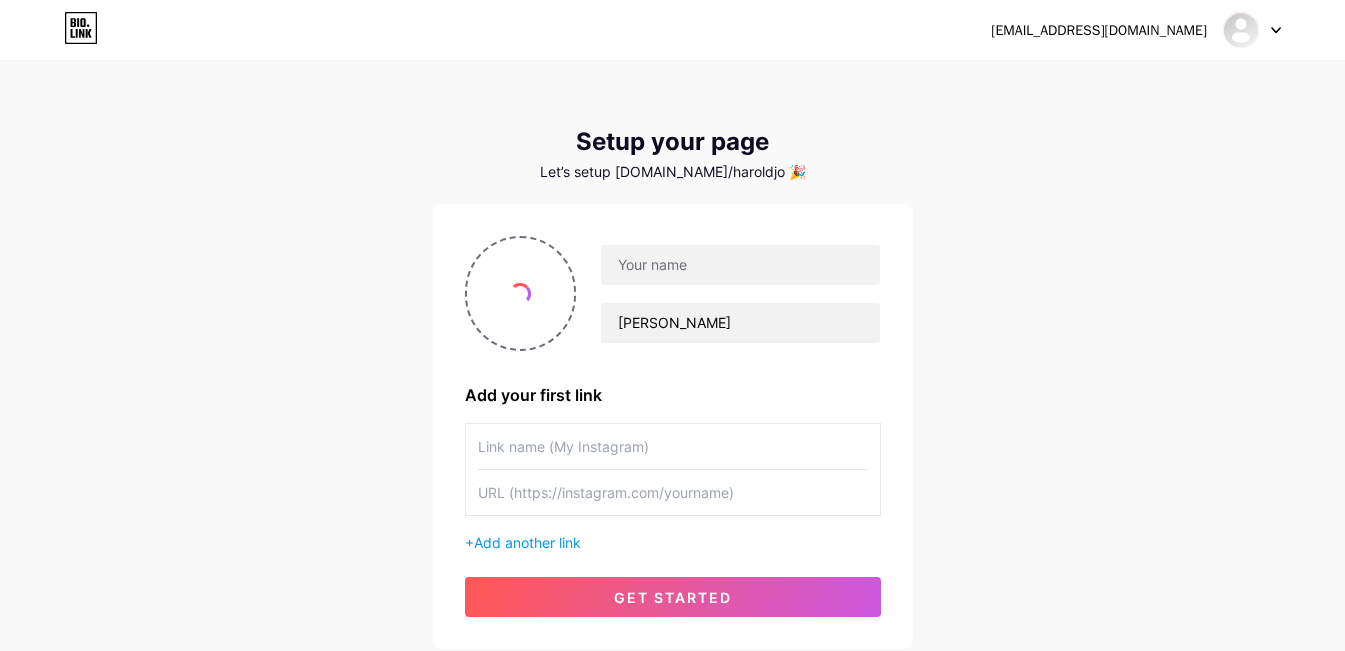 click at bounding box center (673, 492) 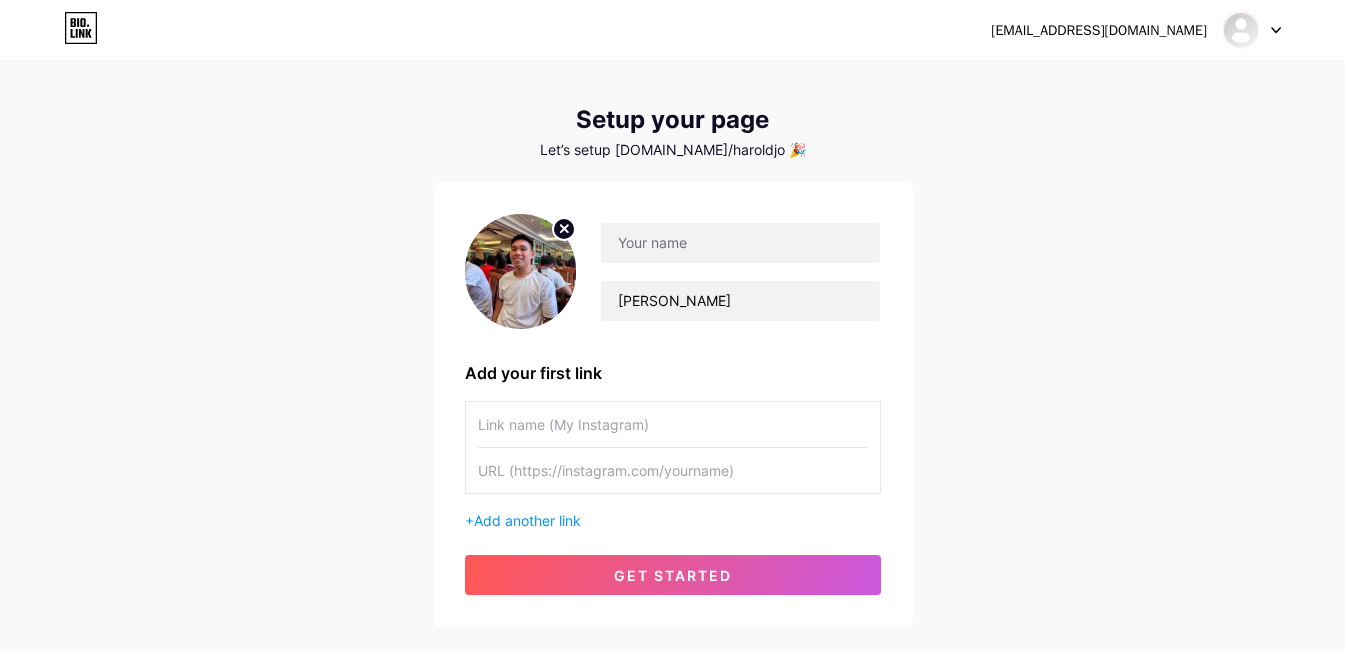 scroll, scrollTop: 0, scrollLeft: 0, axis: both 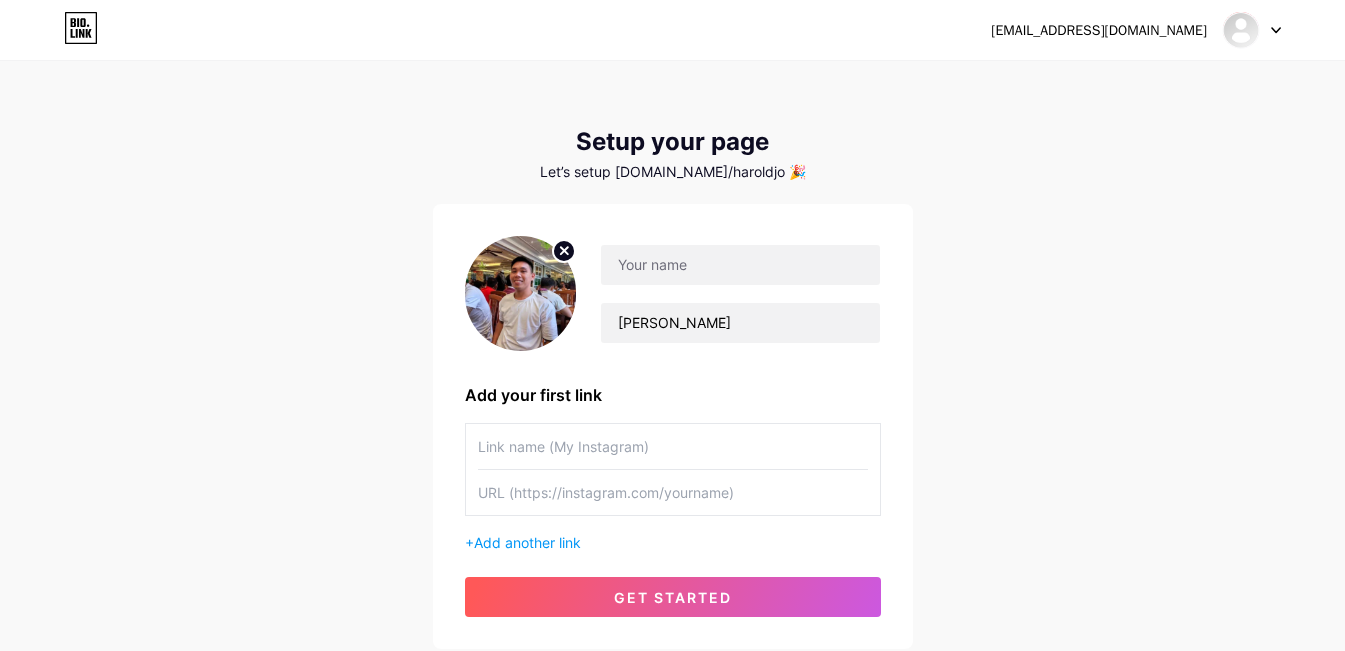 click at bounding box center (673, 446) 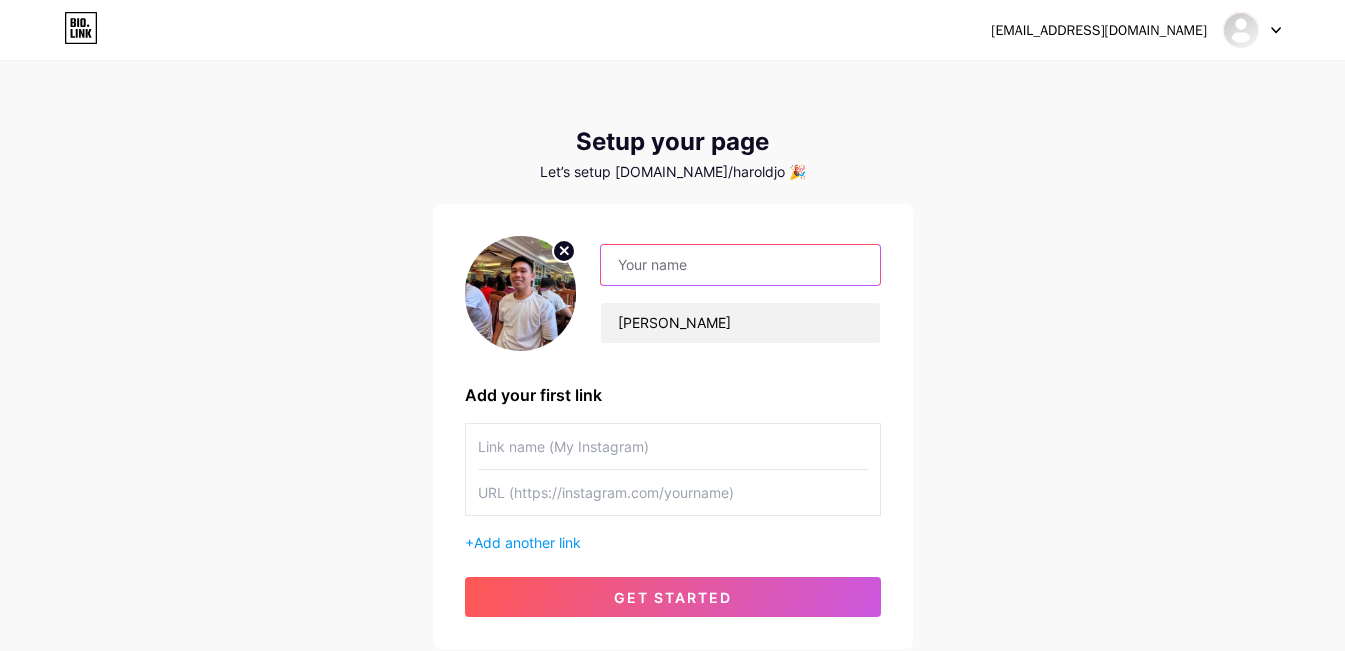 click at bounding box center [740, 265] 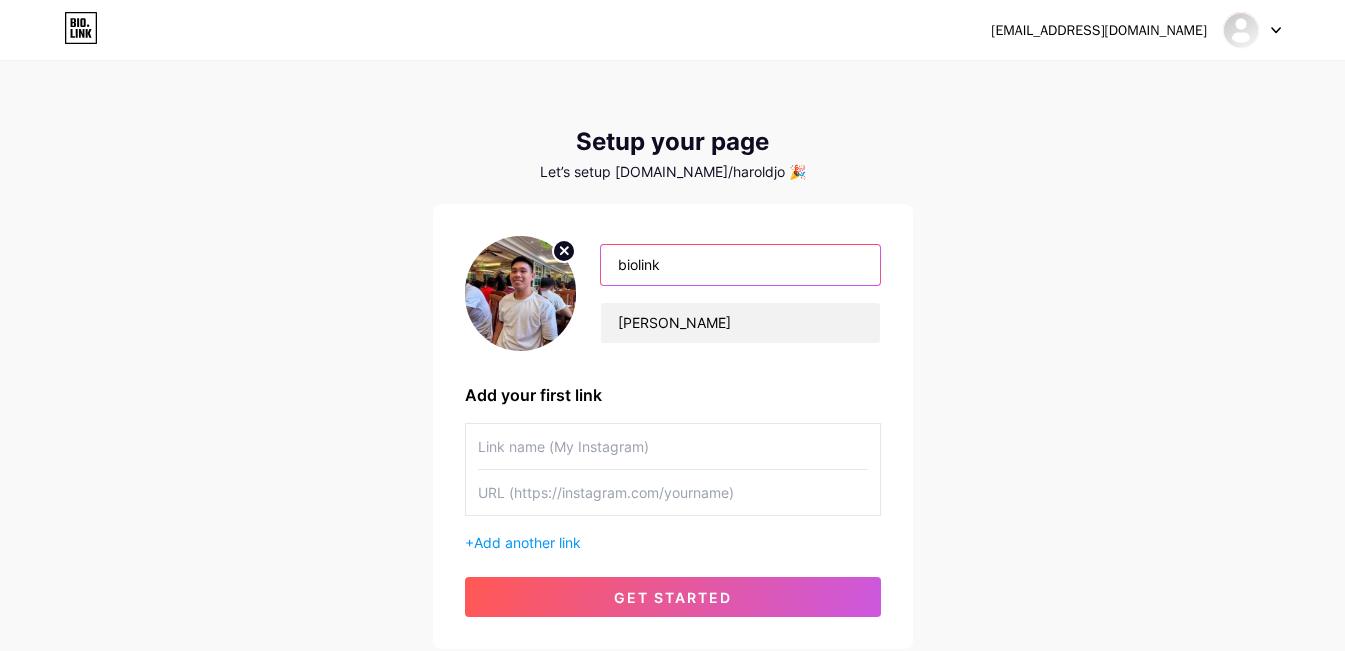 click on "biolink" at bounding box center (740, 265) 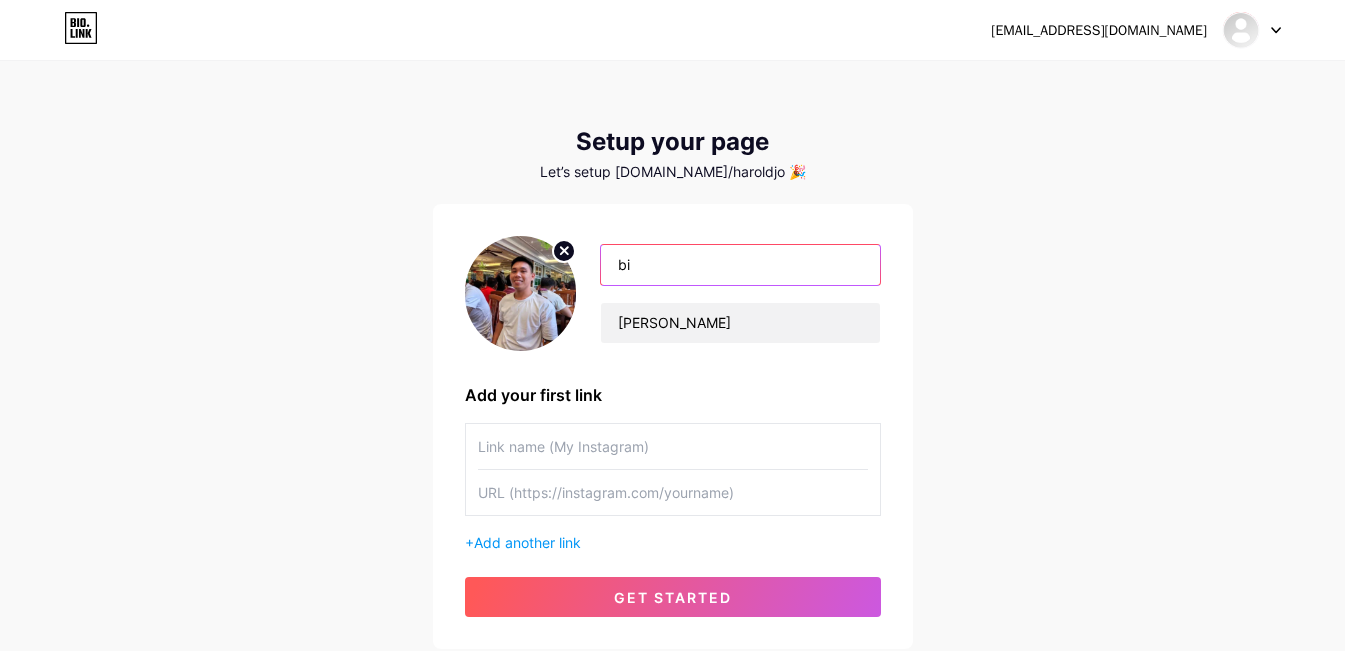 type on "b" 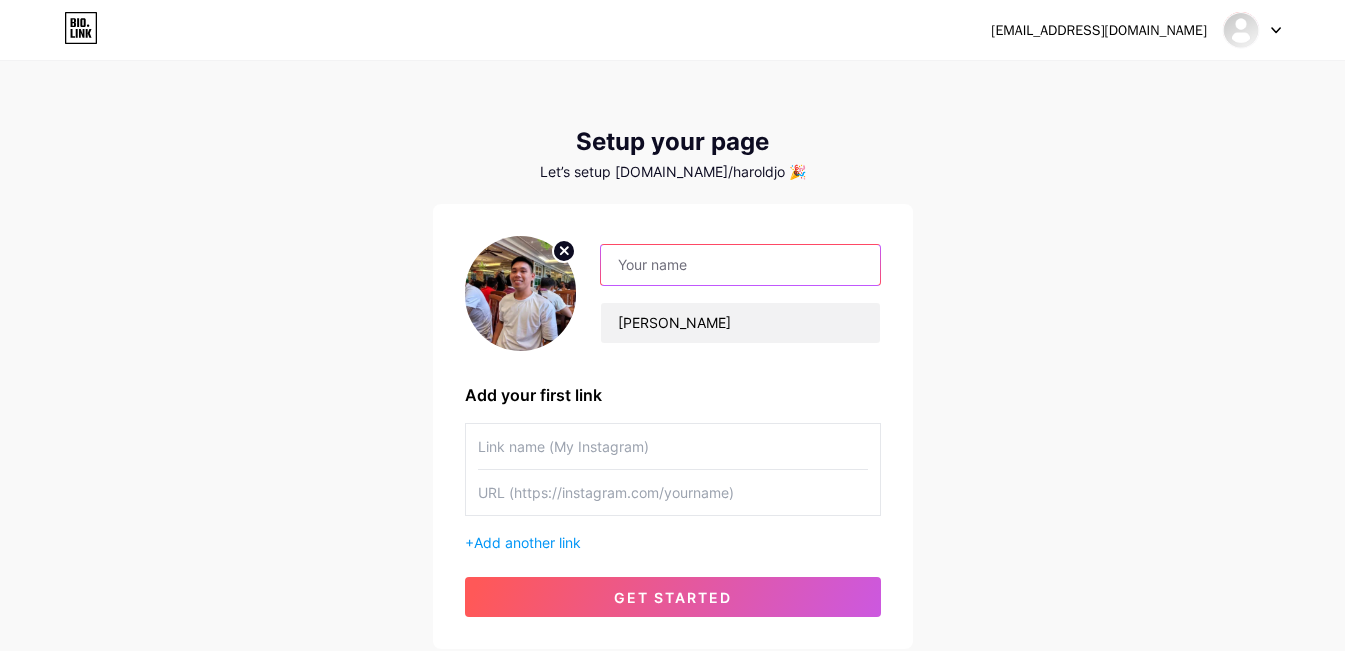 type on "h" 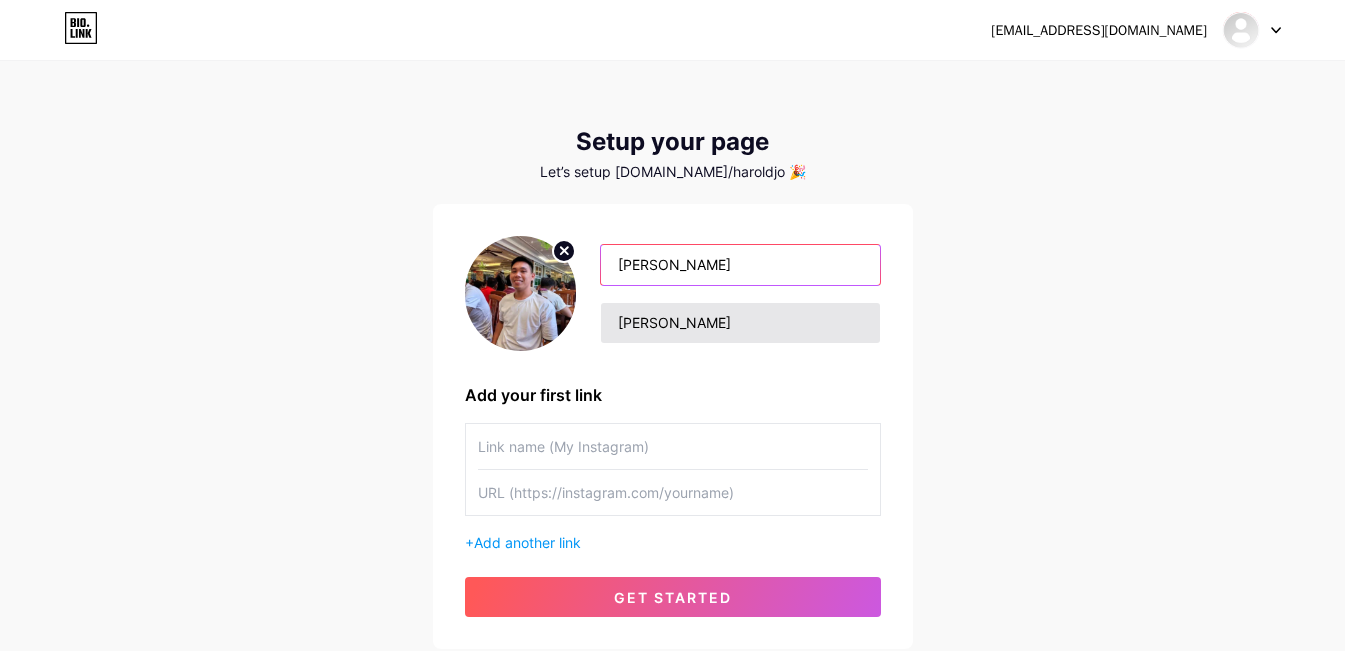 type on "[PERSON_NAME]" 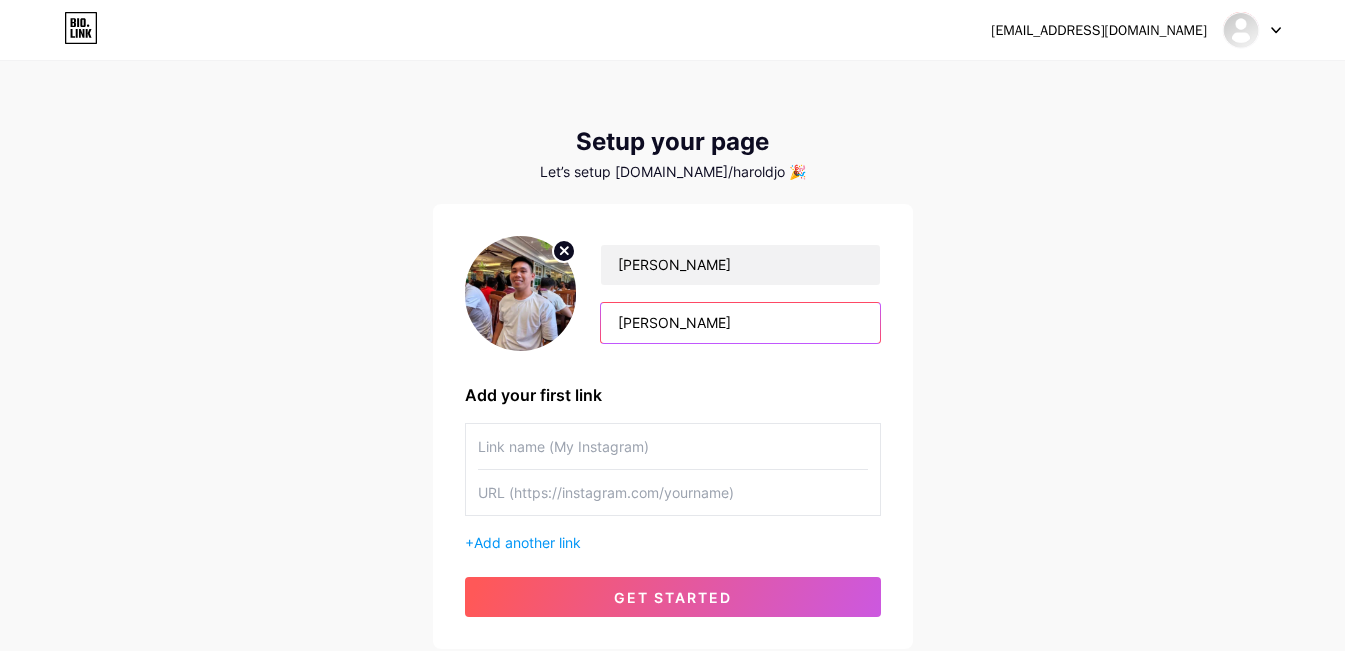 click on "haroldjohn" at bounding box center [740, 323] 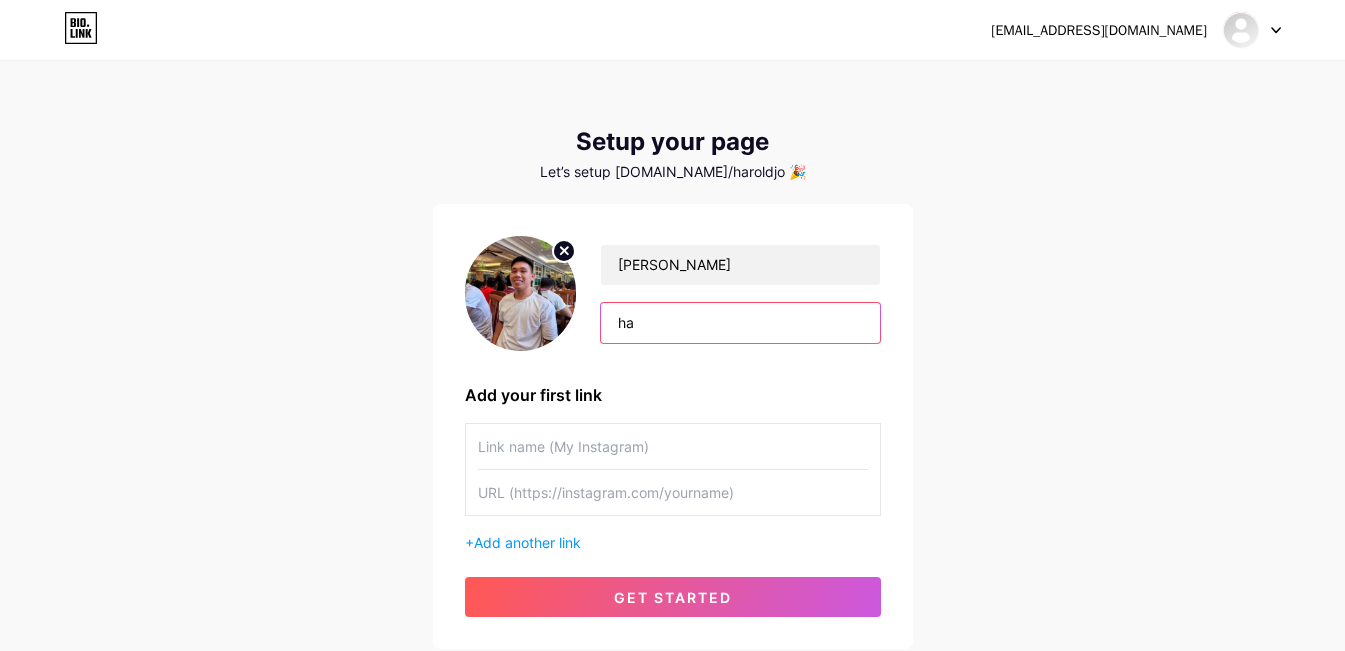 type on "h" 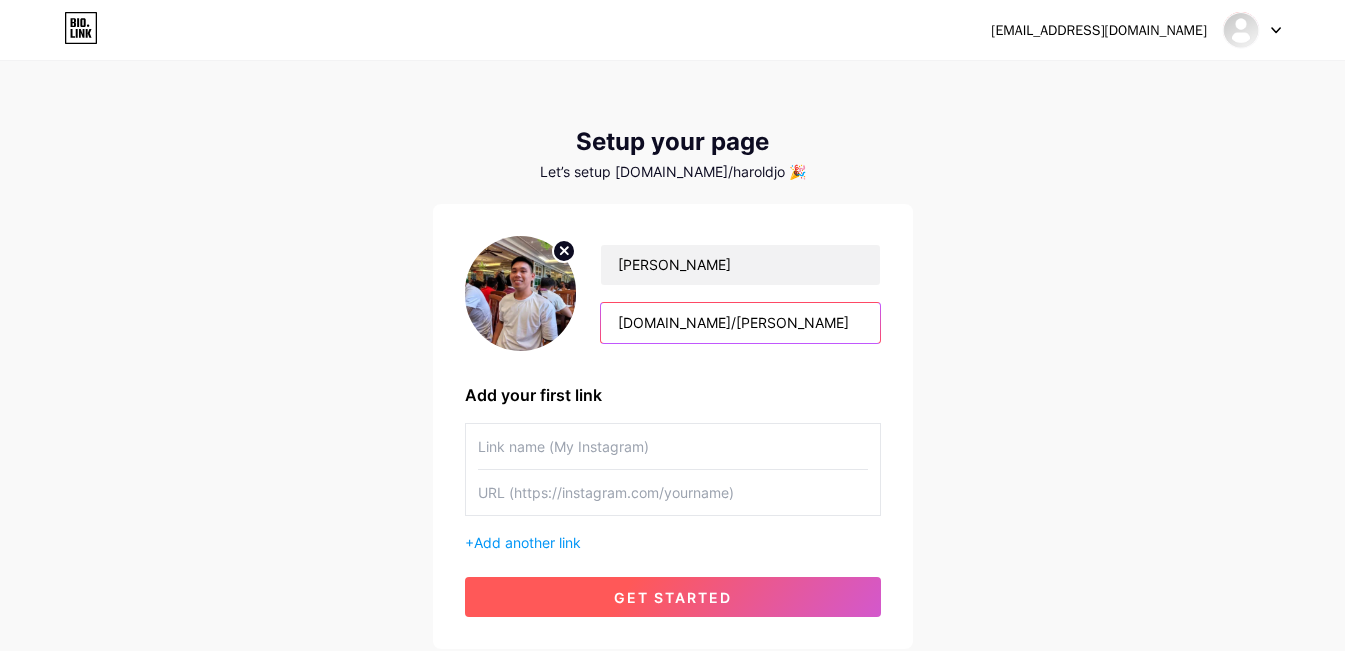 type on "bio.link/haroldjohn" 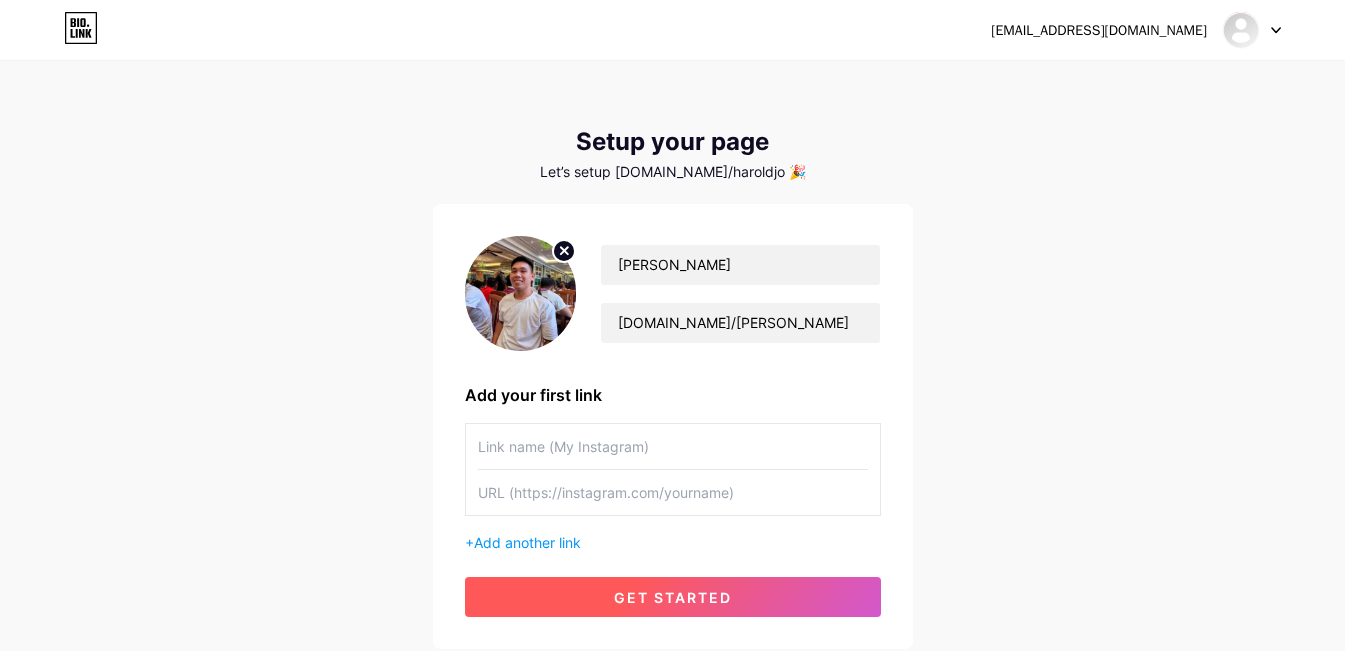 click on "get started" at bounding box center [673, 597] 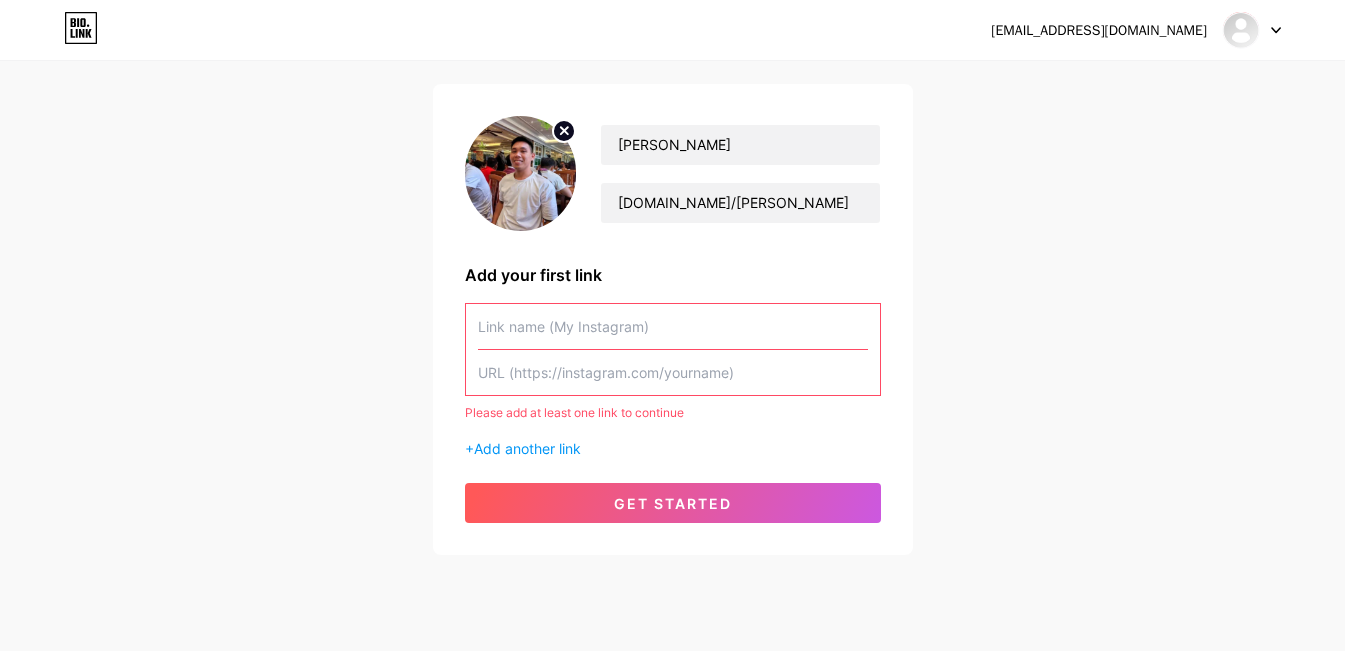 scroll, scrollTop: 168, scrollLeft: 0, axis: vertical 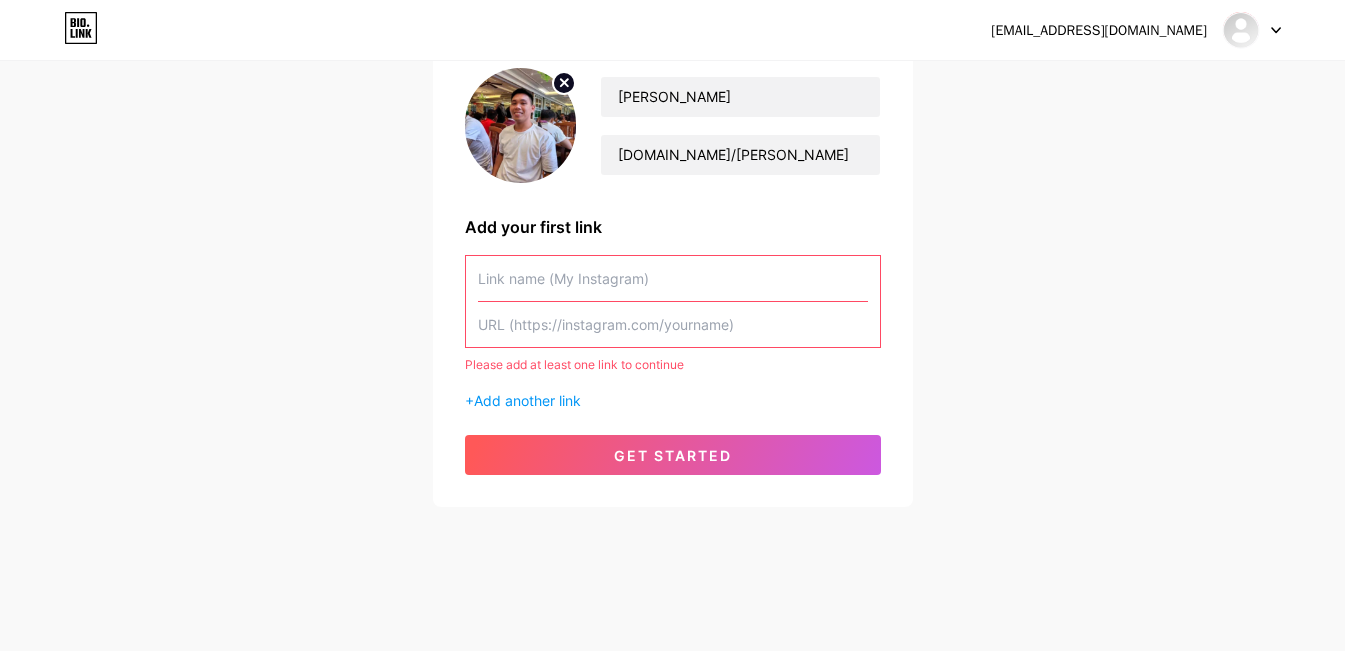 click at bounding box center [1241, 30] 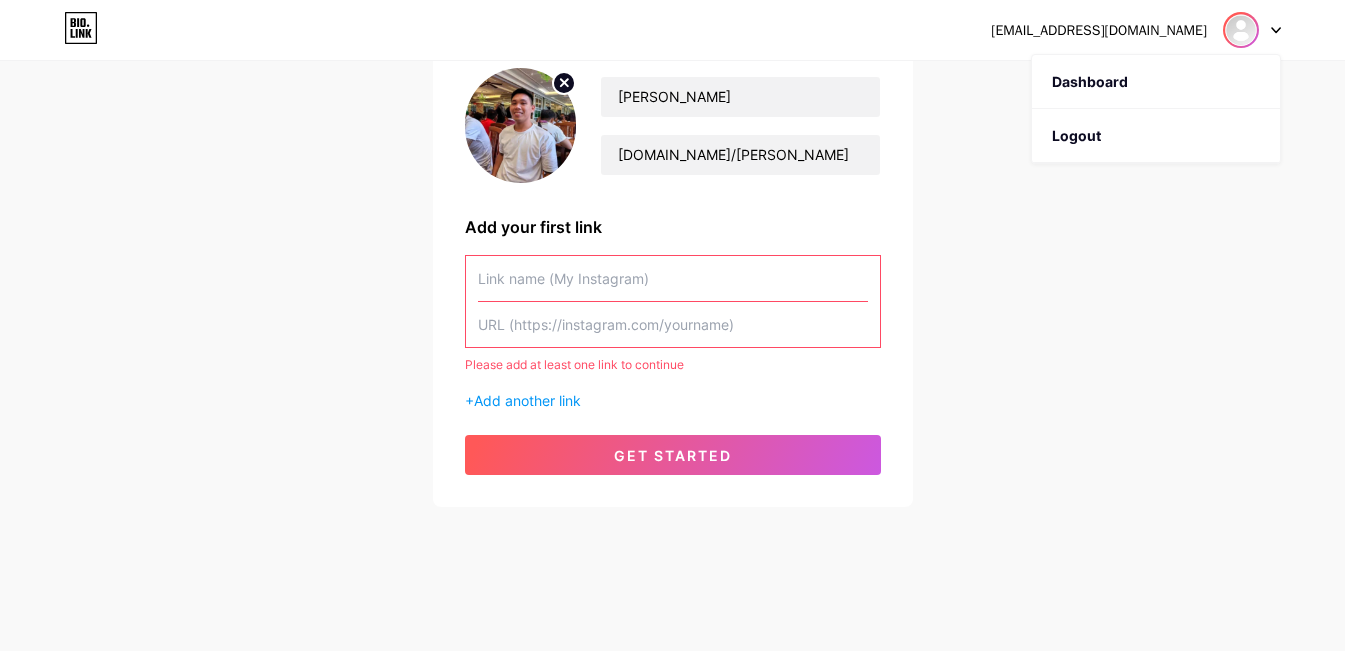 click at bounding box center [1241, 30] 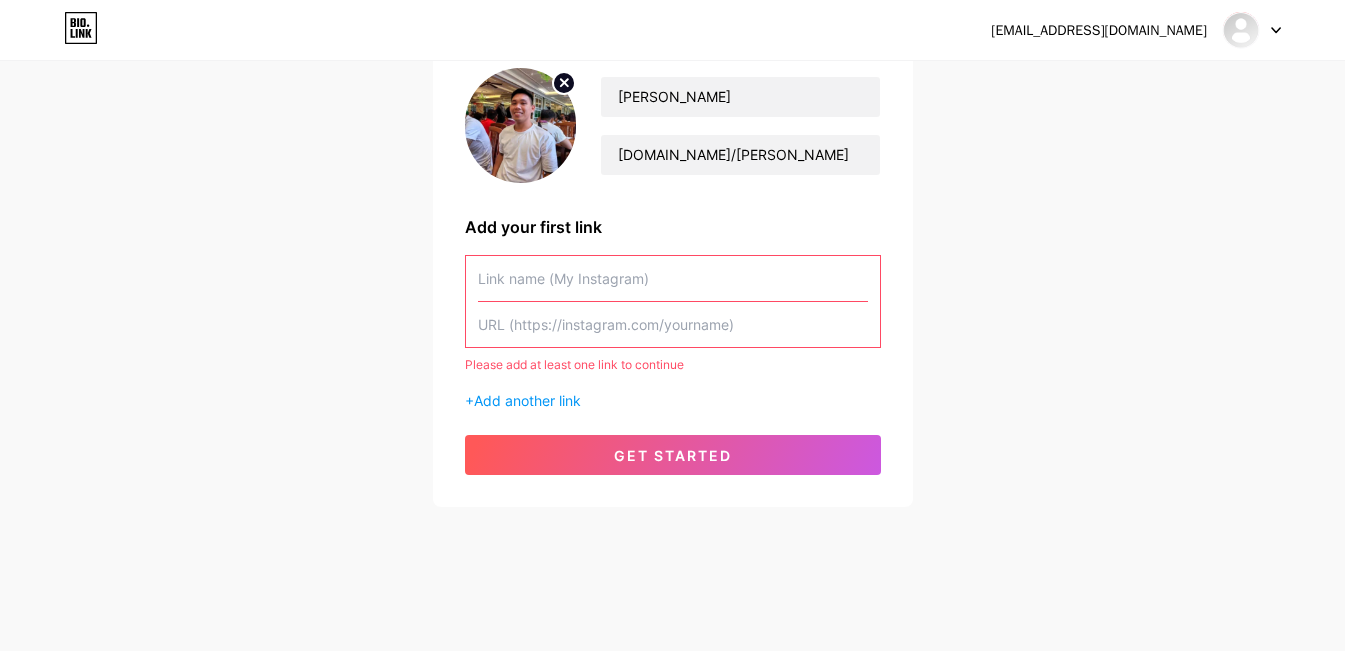 click at bounding box center [673, 278] 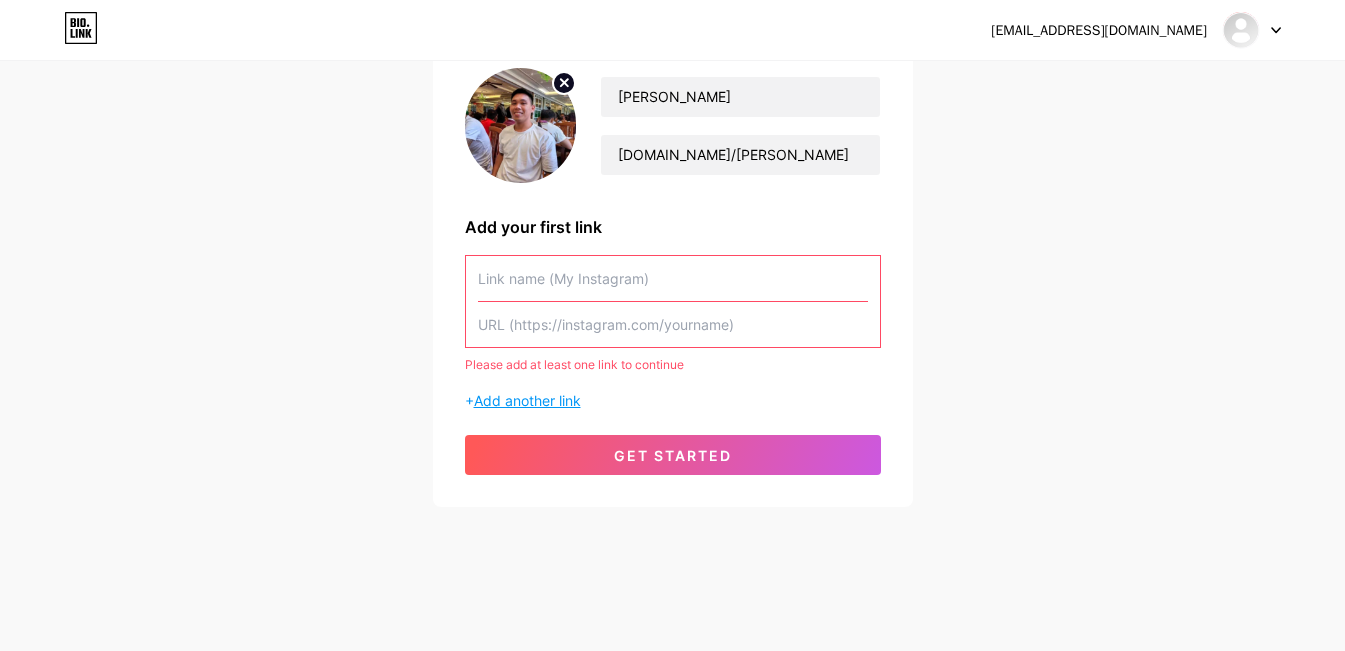 click on "Add another link" at bounding box center (527, 400) 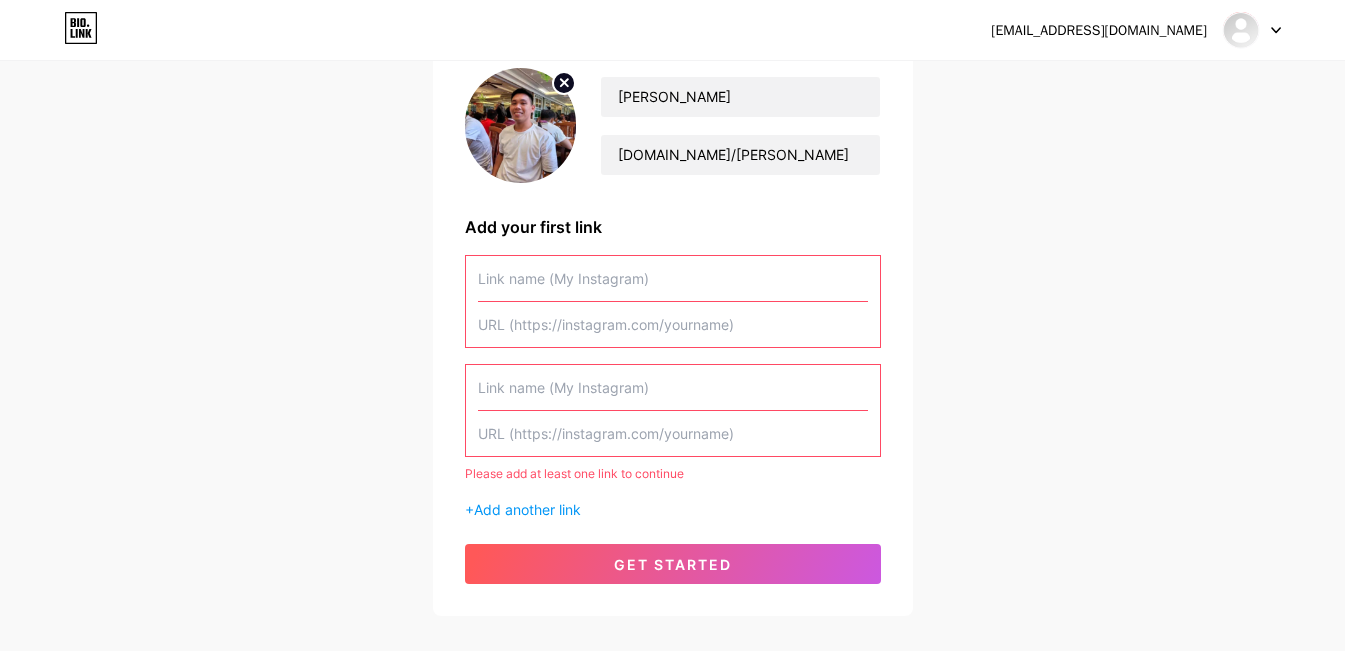 scroll, scrollTop: 0, scrollLeft: 0, axis: both 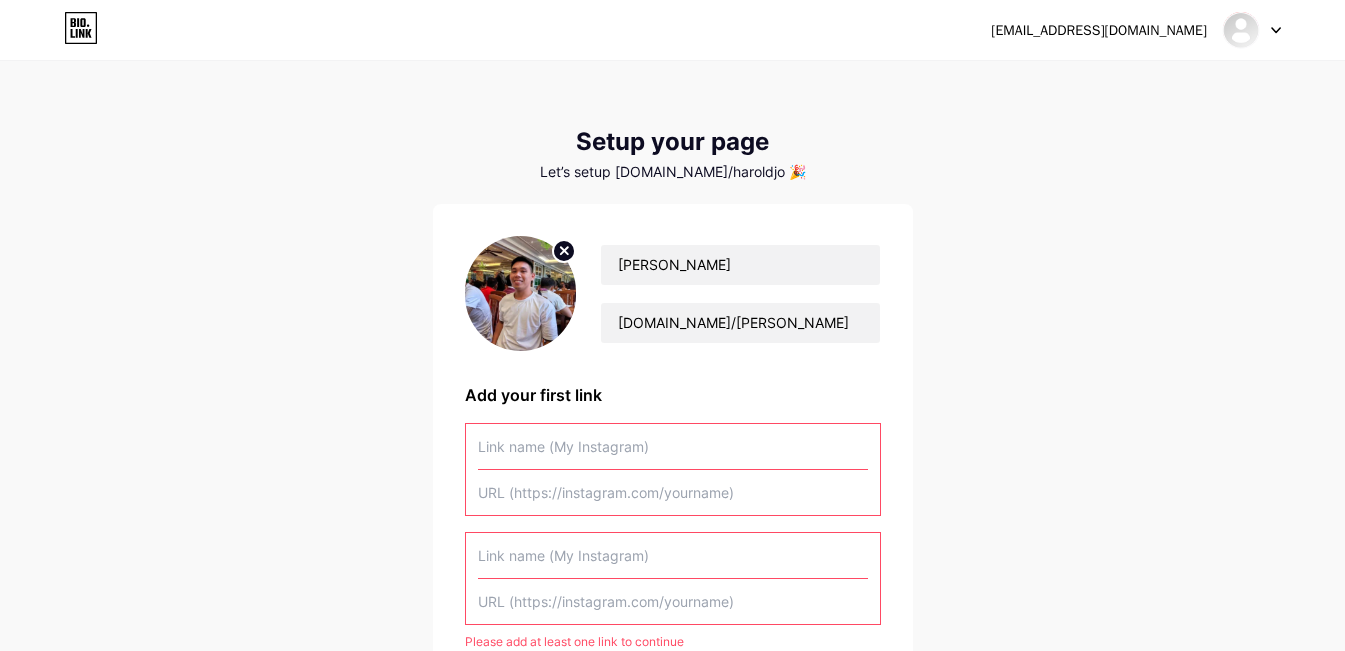 click on "Add your first link" at bounding box center [673, 395] 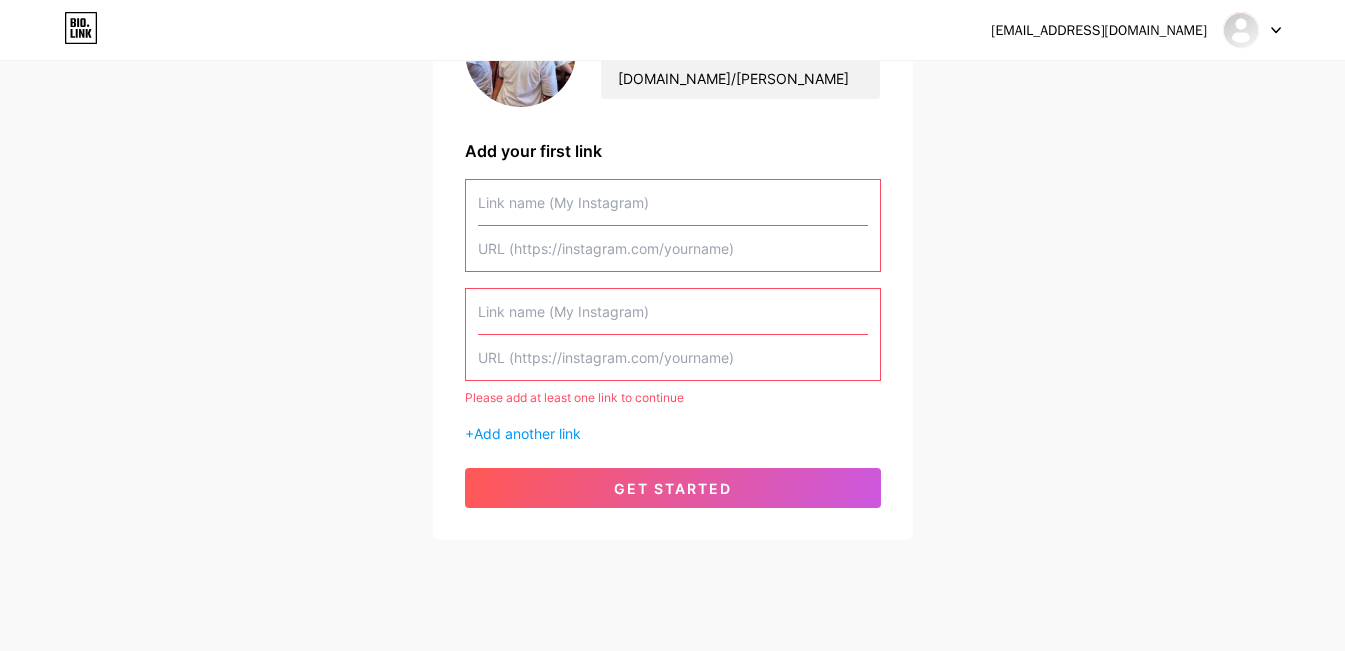 scroll, scrollTop: 277, scrollLeft: 0, axis: vertical 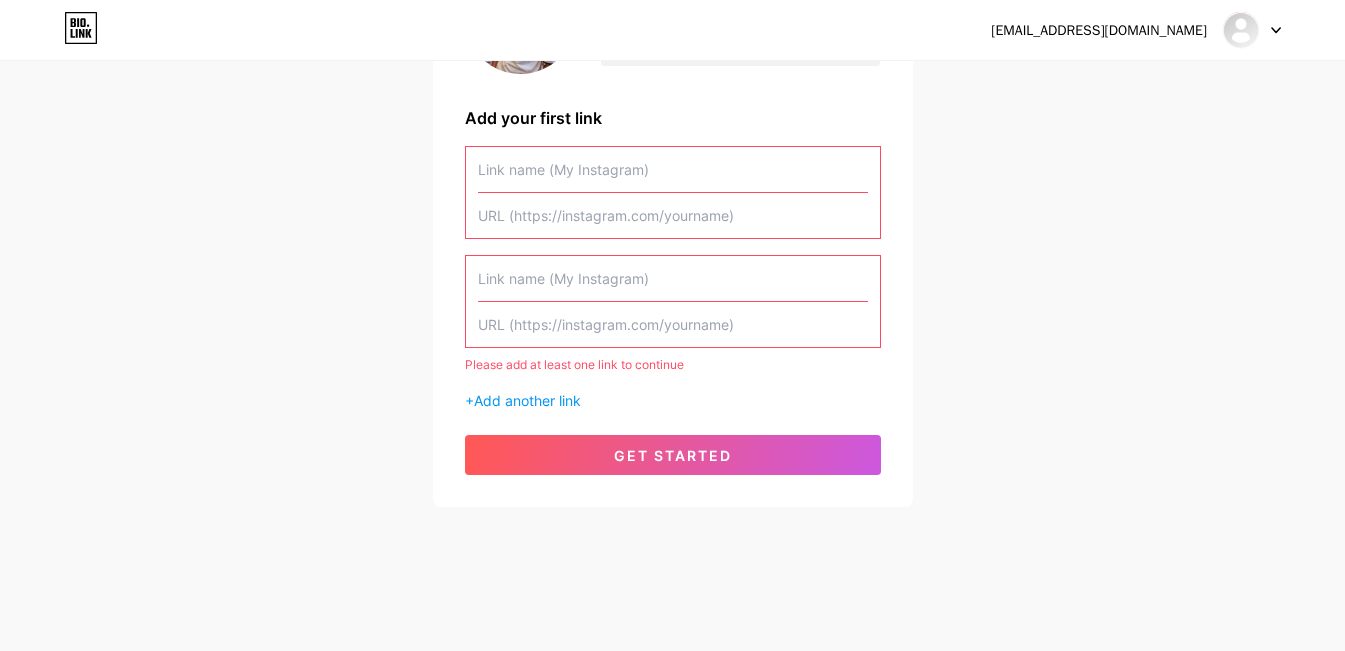 click at bounding box center (673, 324) 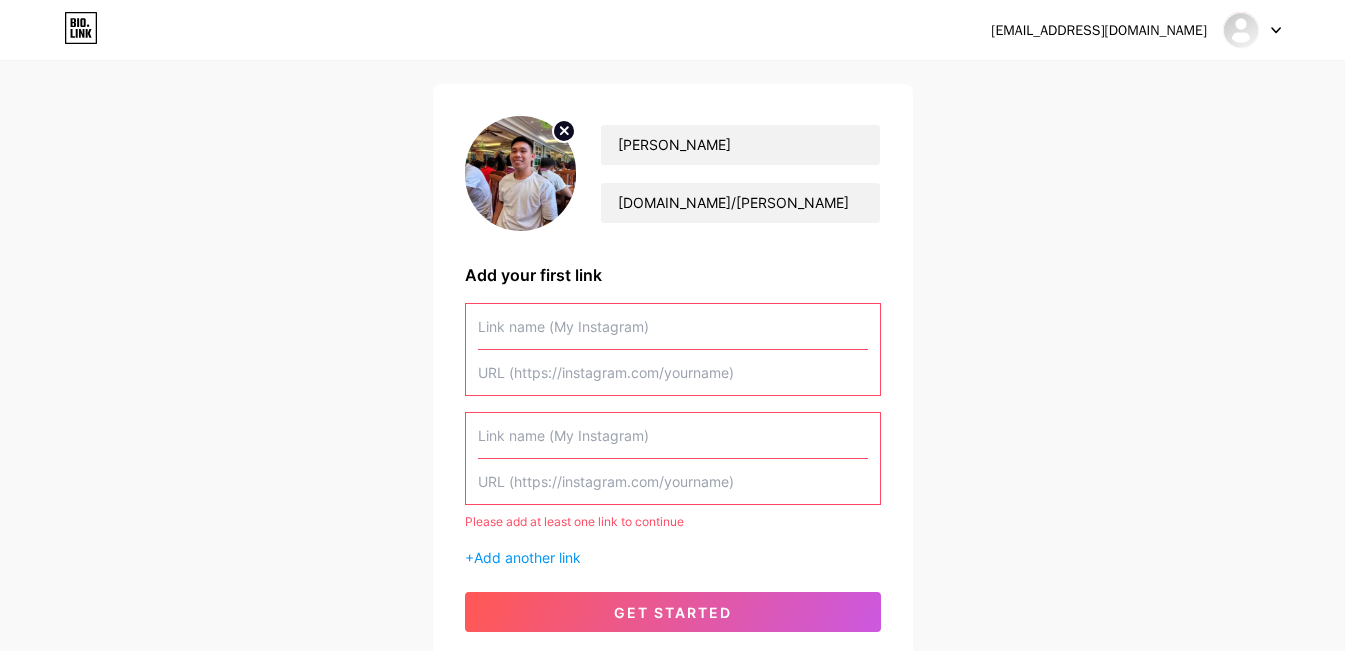 scroll, scrollTop: 0, scrollLeft: 0, axis: both 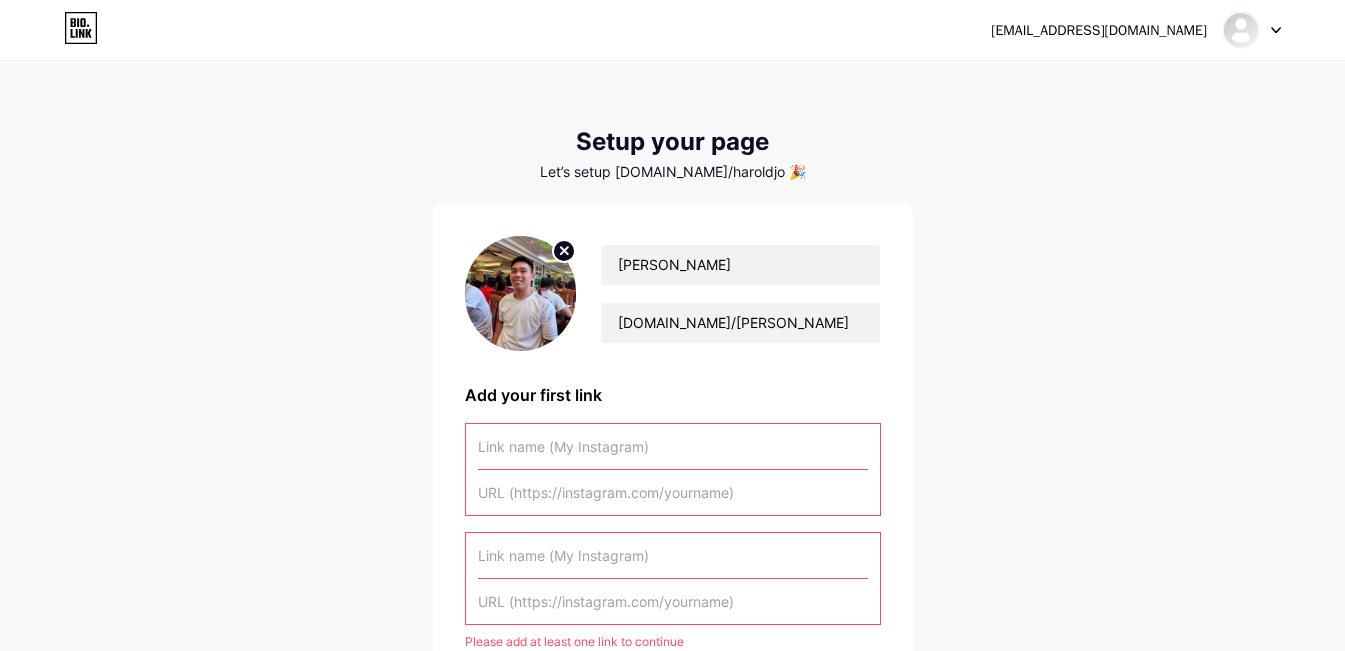 click at bounding box center (673, 492) 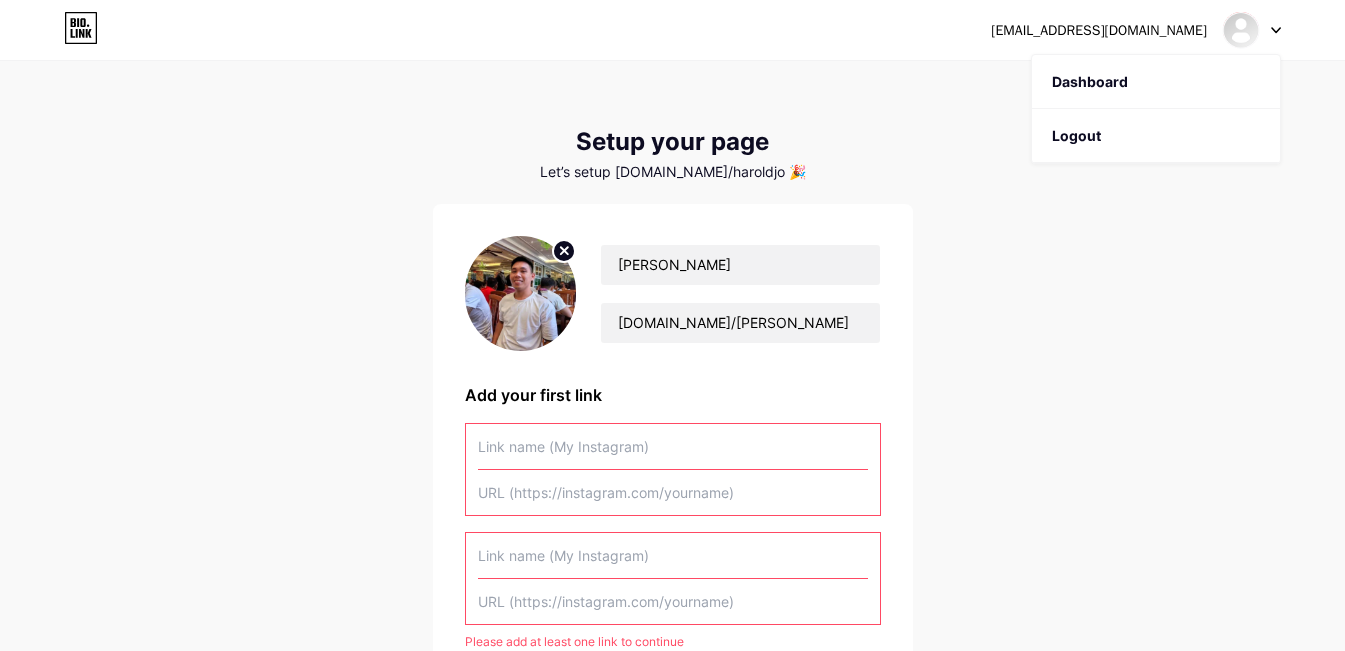 click at bounding box center (1252, 30) 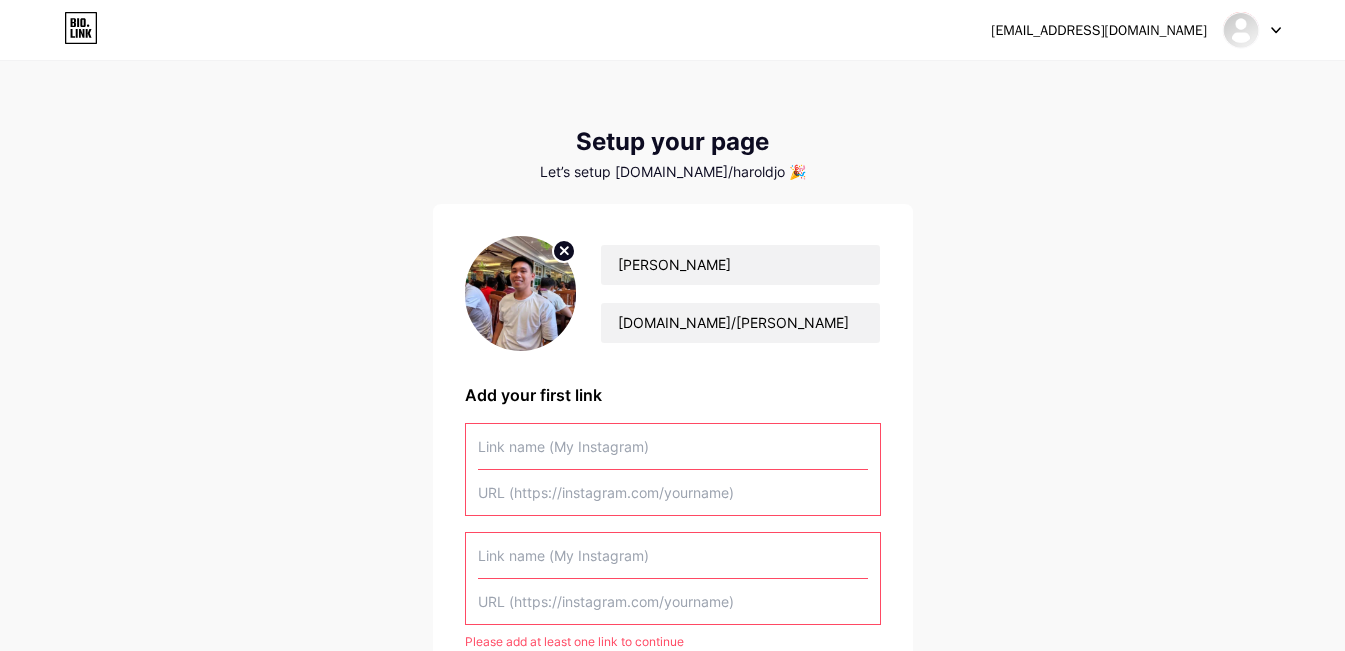 click on "Setup your page" at bounding box center (673, 142) 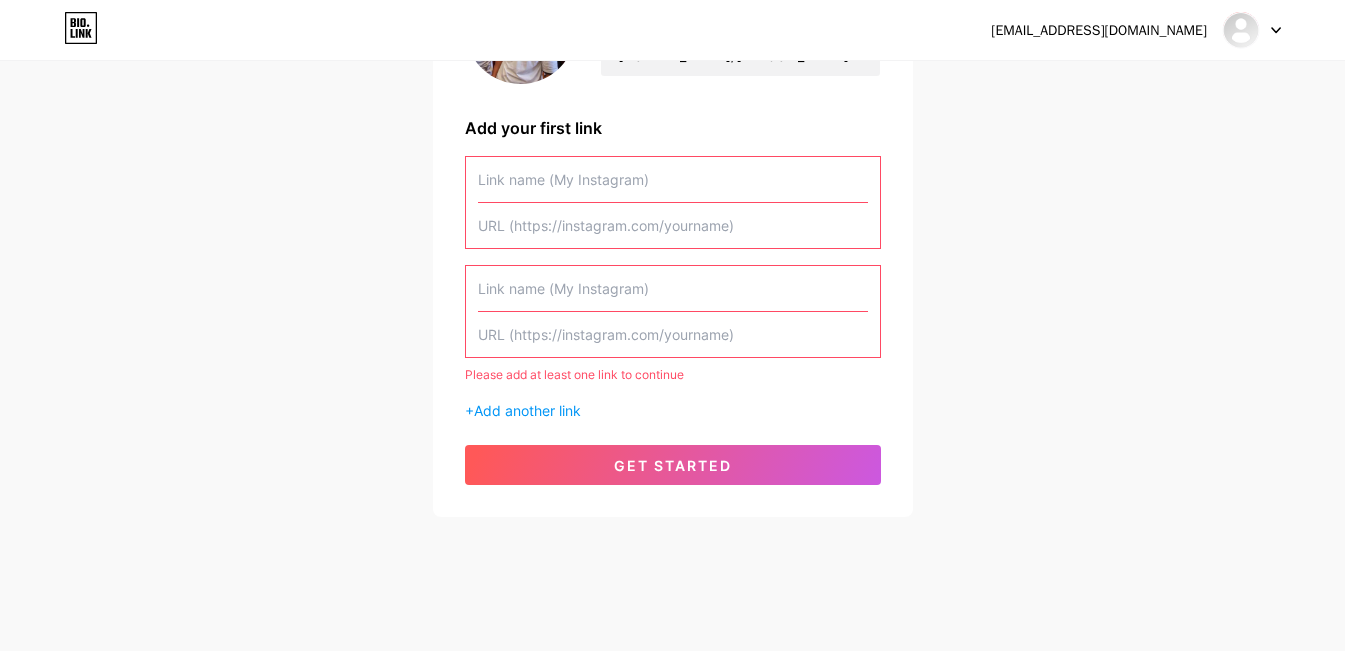 scroll, scrollTop: 277, scrollLeft: 0, axis: vertical 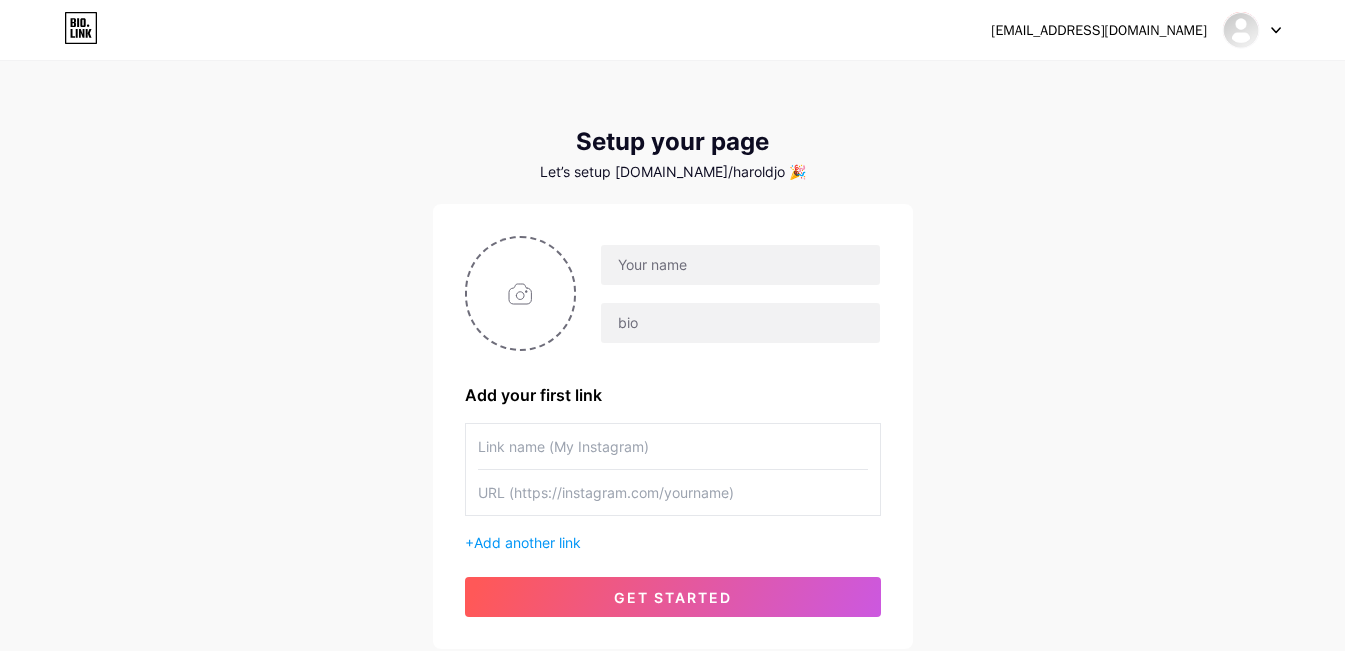 click 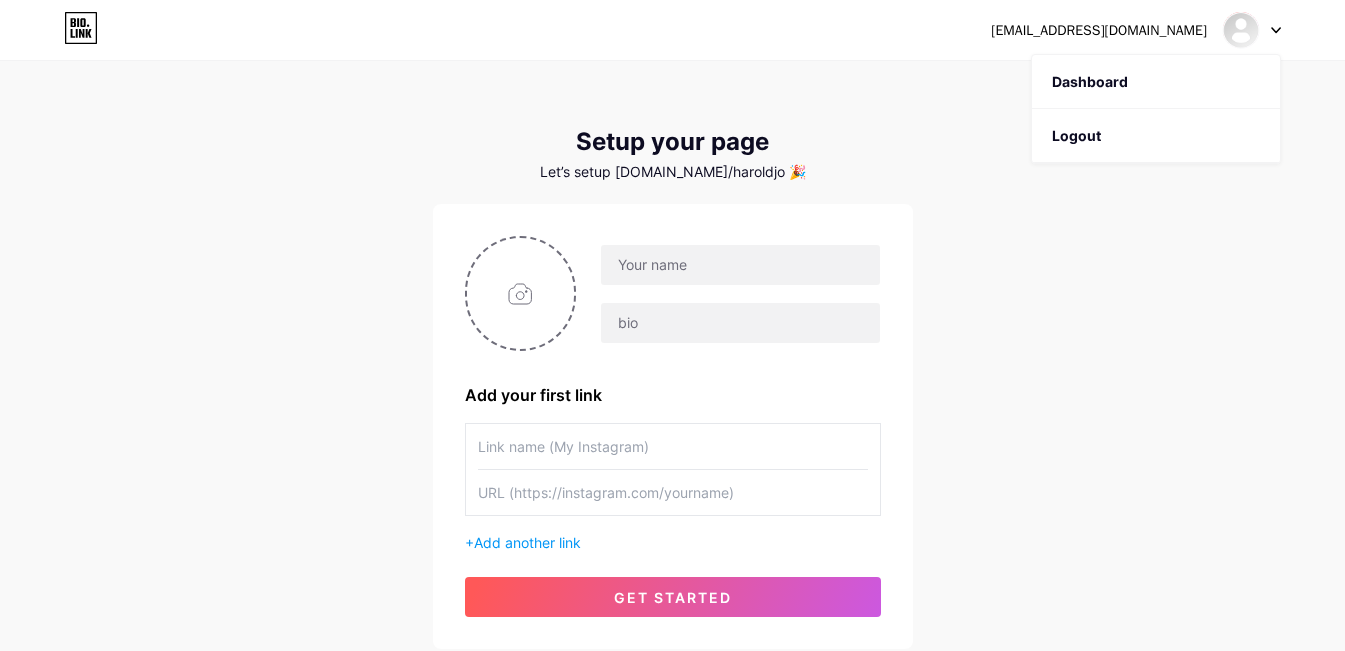 click on "Dashboard" at bounding box center [1156, 82] 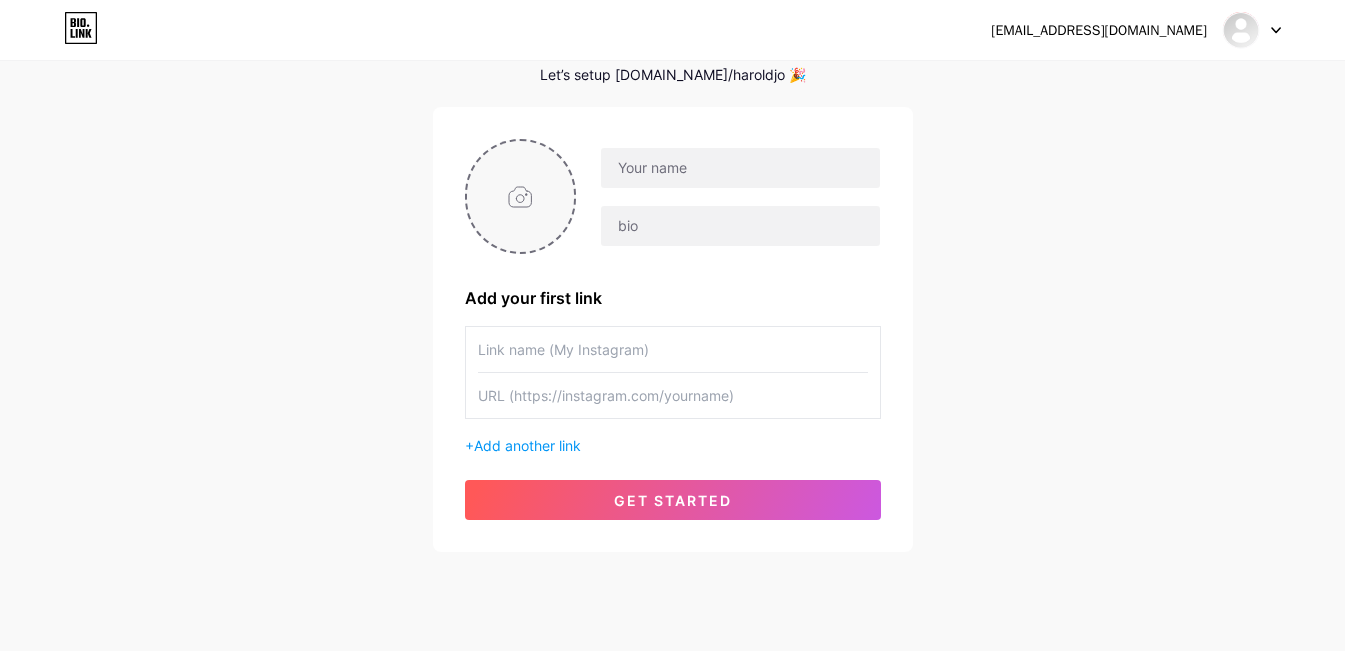 scroll, scrollTop: 142, scrollLeft: 0, axis: vertical 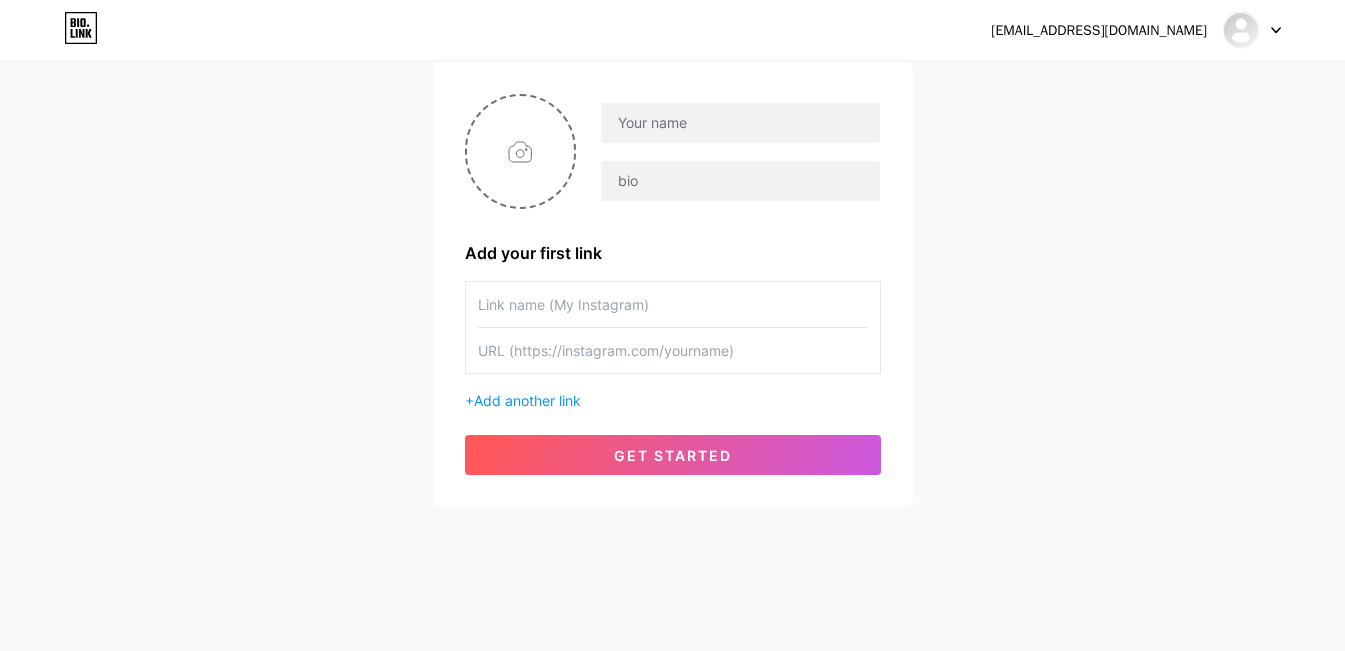 click at bounding box center (673, 304) 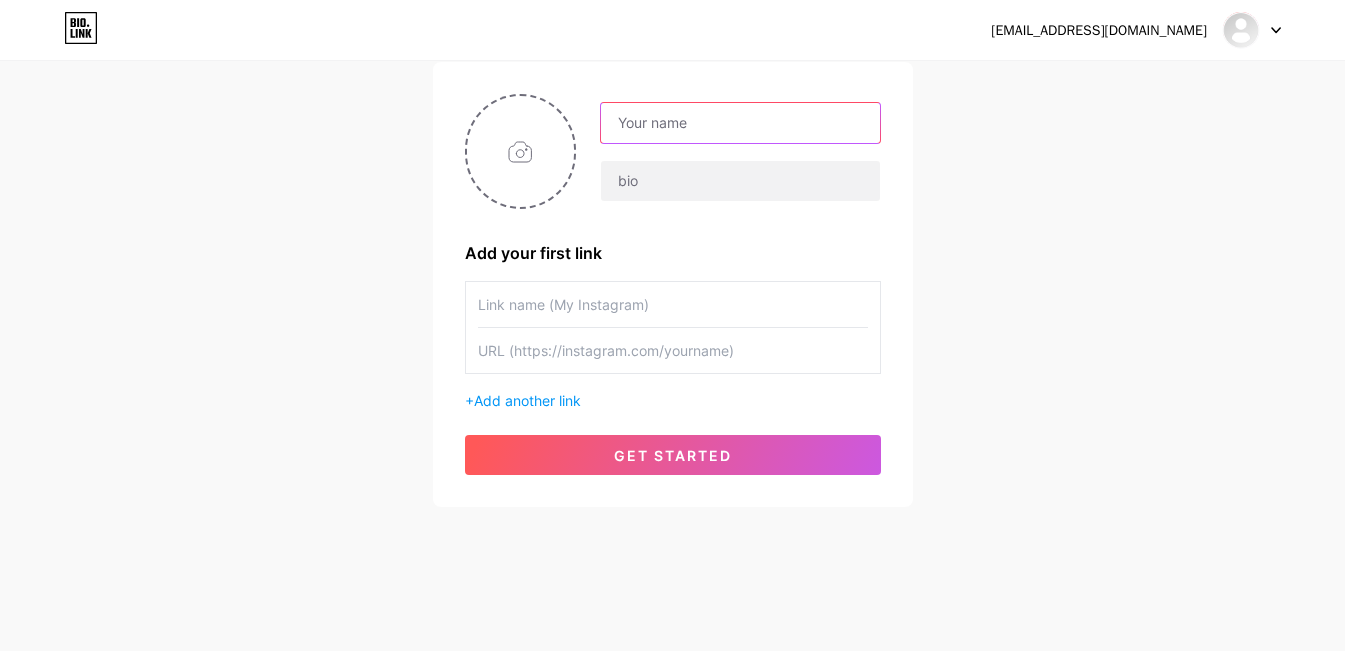 click at bounding box center [740, 123] 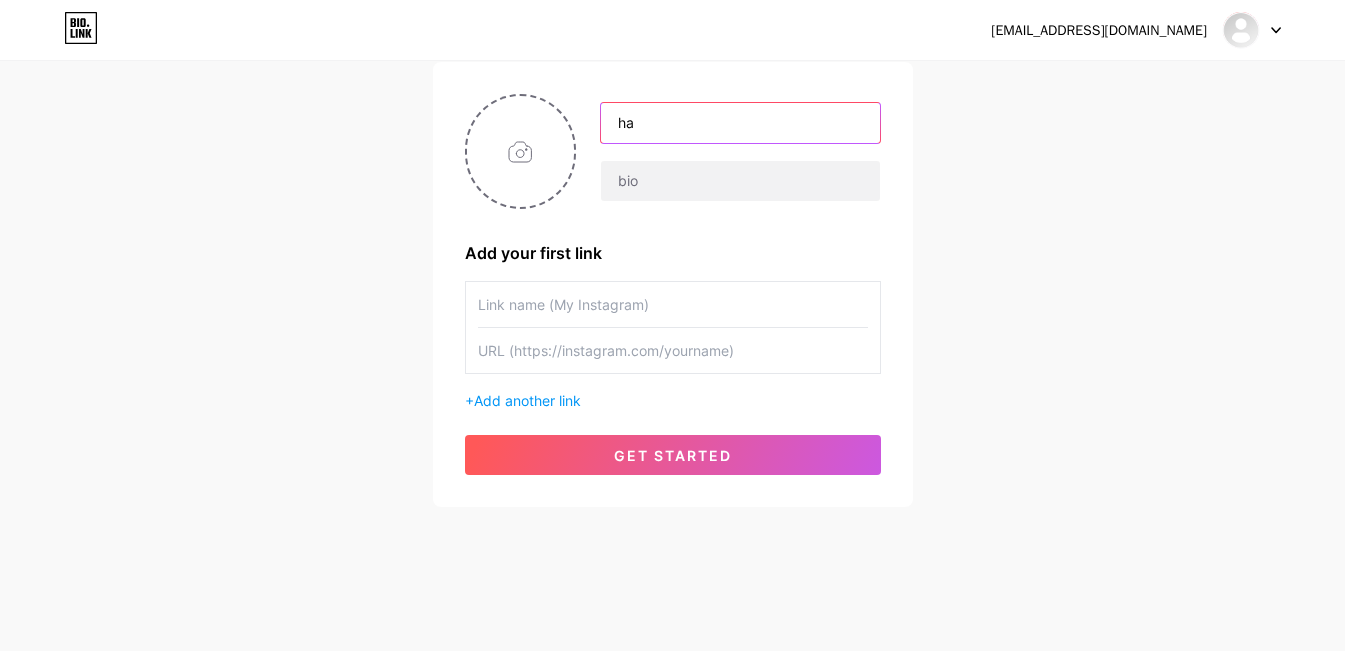type on "h" 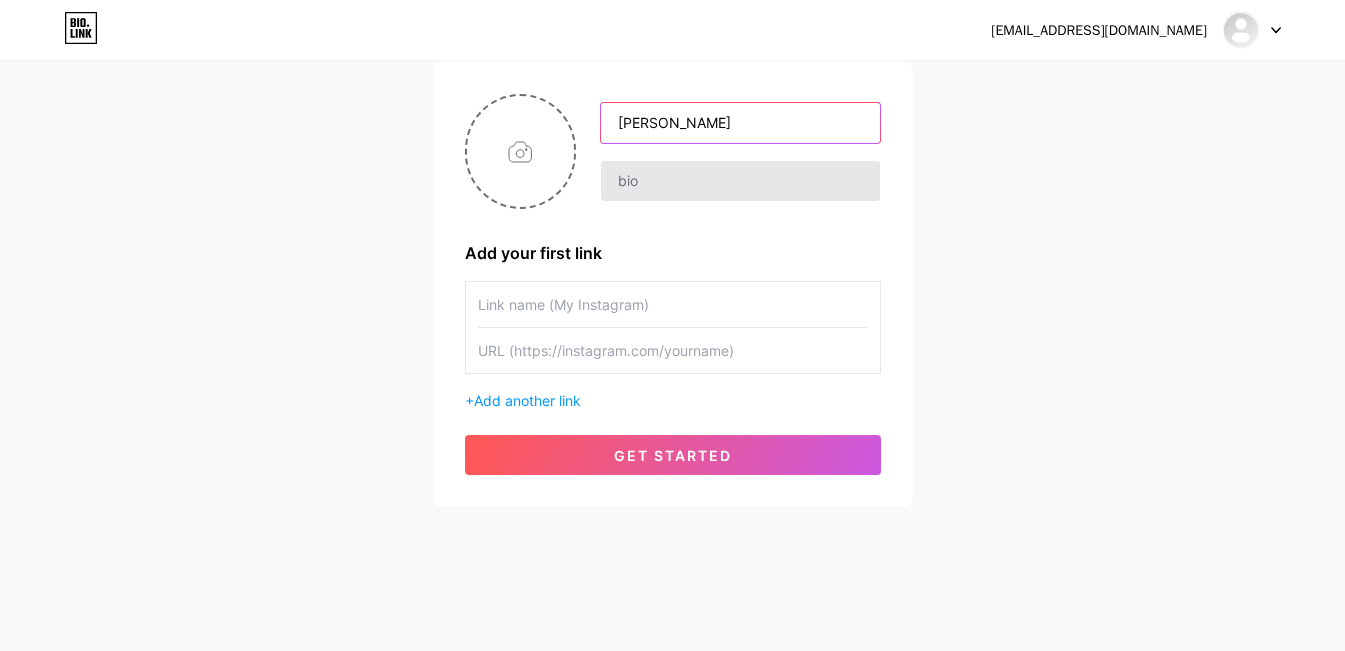 type on "[PERSON_NAME]" 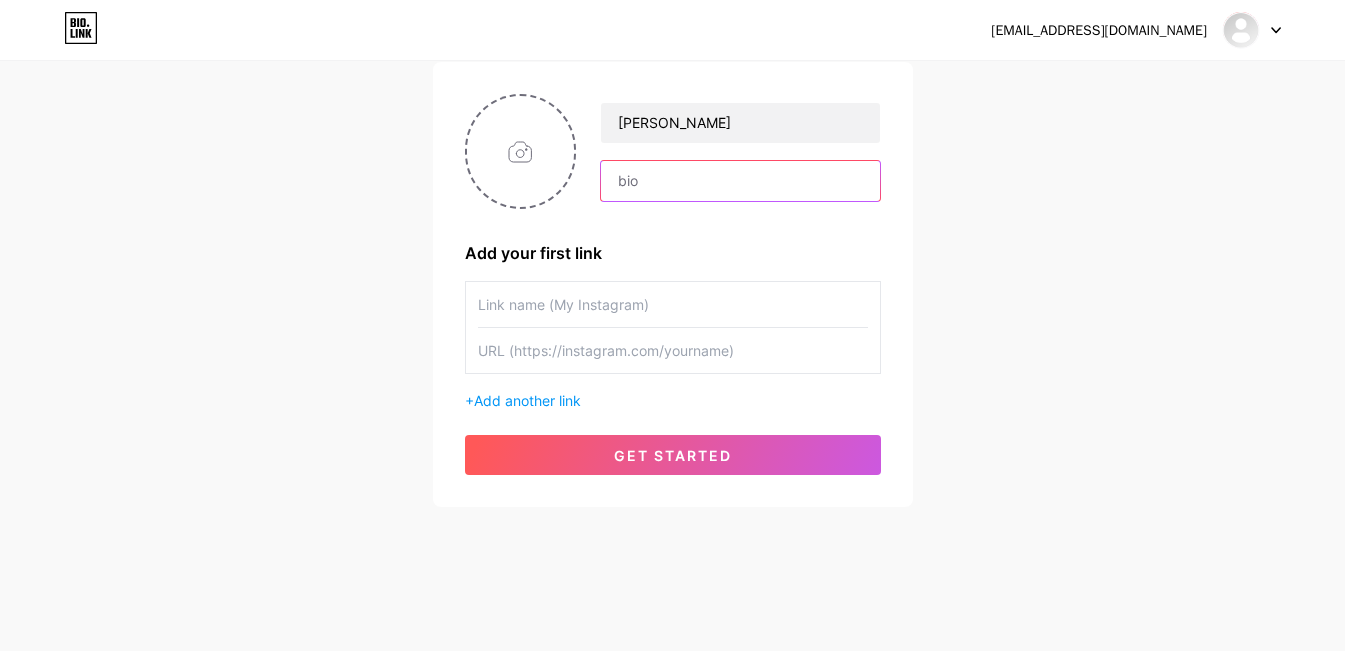 click at bounding box center (740, 181) 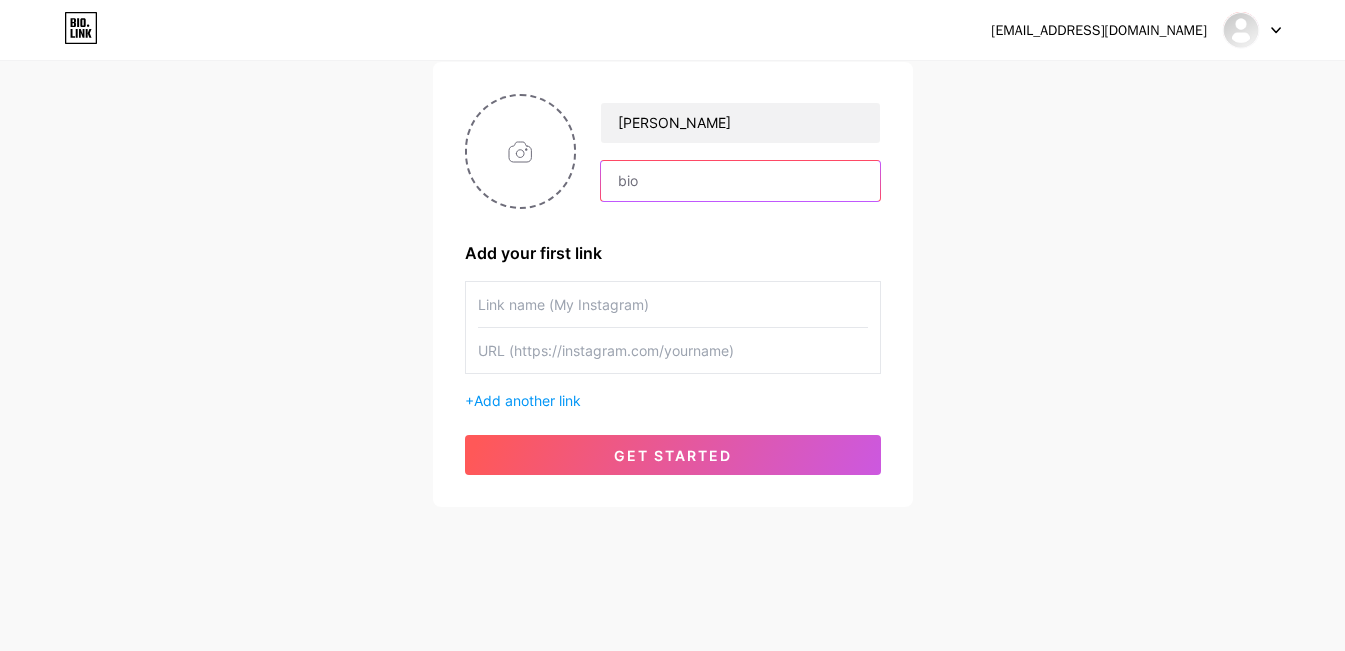 type on "c" 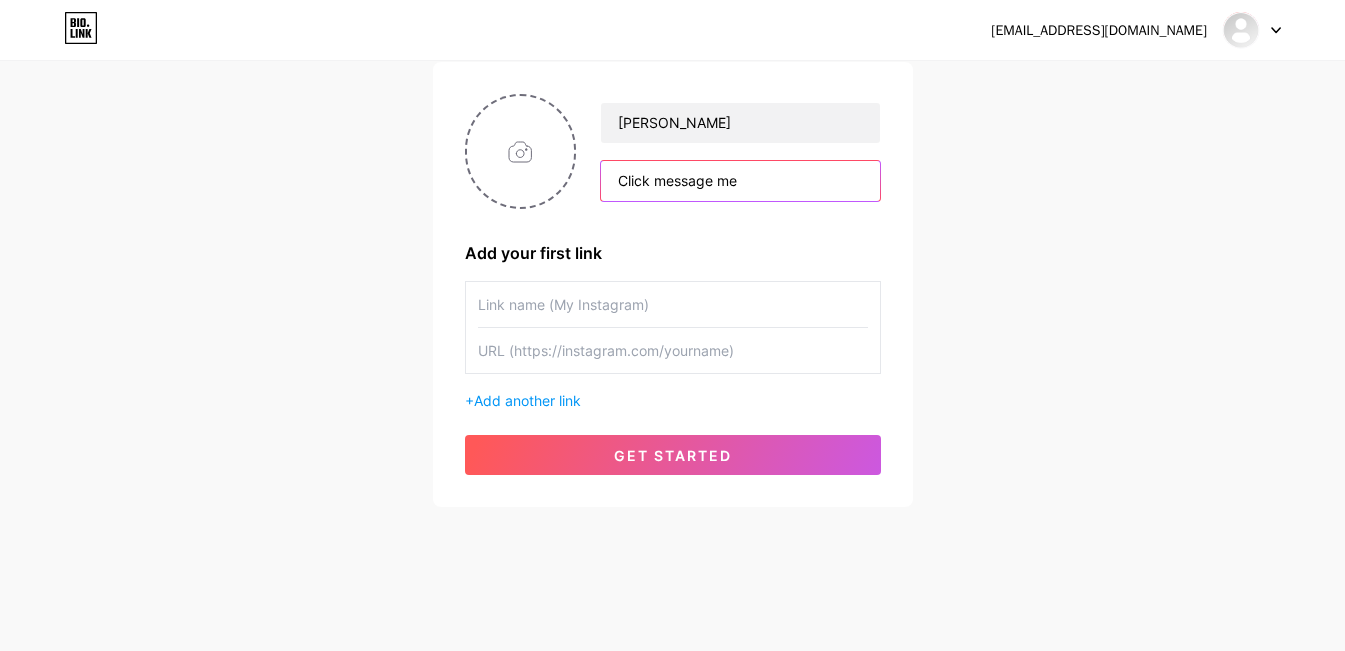 click on "Click message me" at bounding box center [740, 181] 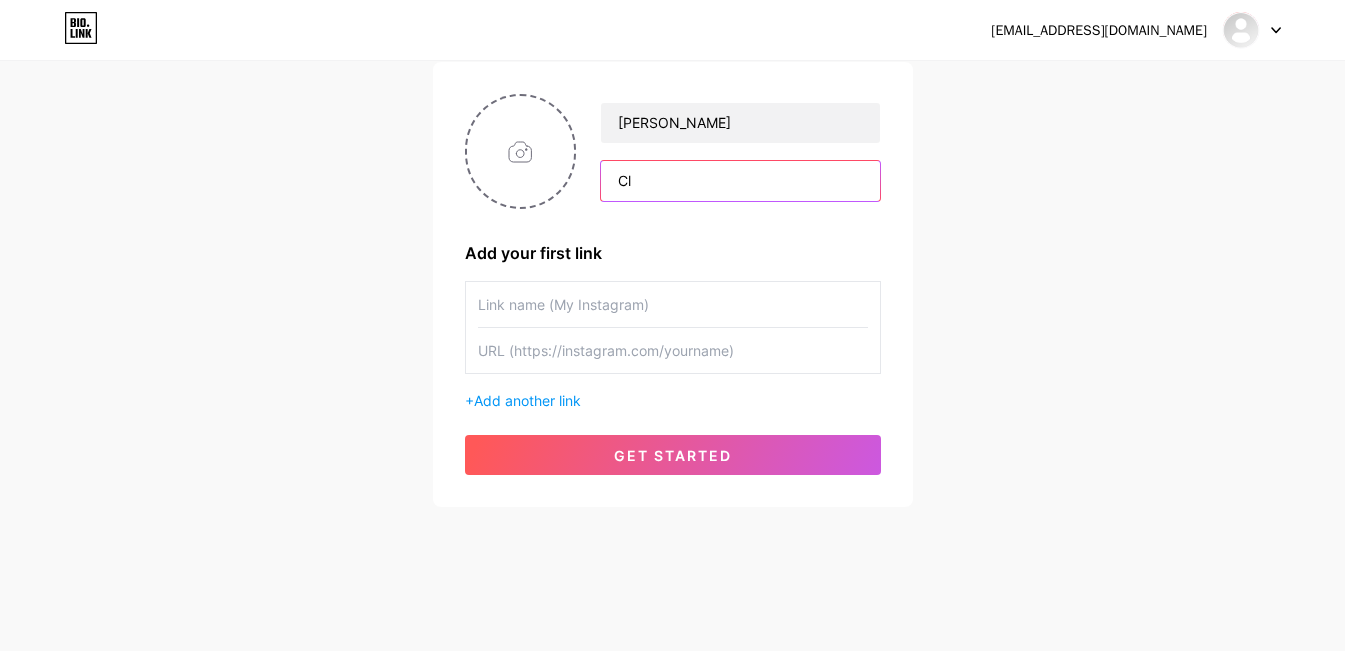 type on "C" 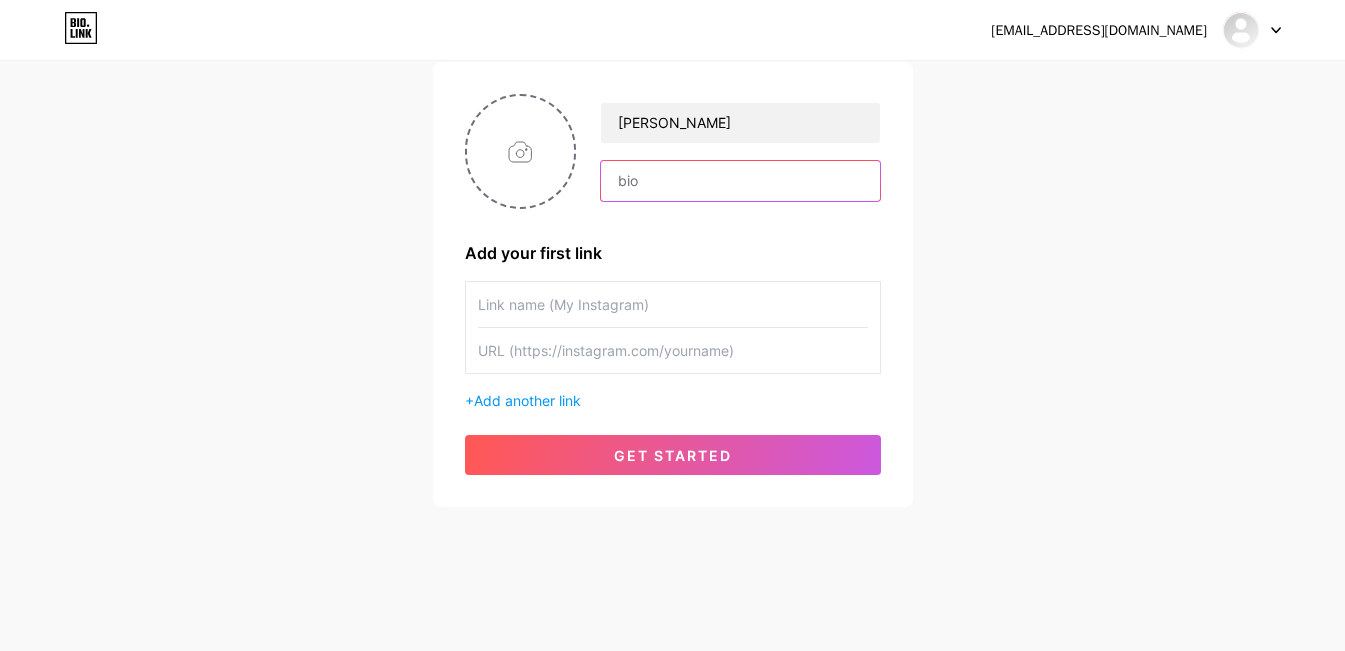 paste on "Click the "Message Me" button below para mag redirect ka sa messenger ko👇👇👇" 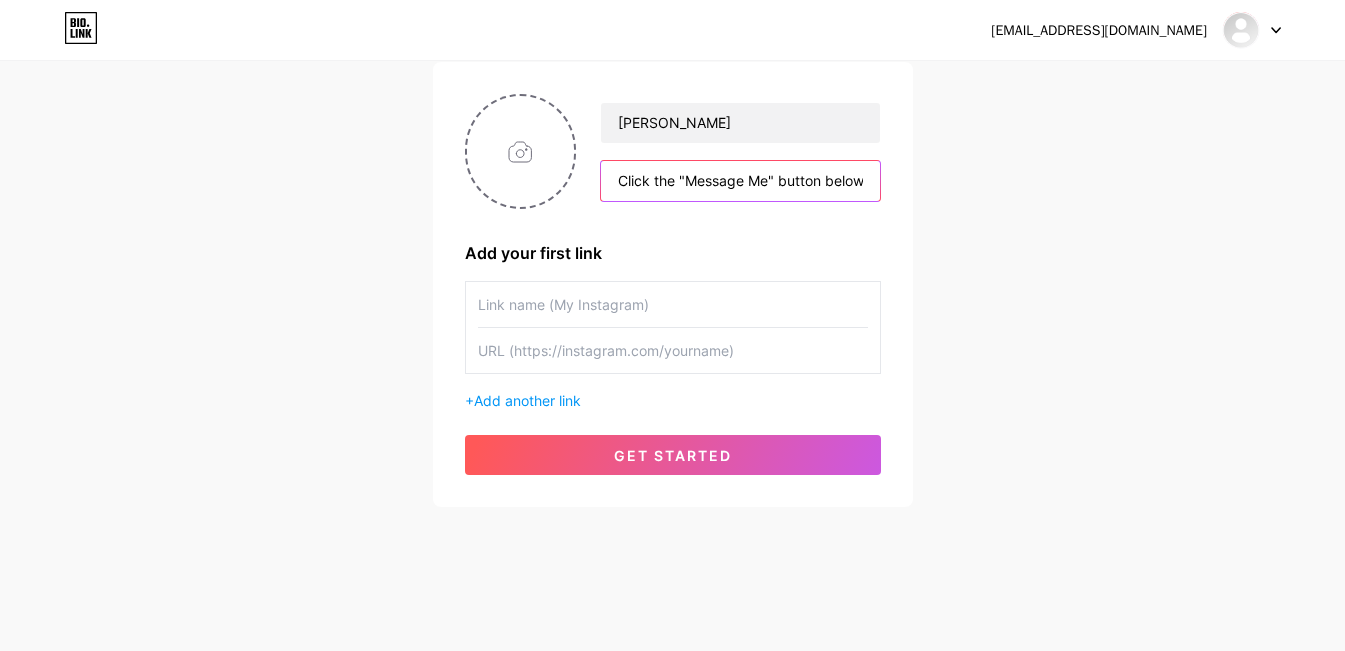 scroll, scrollTop: 0, scrollLeft: 305, axis: horizontal 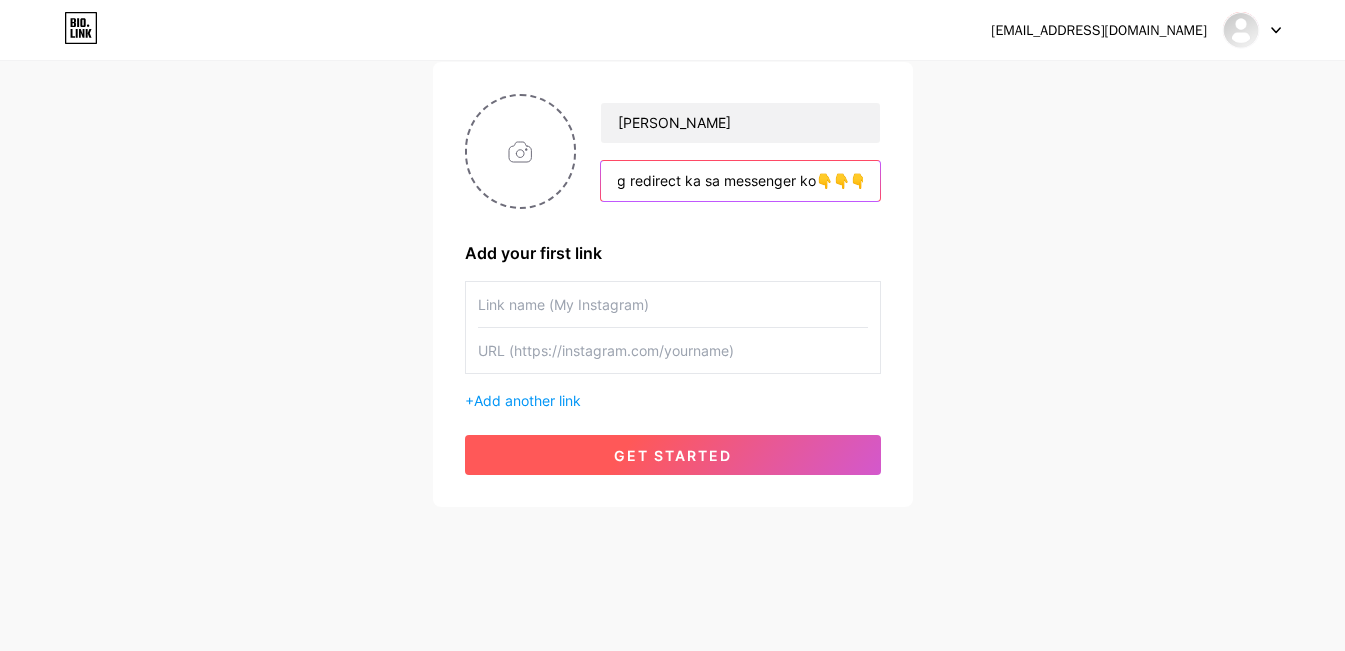 type on "Click the "Message Me" button below para mag redirect ka sa messenger ko👇👇👇" 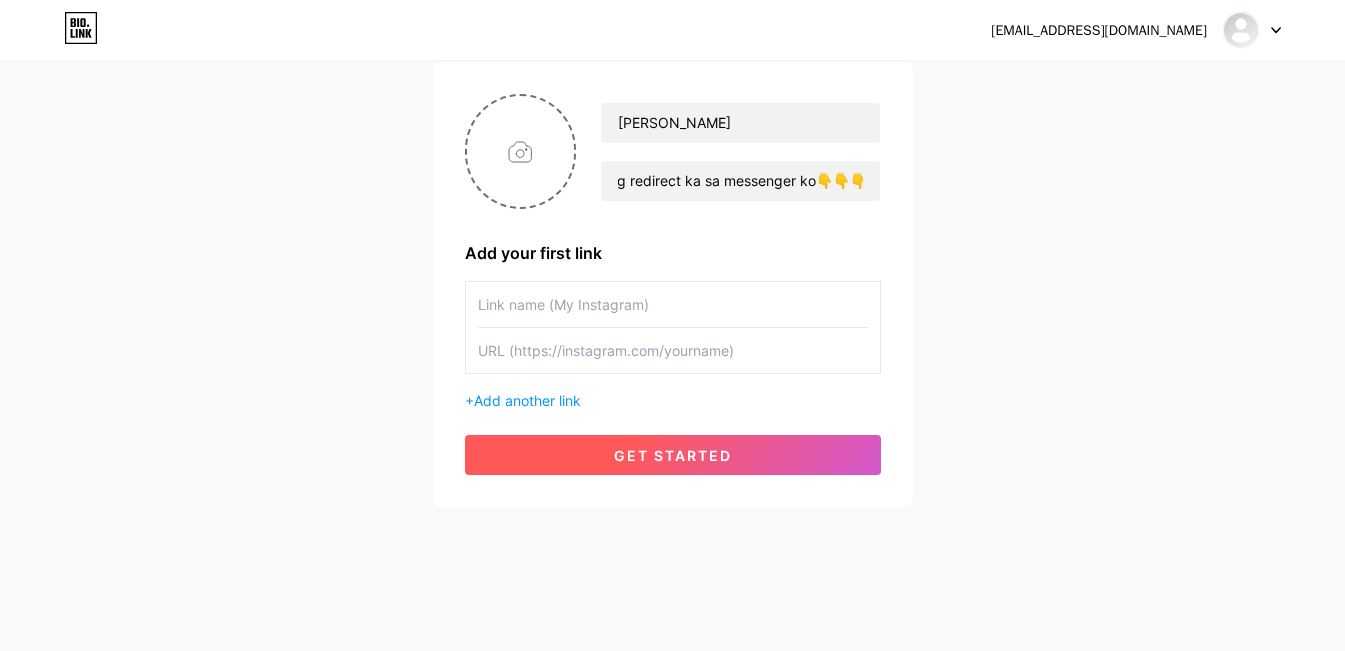 click on "get started" at bounding box center [673, 455] 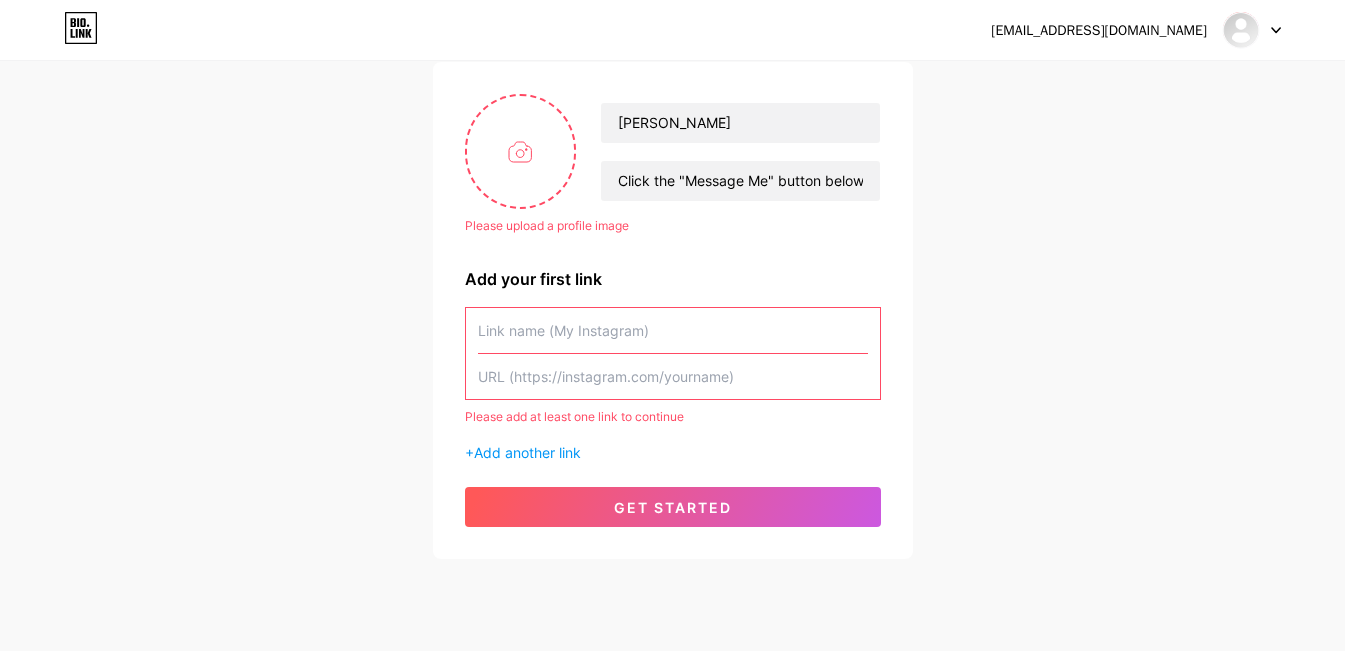click at bounding box center [673, 330] 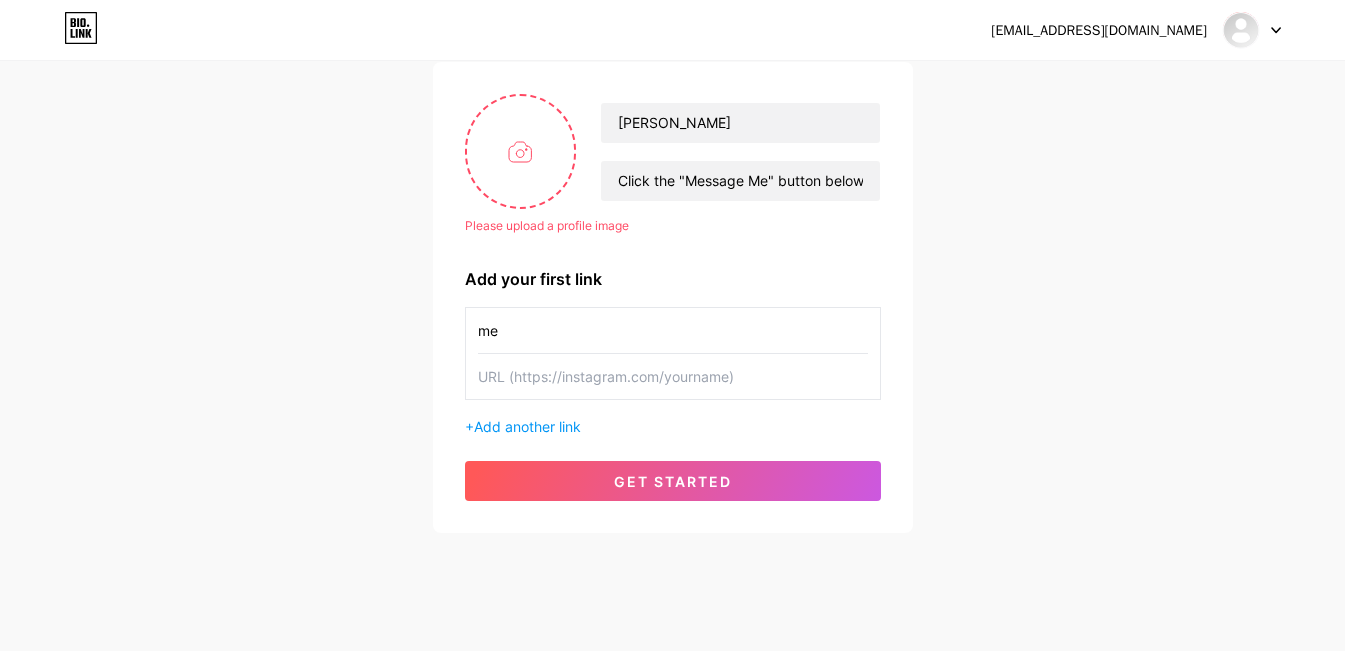 type on "m" 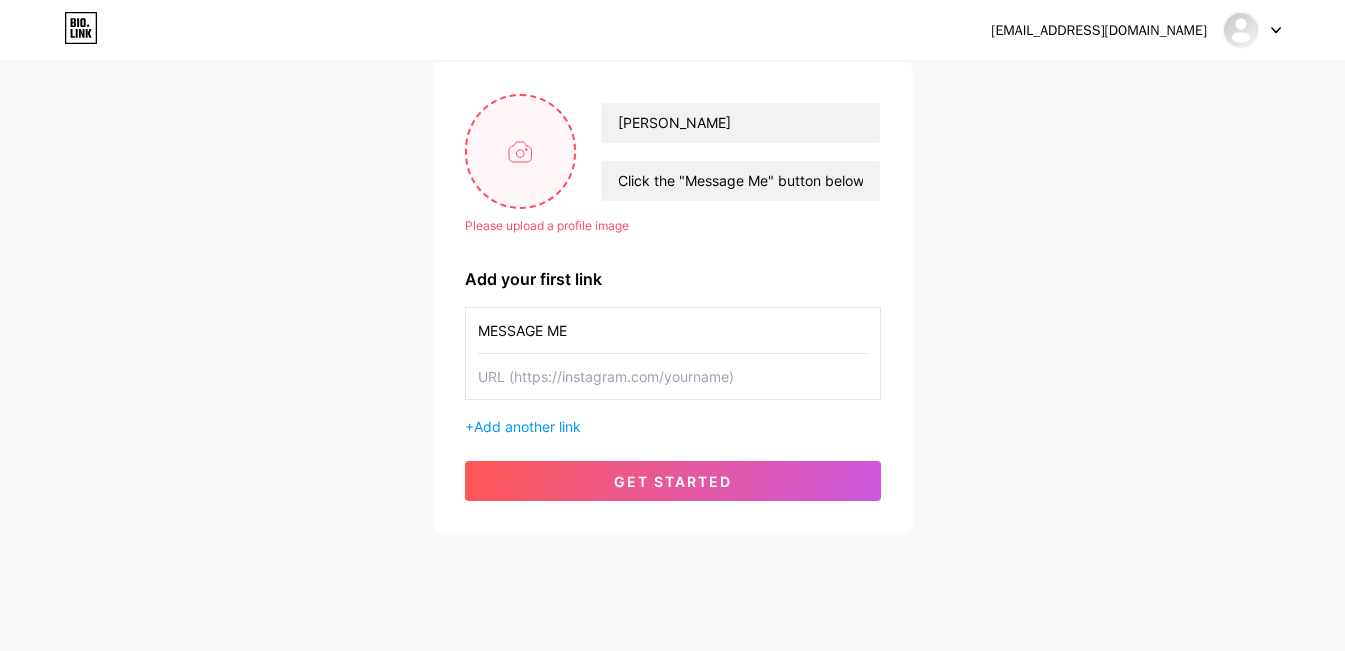 type on "MESSAGE ME" 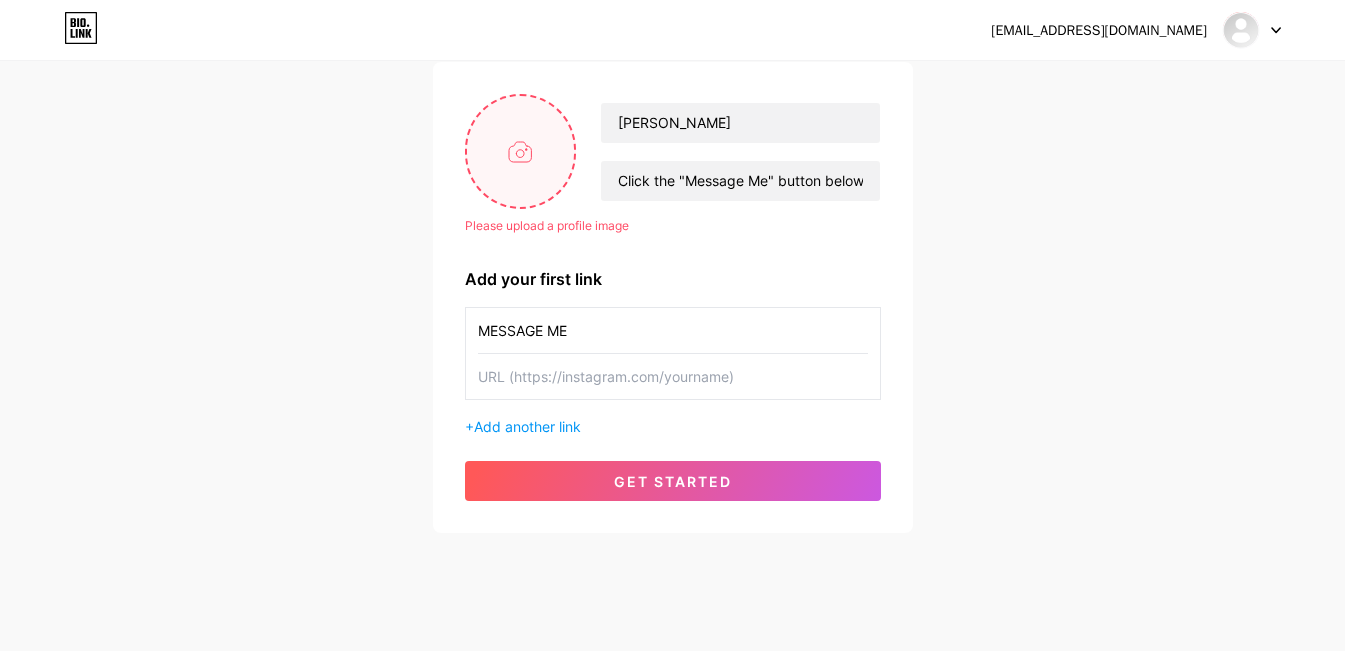 type on "C:\fakepath\1aedf8be-0977-4956-a034-5007a1e32333.jfif" 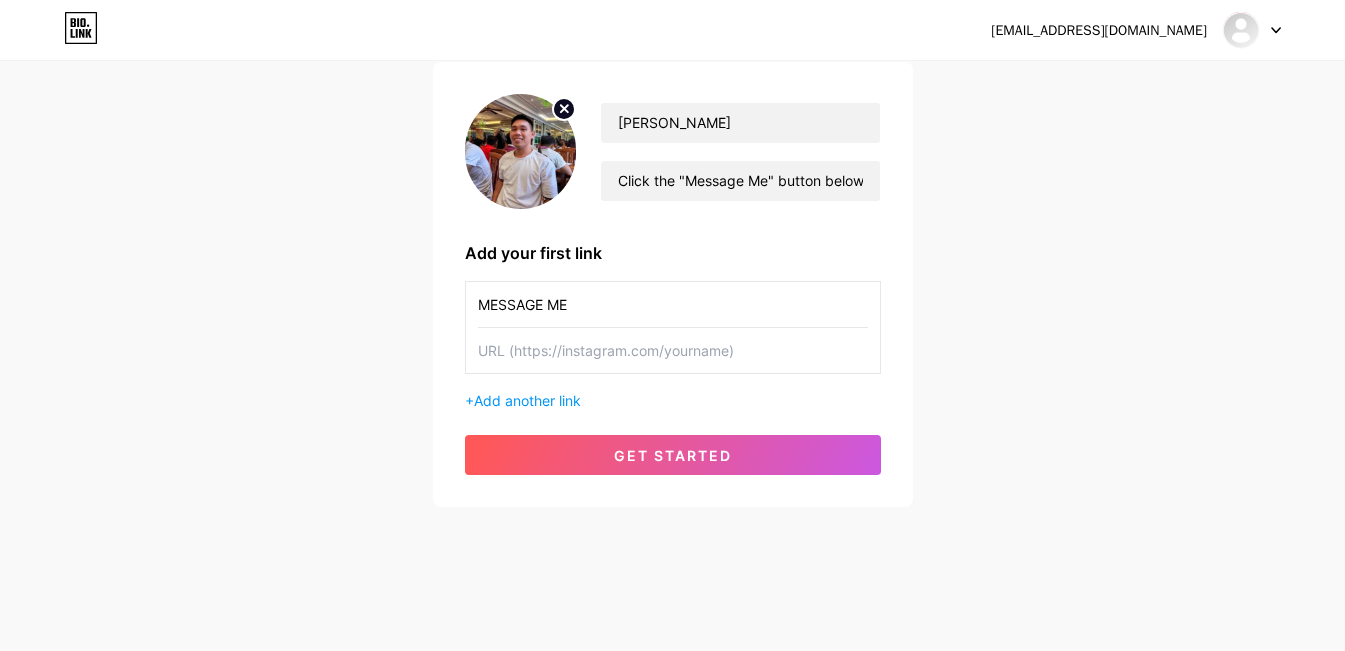 click on "MESSAGE ME" at bounding box center (673, 304) 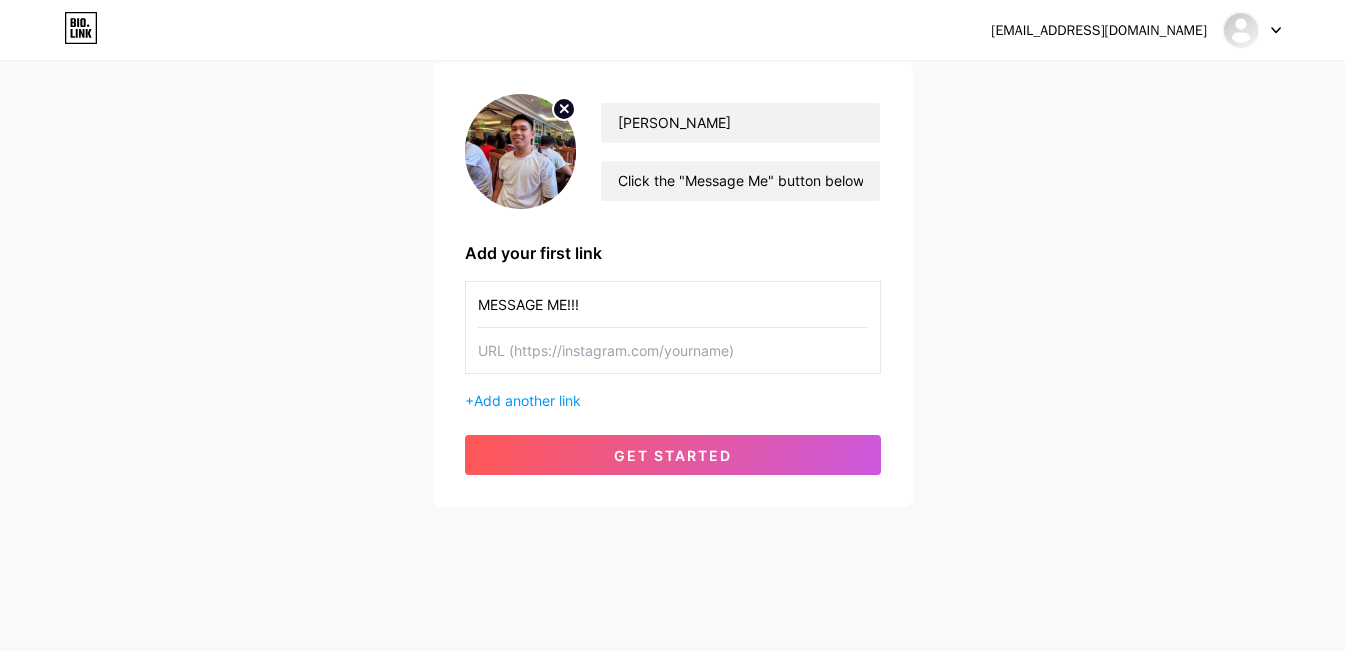 type on "MESSAGE ME!!!" 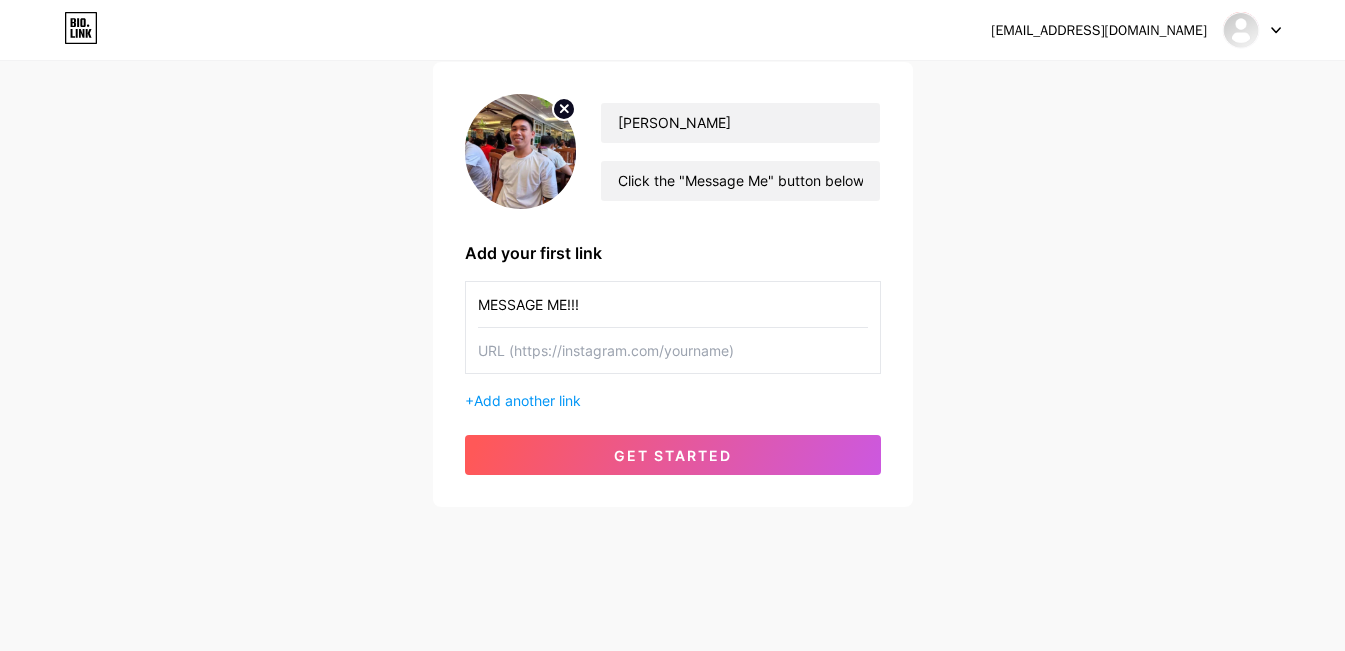 click at bounding box center (673, 350) 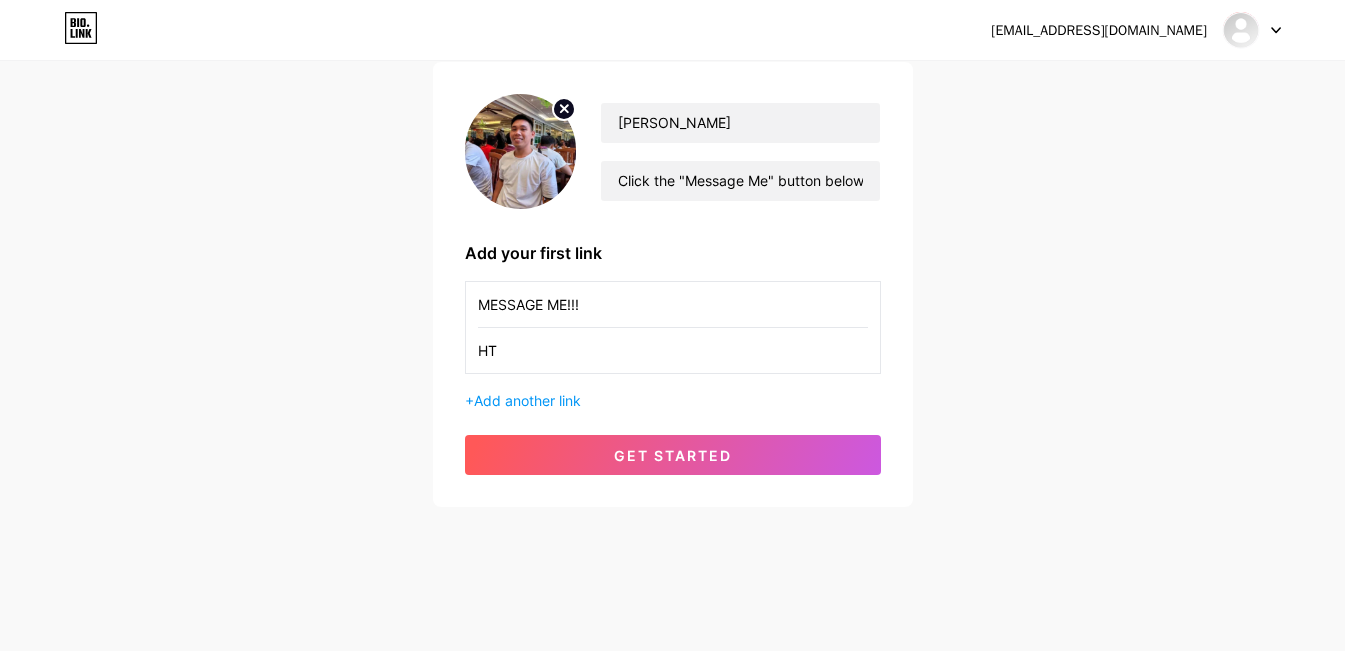 type on "H" 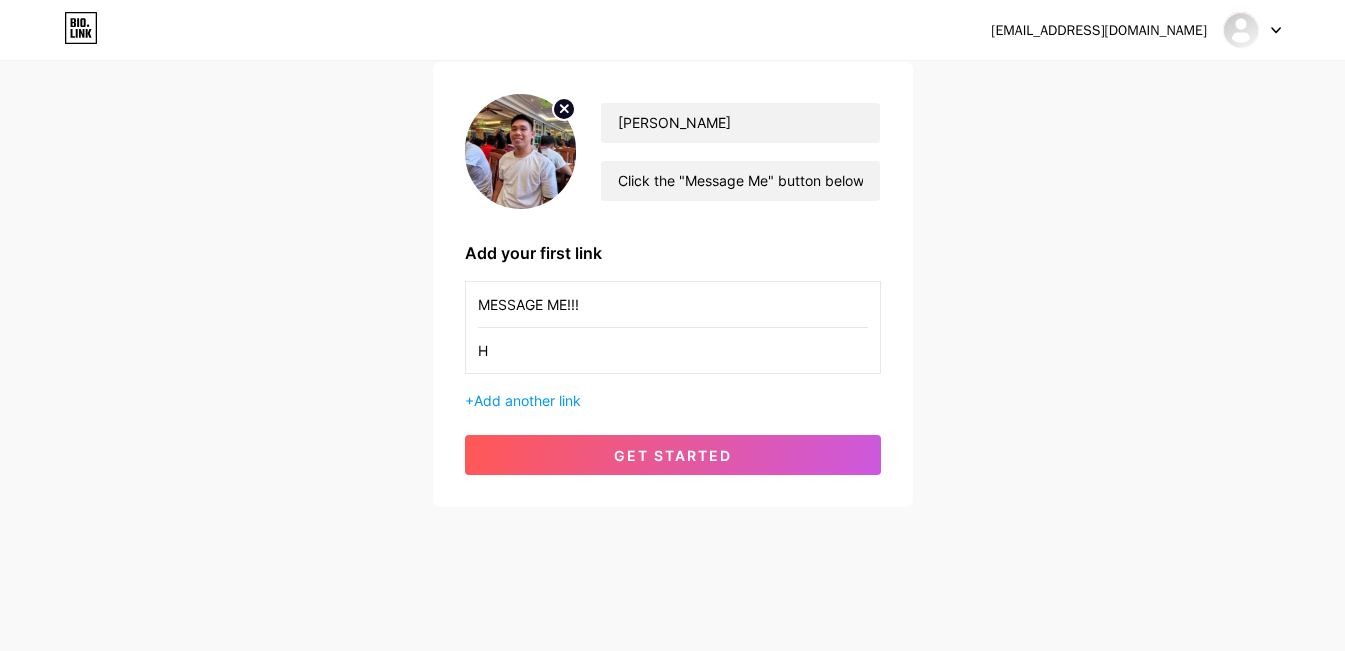 type 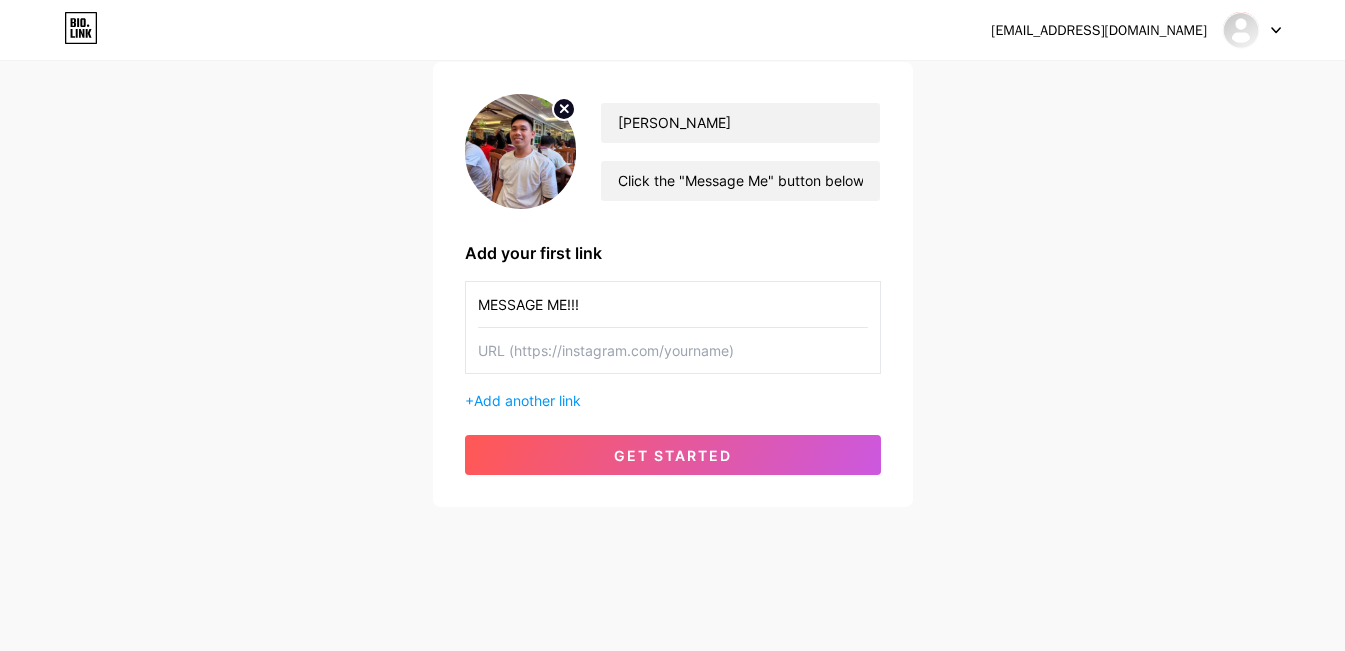 type 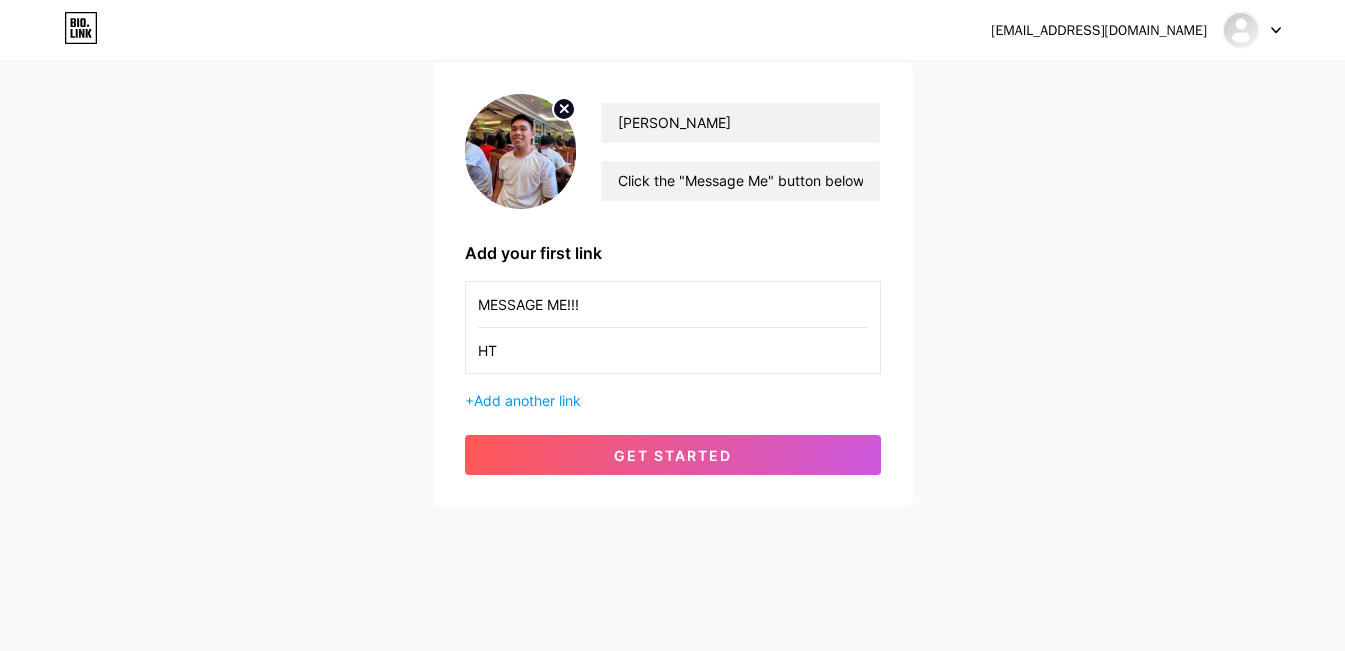 type on "H" 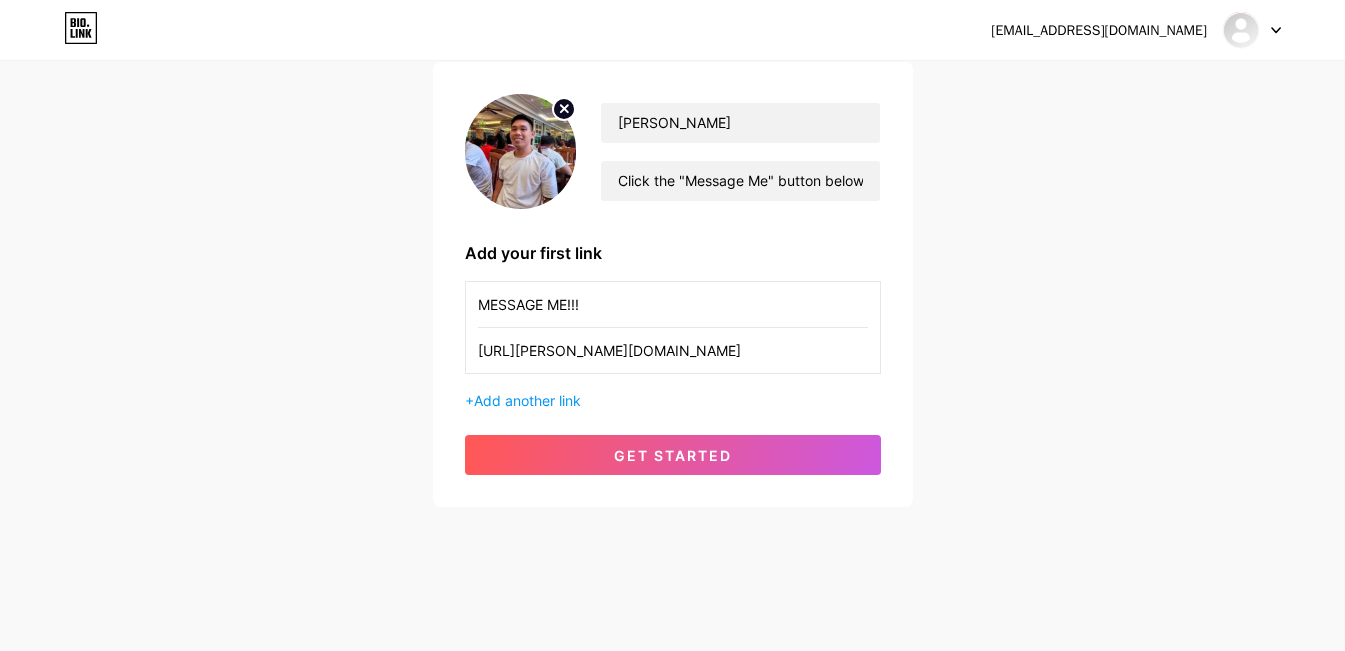 type on "[URL][PERSON_NAME][DOMAIN_NAME]" 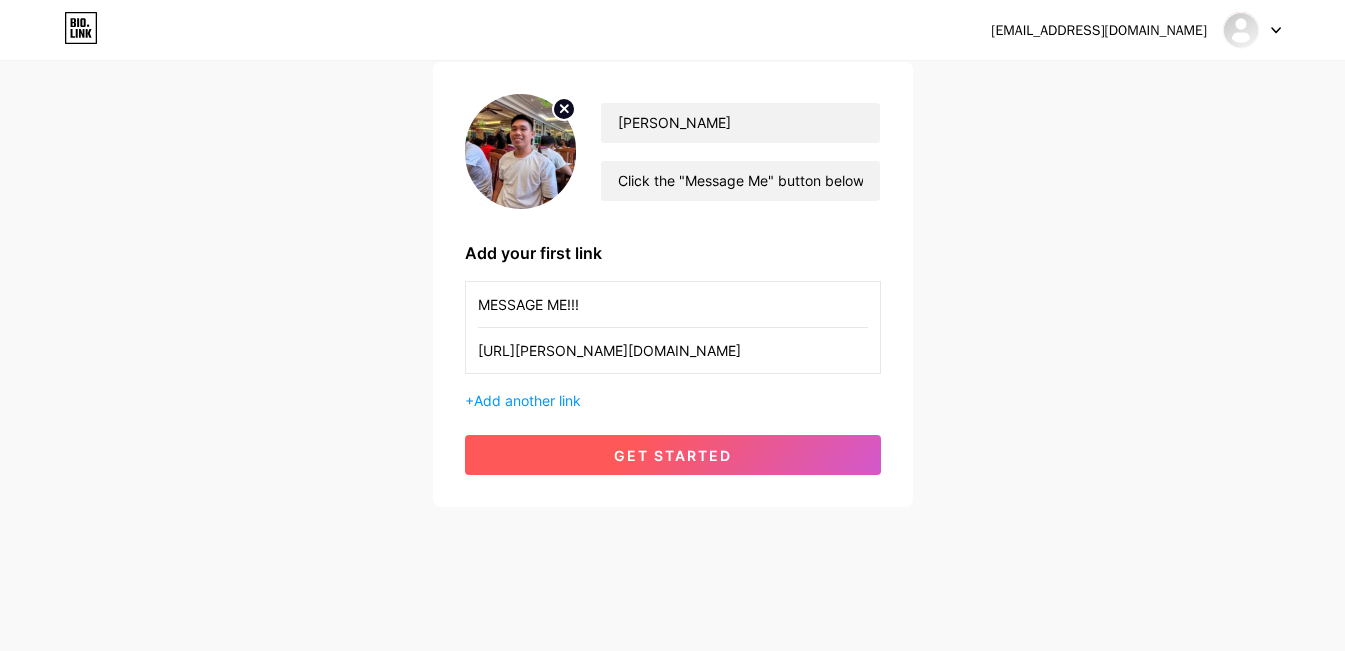 click on "get started" at bounding box center (673, 455) 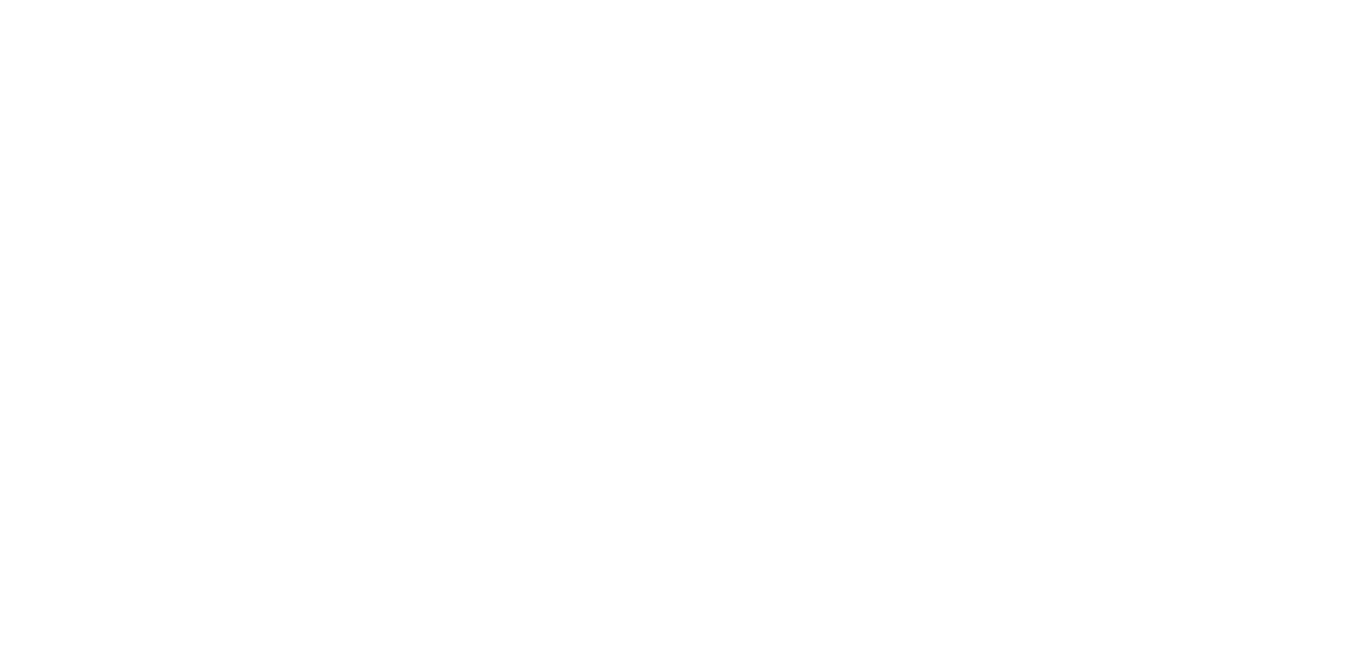 scroll, scrollTop: 0, scrollLeft: 0, axis: both 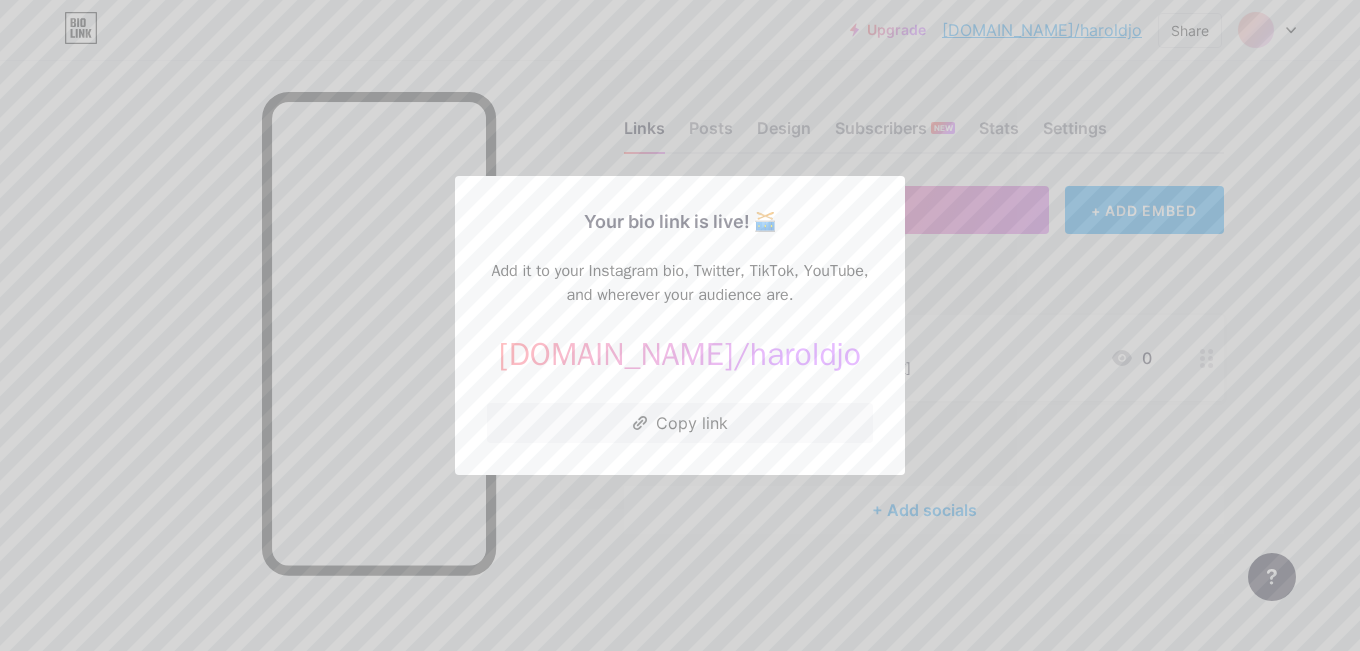 click at bounding box center (680, 325) 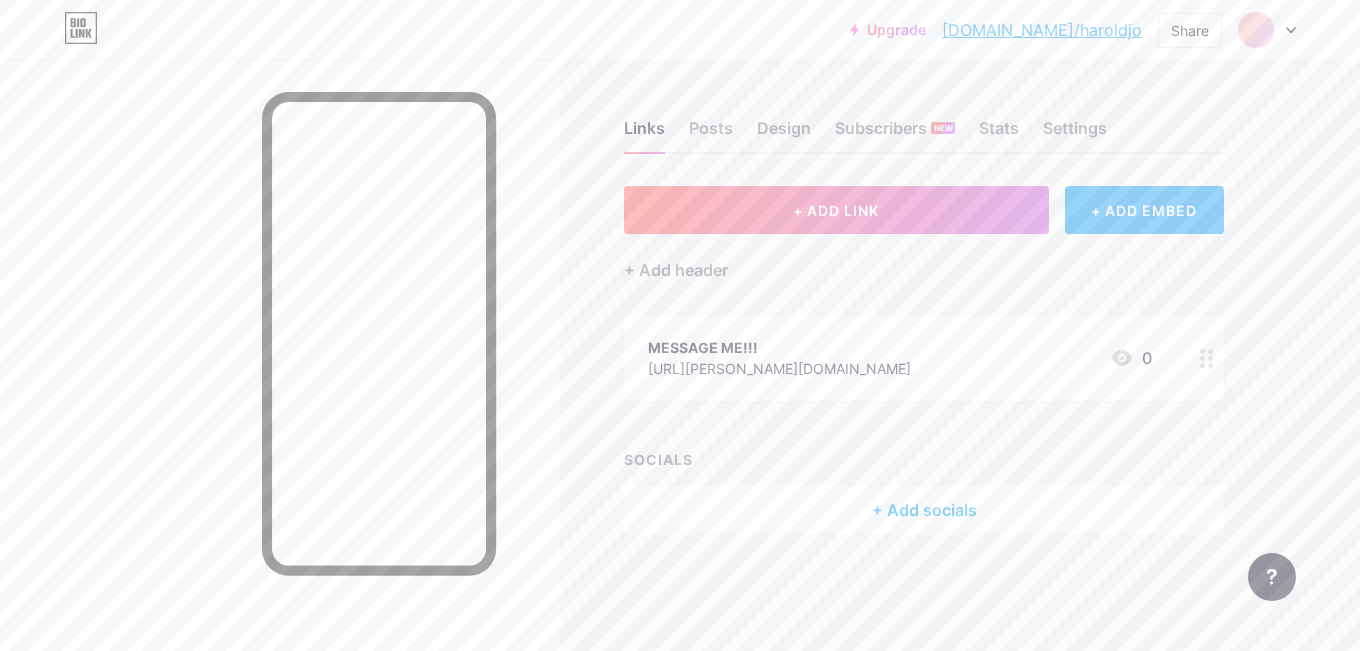 click on "MESSAGE ME!!!
[URL][PERSON_NAME][DOMAIN_NAME]
0" at bounding box center [900, 358] 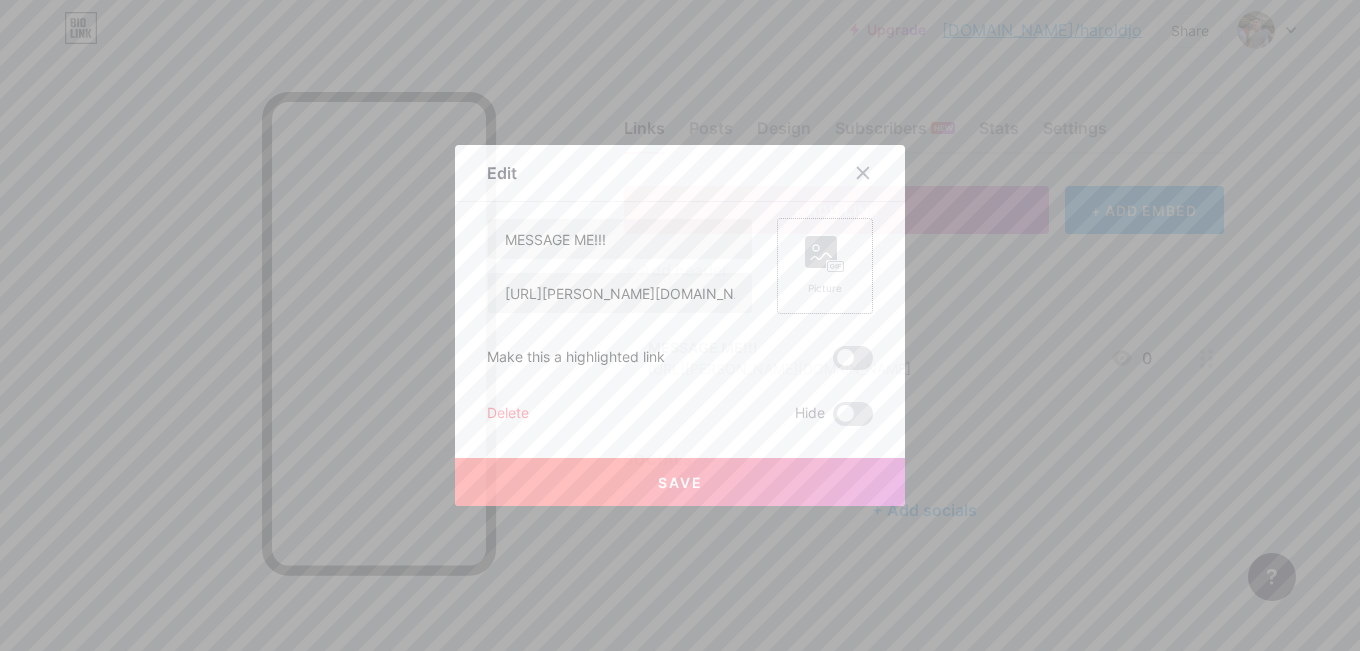 click 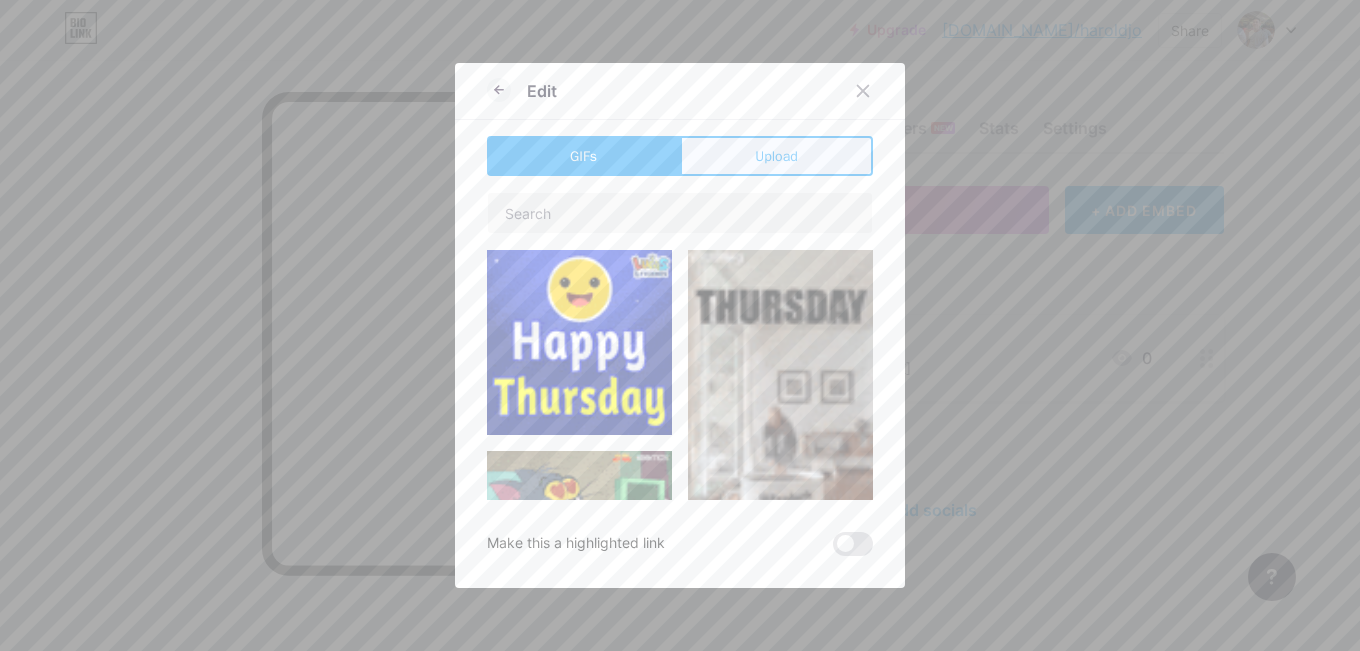 click on "Upload" at bounding box center [776, 156] 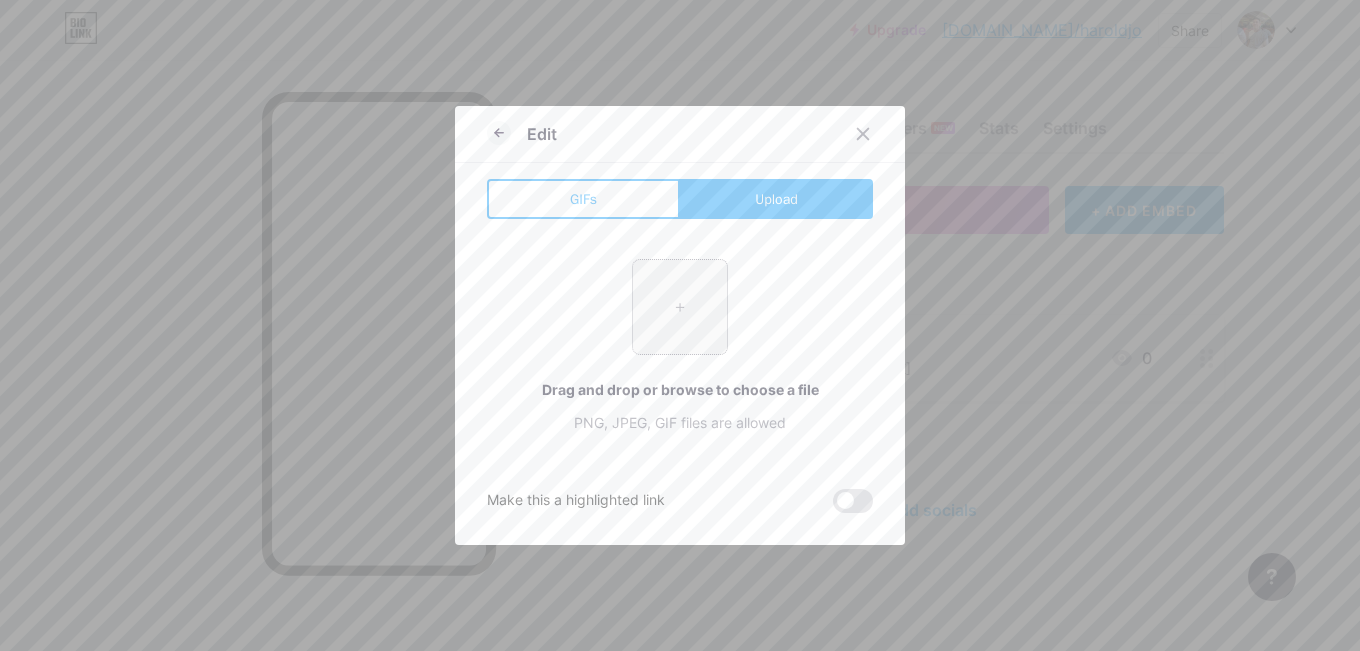 click at bounding box center (680, 307) 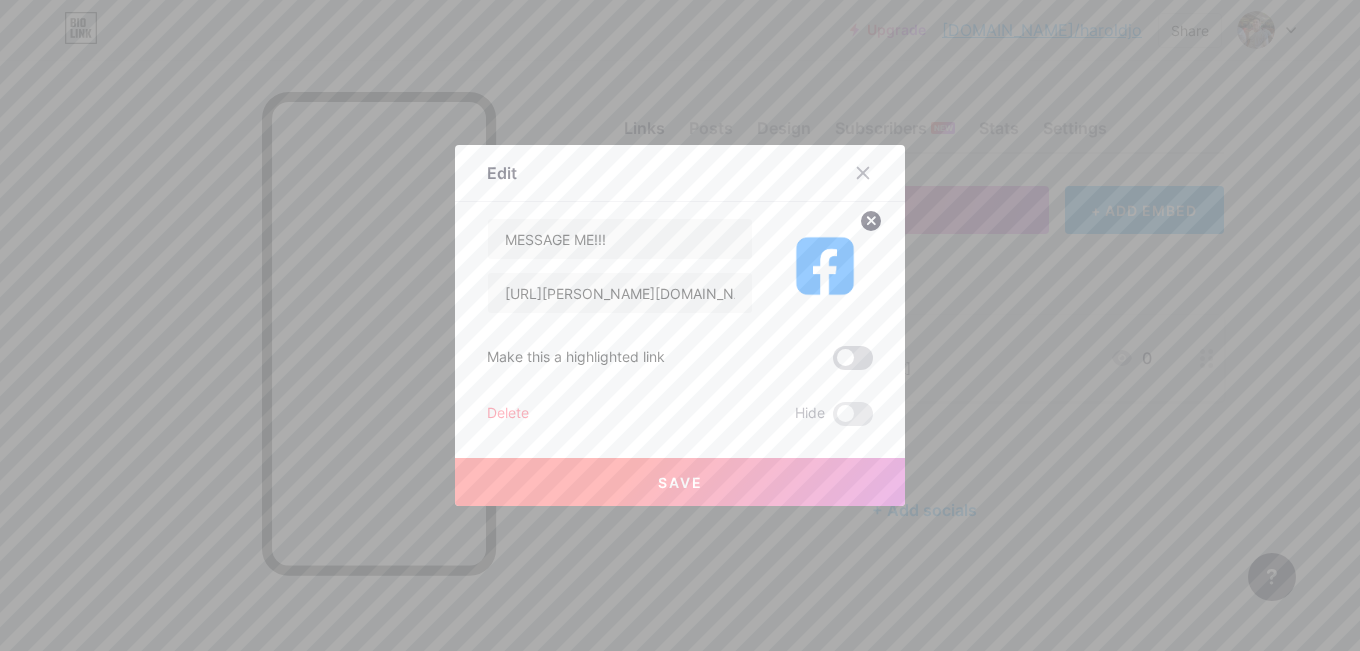 click at bounding box center [853, 358] 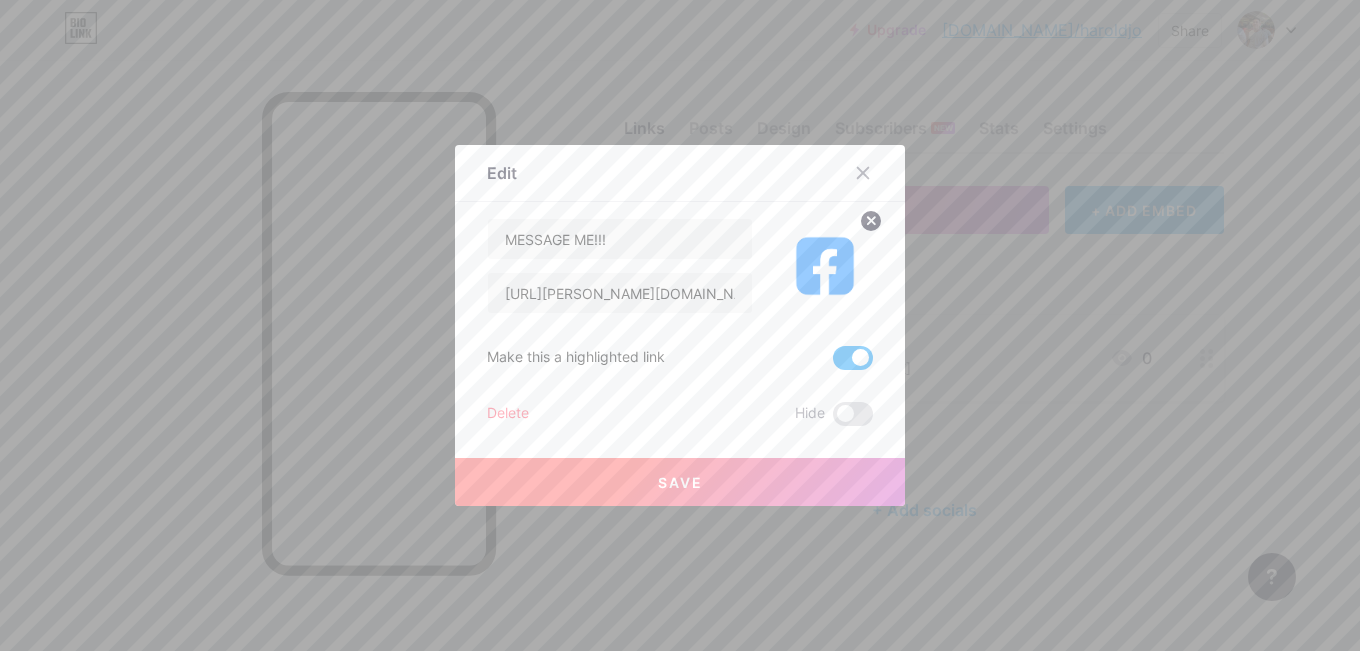 click on "Save" at bounding box center [680, 482] 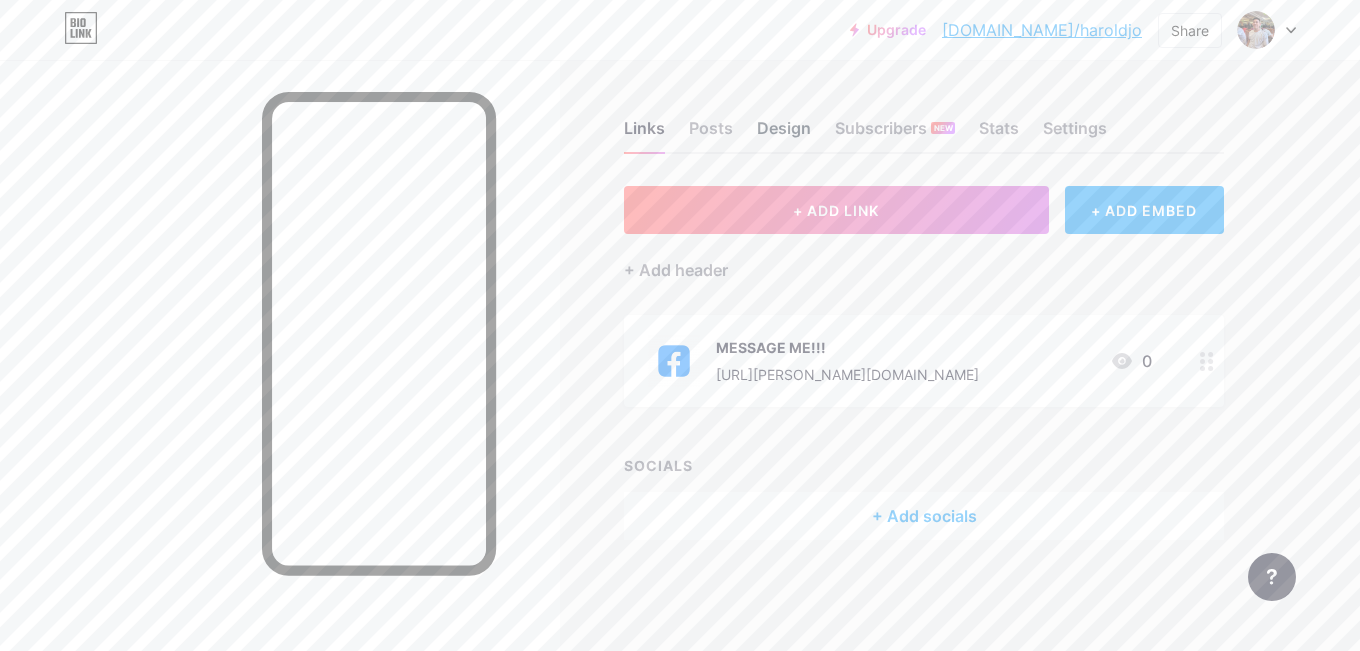 click on "Design" at bounding box center [784, 134] 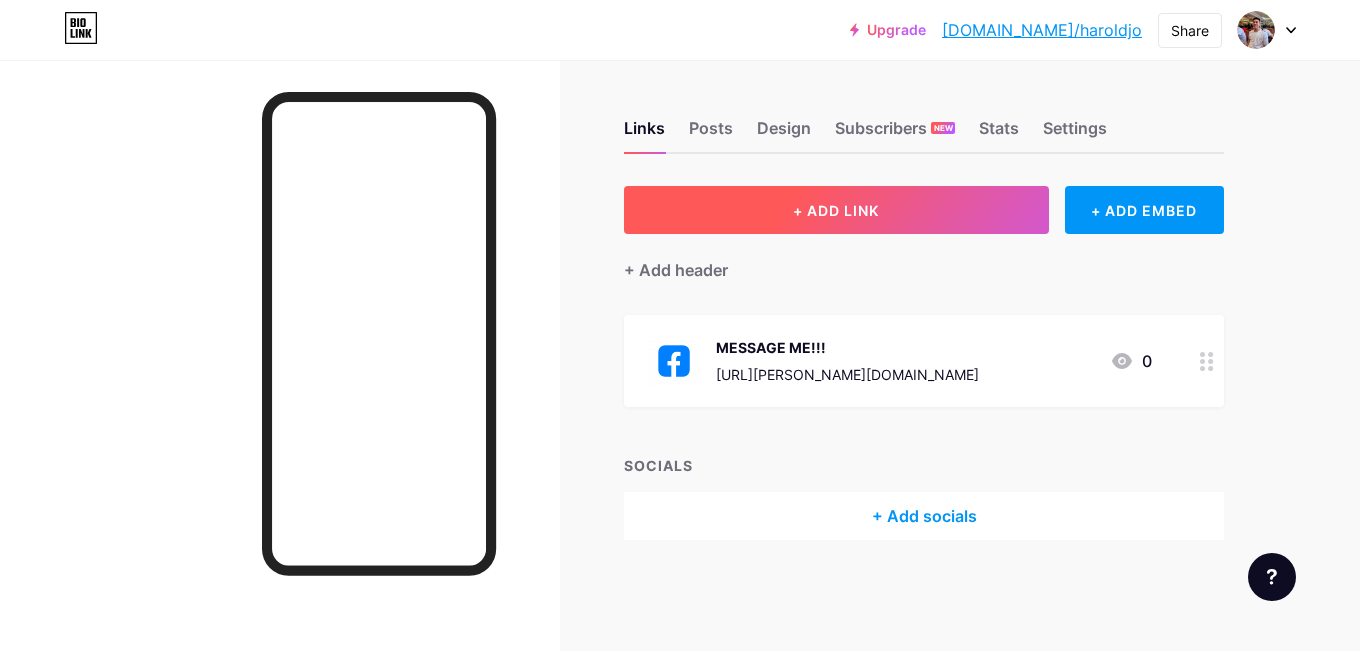 scroll, scrollTop: 0, scrollLeft: 0, axis: both 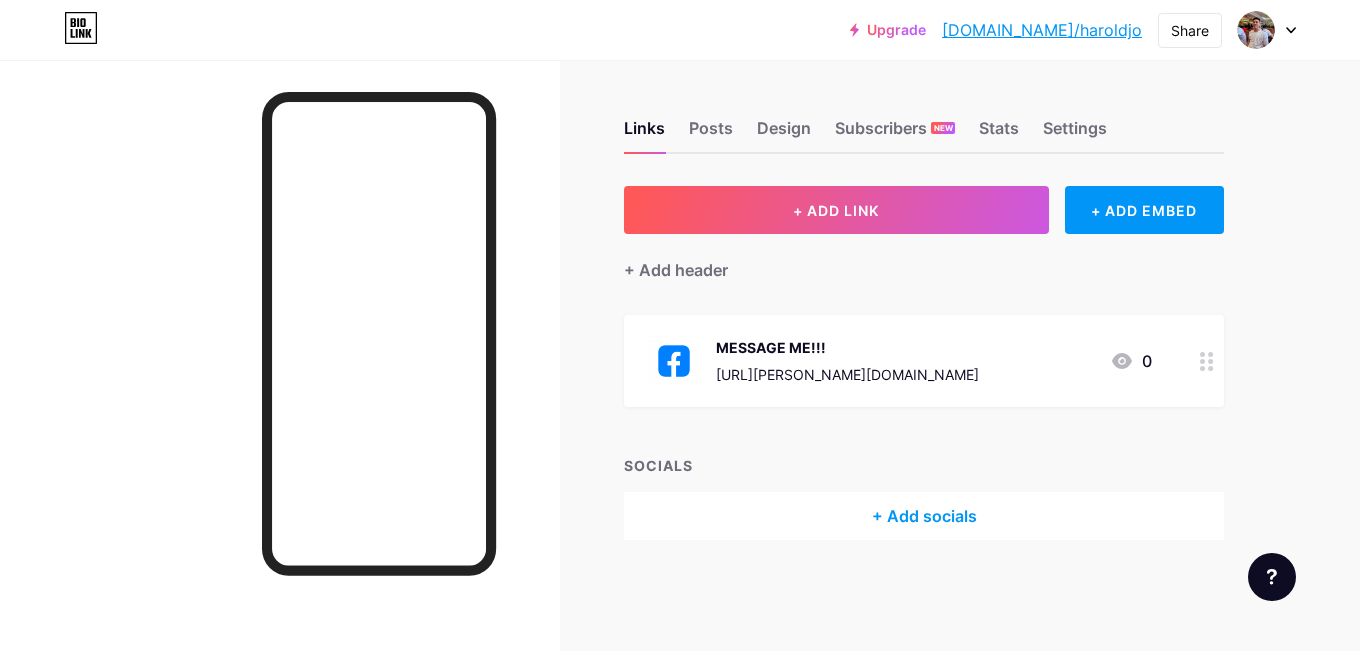 click on "Links
Posts
Design
Subscribers
NEW
Stats
Settings" at bounding box center [924, 119] 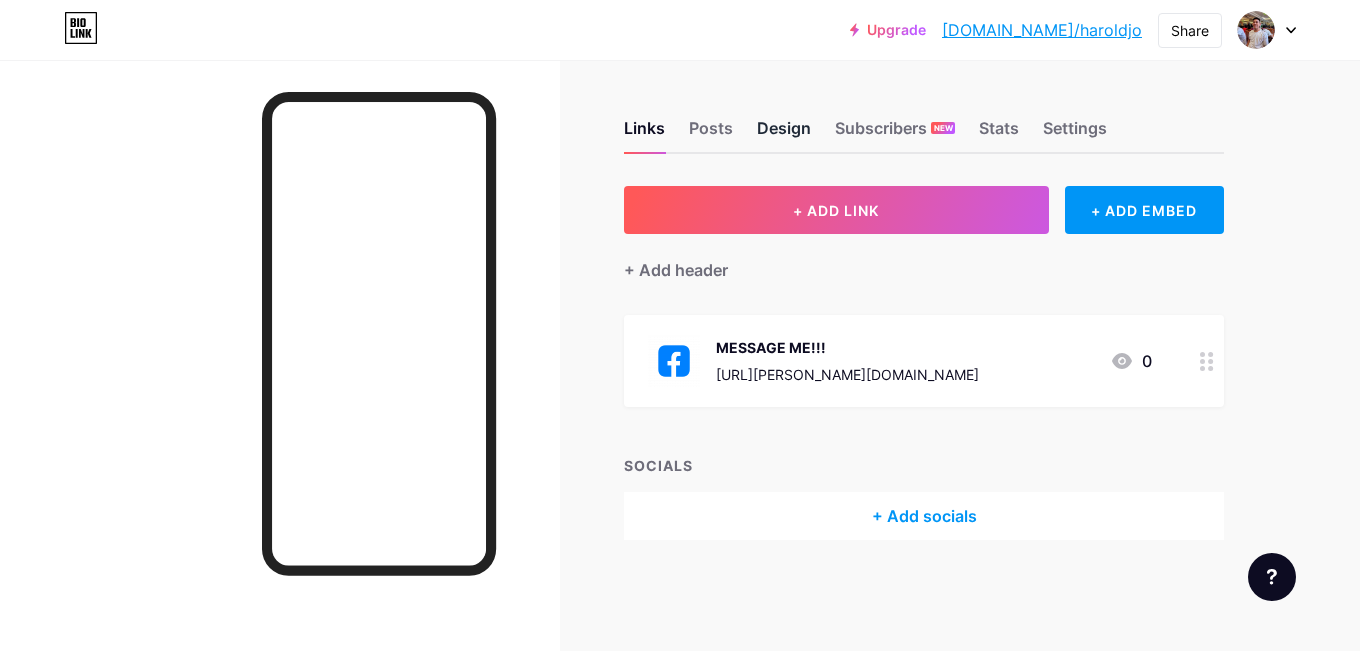 click on "Design" at bounding box center [784, 134] 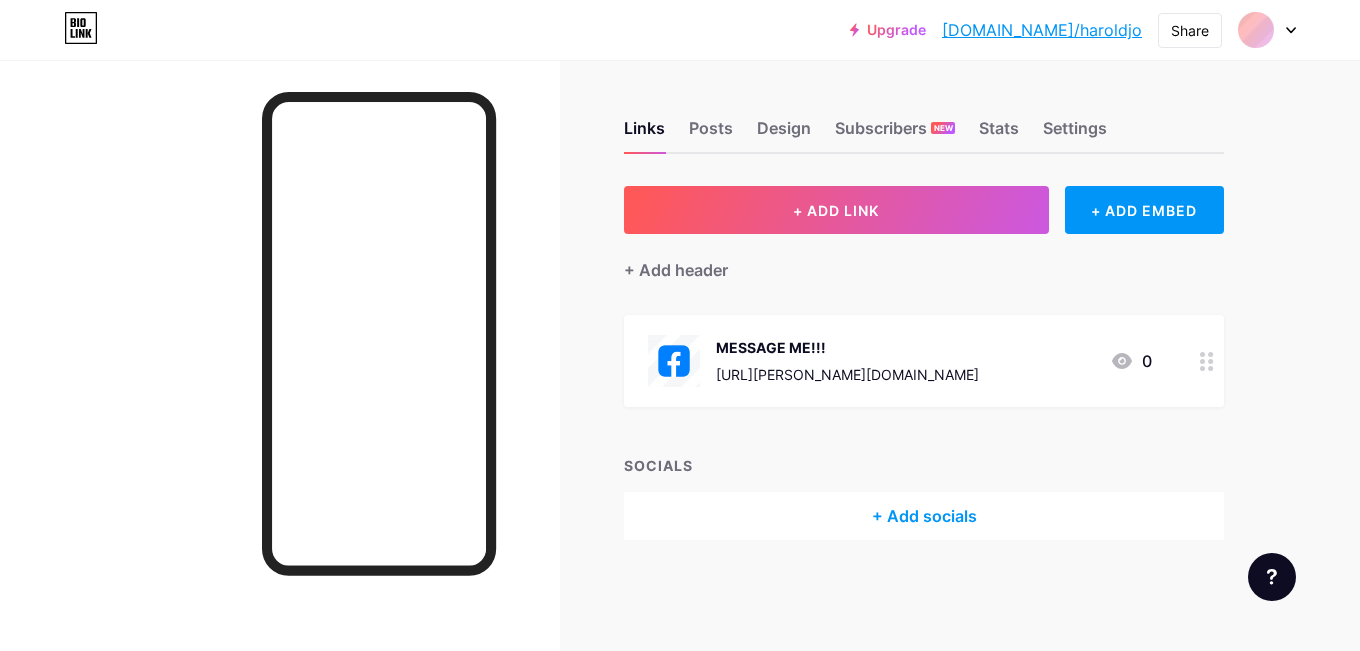 scroll, scrollTop: 0, scrollLeft: 0, axis: both 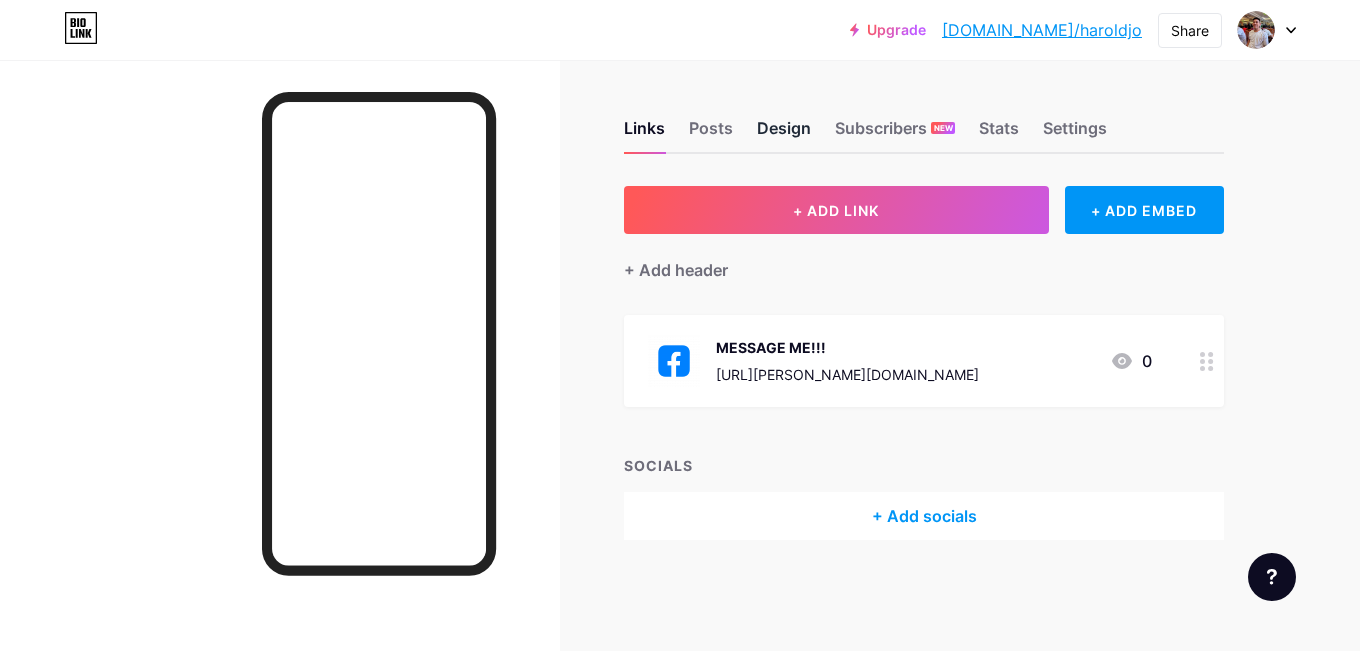 click on "Design" at bounding box center [784, 134] 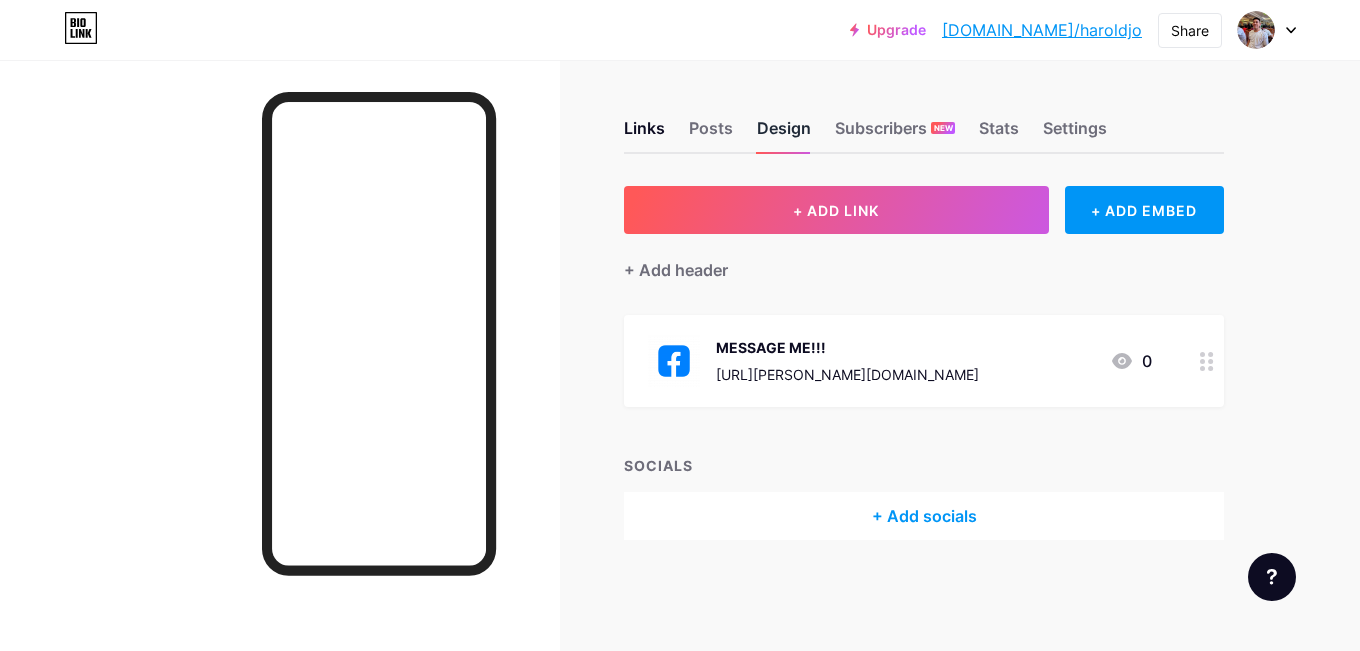 click on "Design" at bounding box center [784, 134] 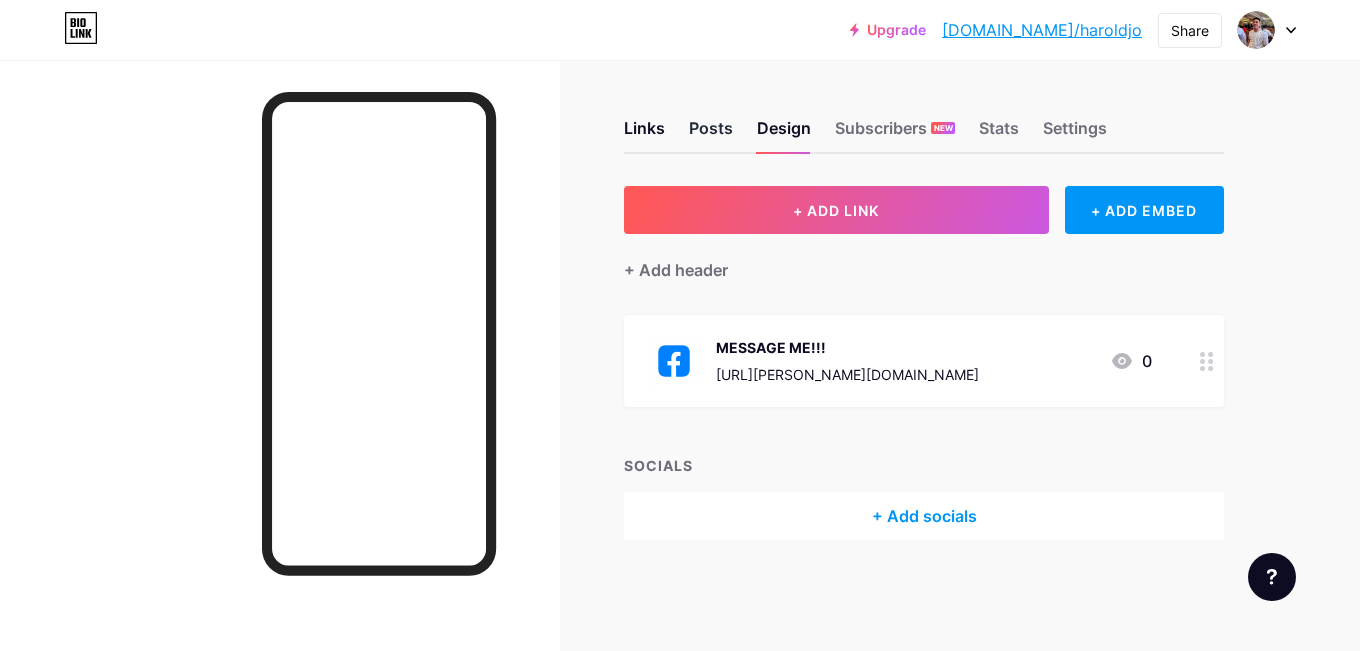 click on "Posts" at bounding box center [711, 134] 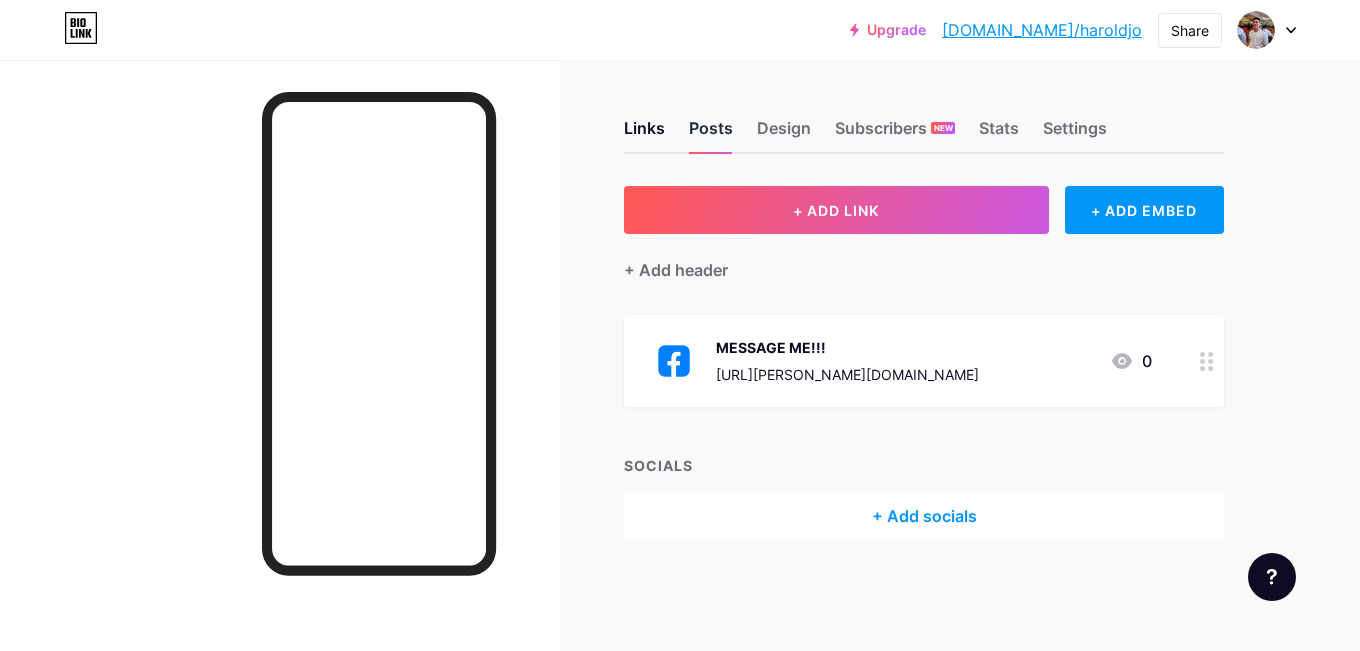 click on "Posts" at bounding box center [711, 134] 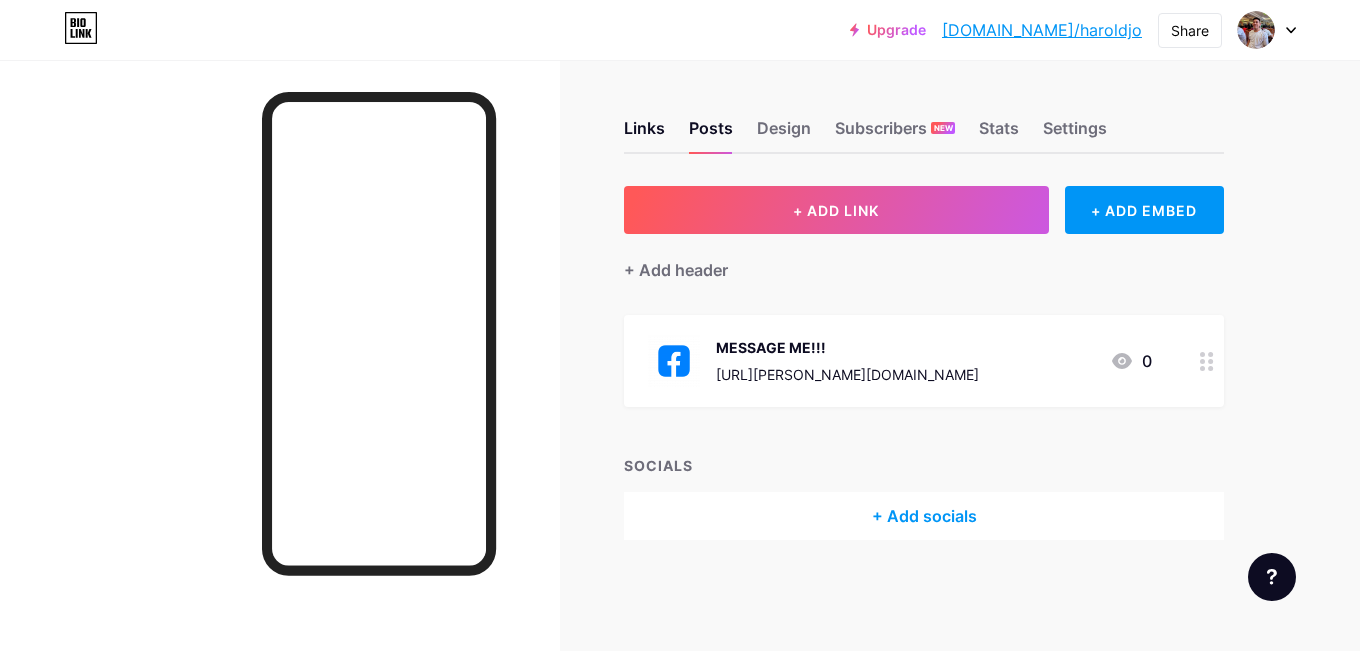click on "Links
Posts
Design
Subscribers
NEW
Stats
Settings" at bounding box center [924, 119] 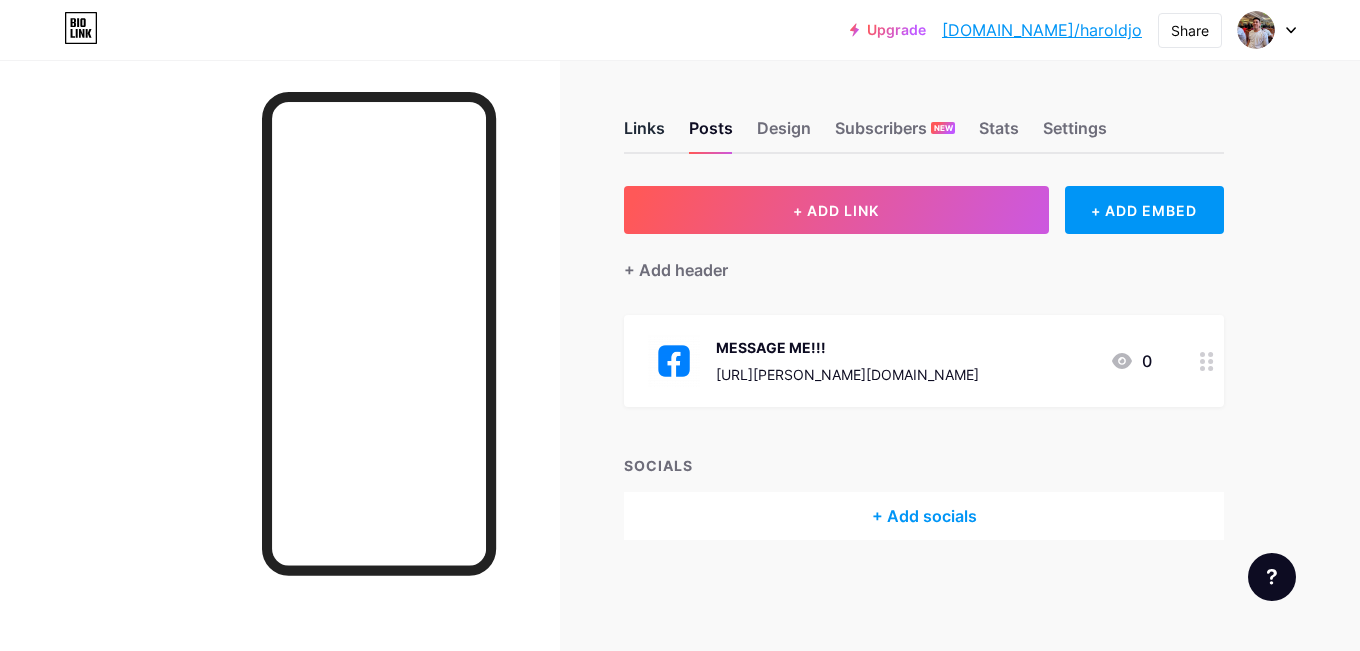 click on "Links" at bounding box center (644, 134) 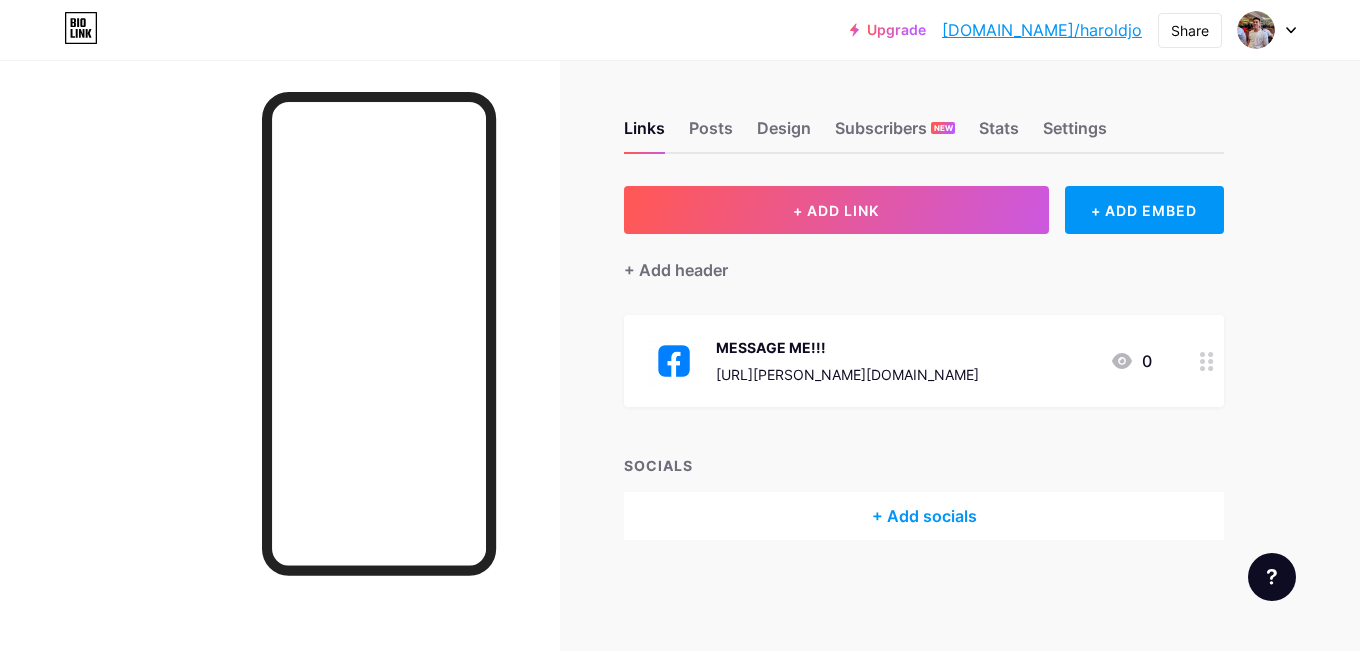 click on "MESSAGE ME!!!
[URL][PERSON_NAME][DOMAIN_NAME]
0" at bounding box center (900, 361) 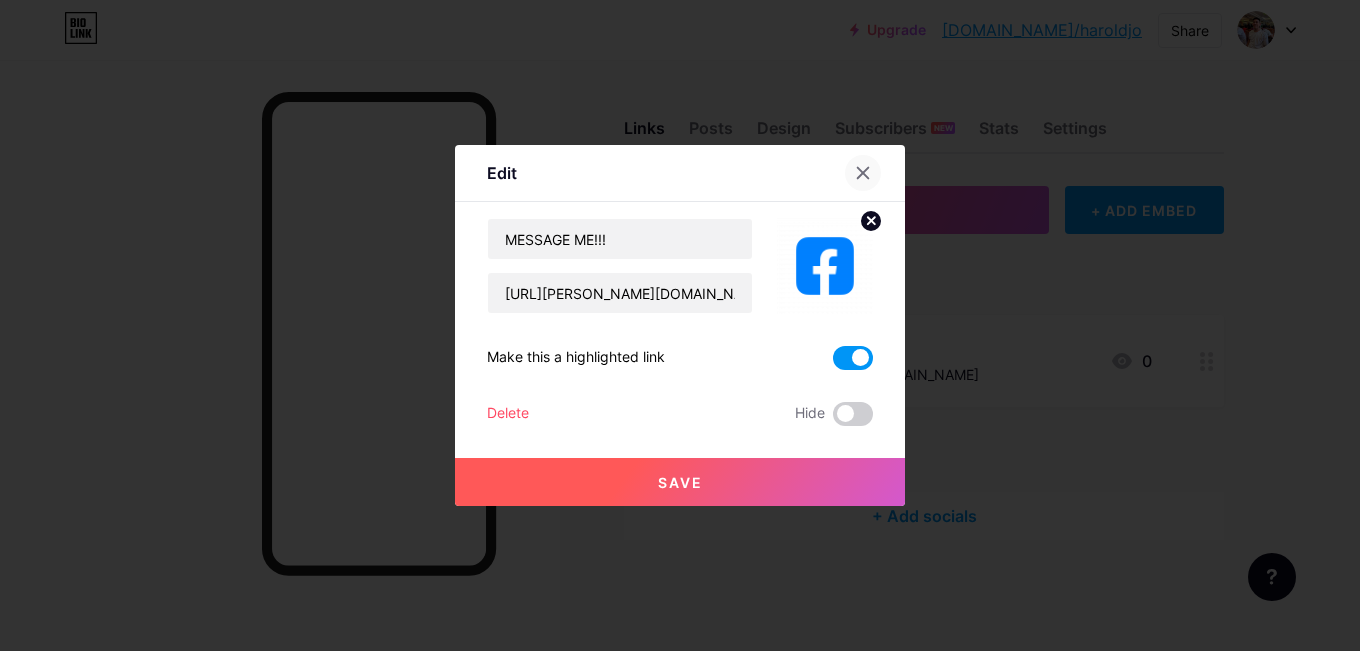 click 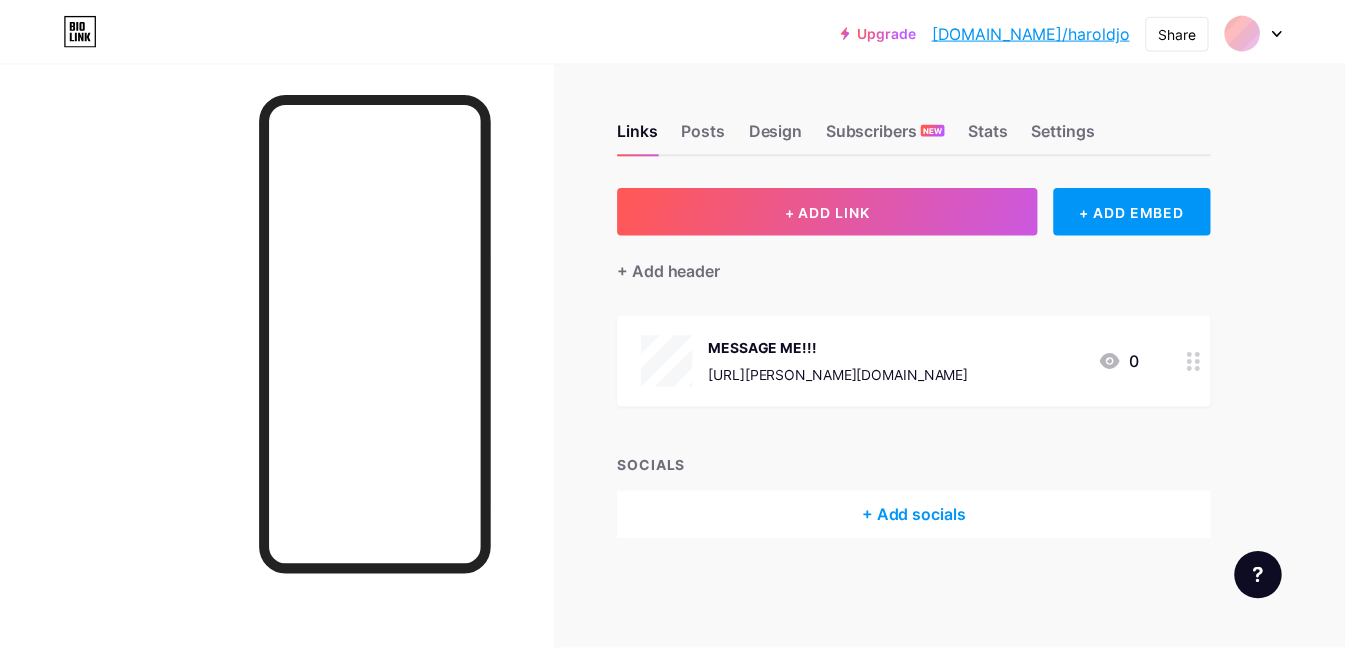scroll, scrollTop: 0, scrollLeft: 0, axis: both 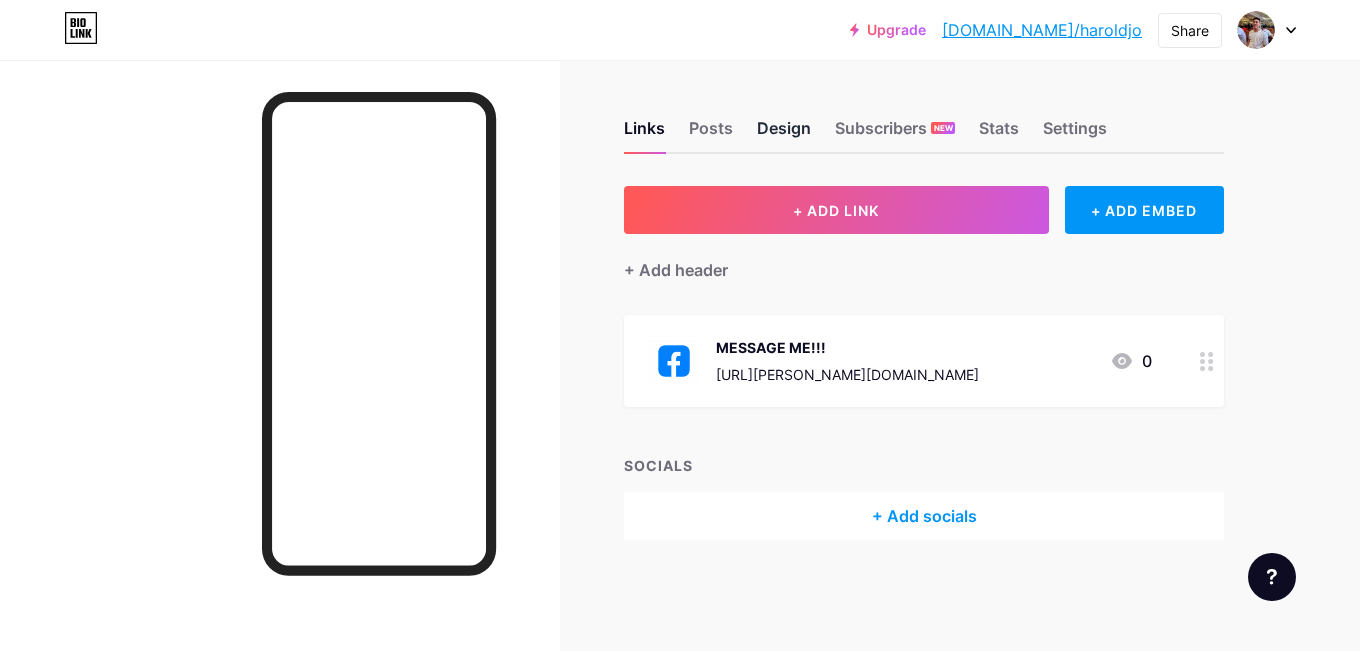 click on "Design" at bounding box center [784, 134] 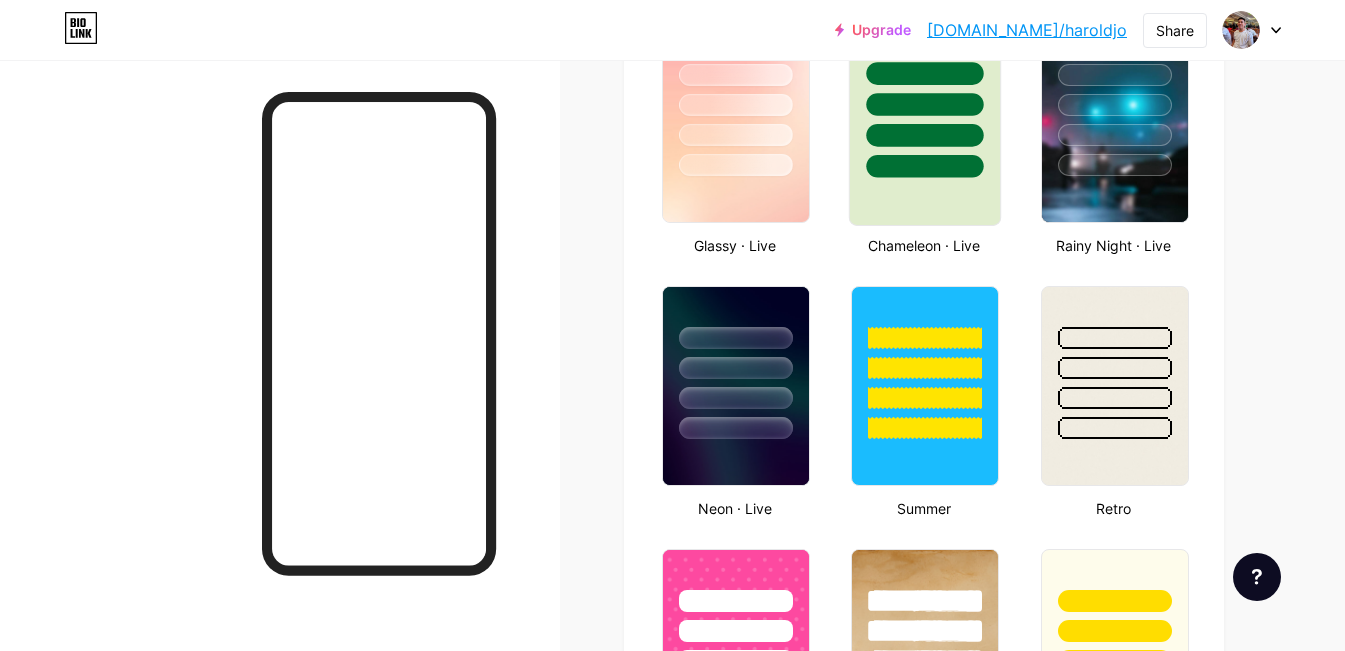 scroll, scrollTop: 367, scrollLeft: 0, axis: vertical 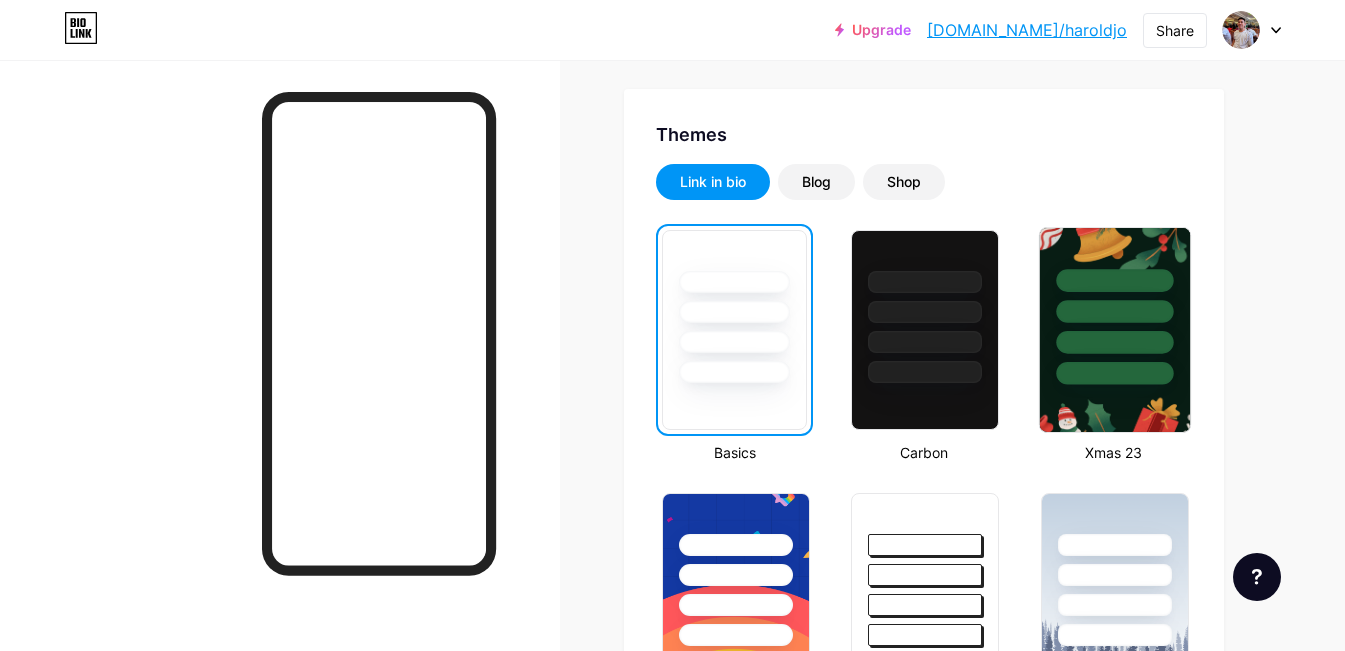 click at bounding box center (1114, 306) 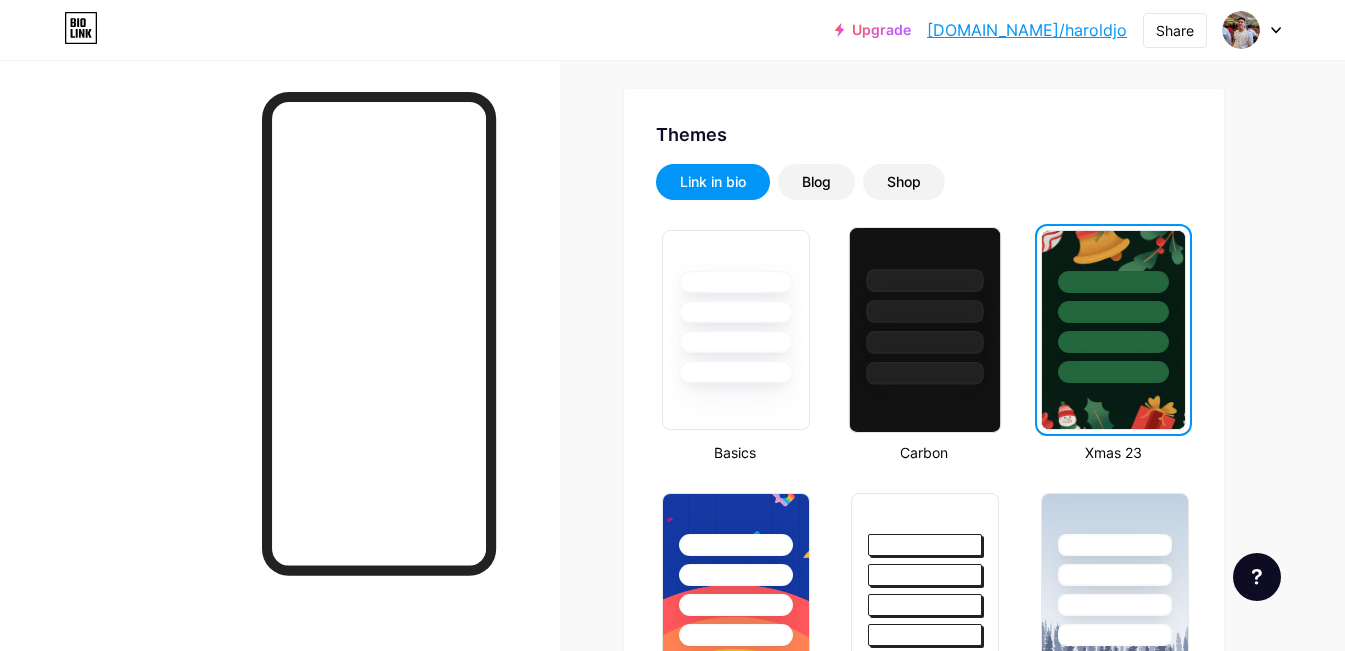 click at bounding box center [925, 330] 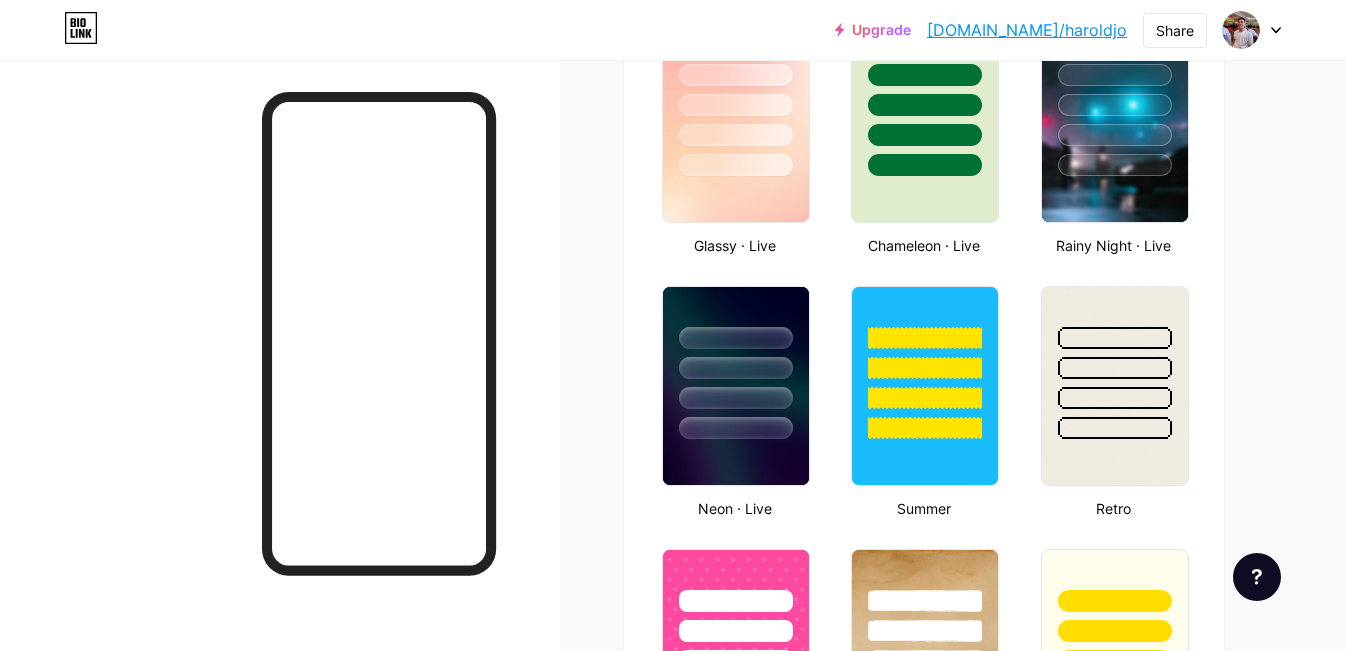 scroll, scrollTop: 1833, scrollLeft: 0, axis: vertical 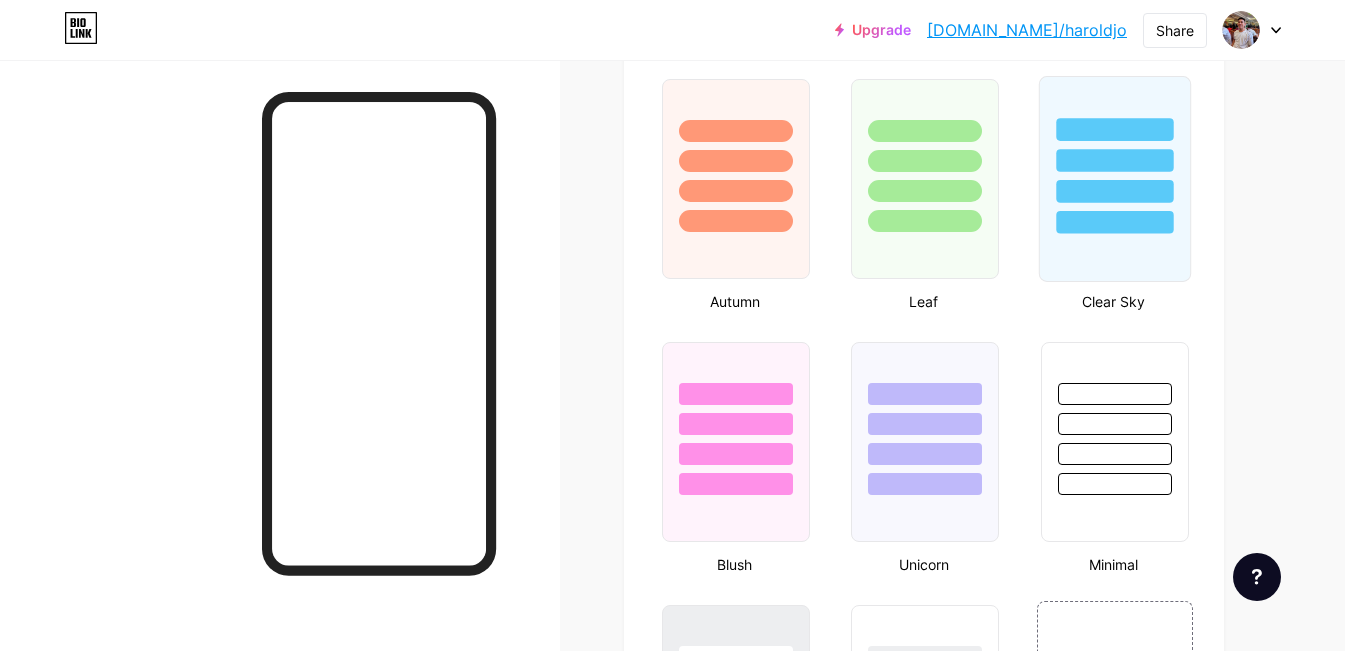 click at bounding box center [1114, 222] 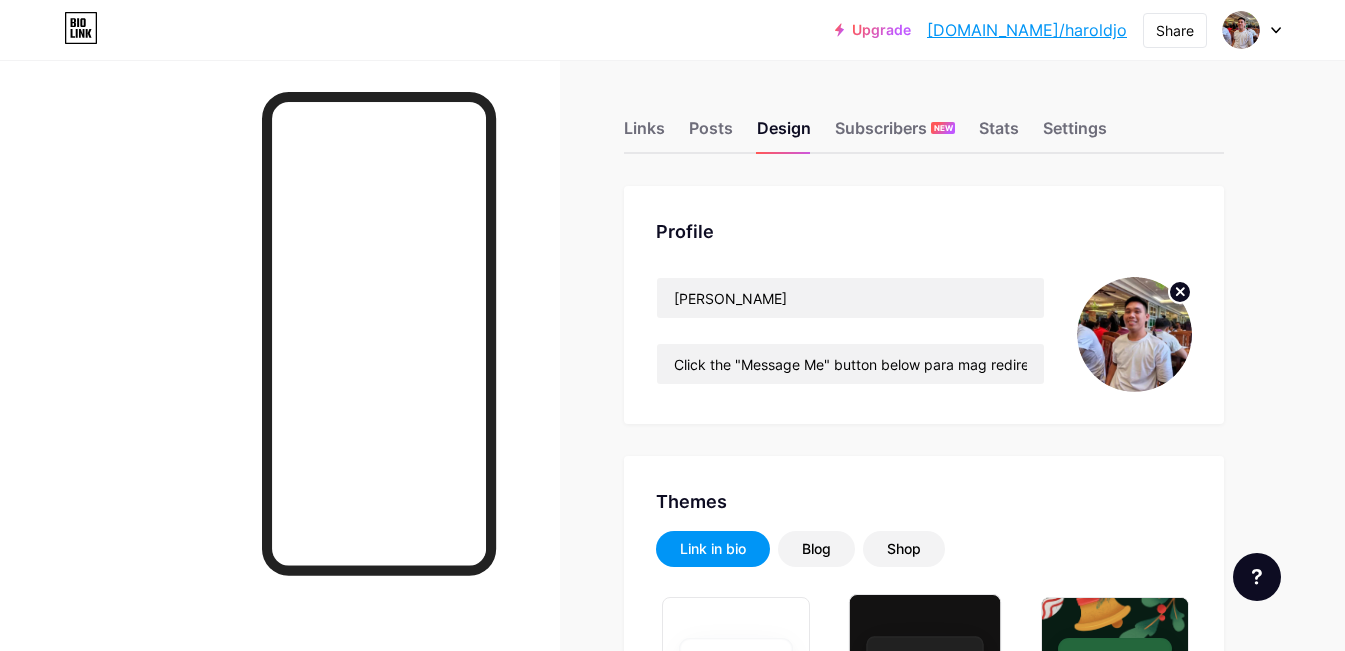 scroll, scrollTop: 367, scrollLeft: 0, axis: vertical 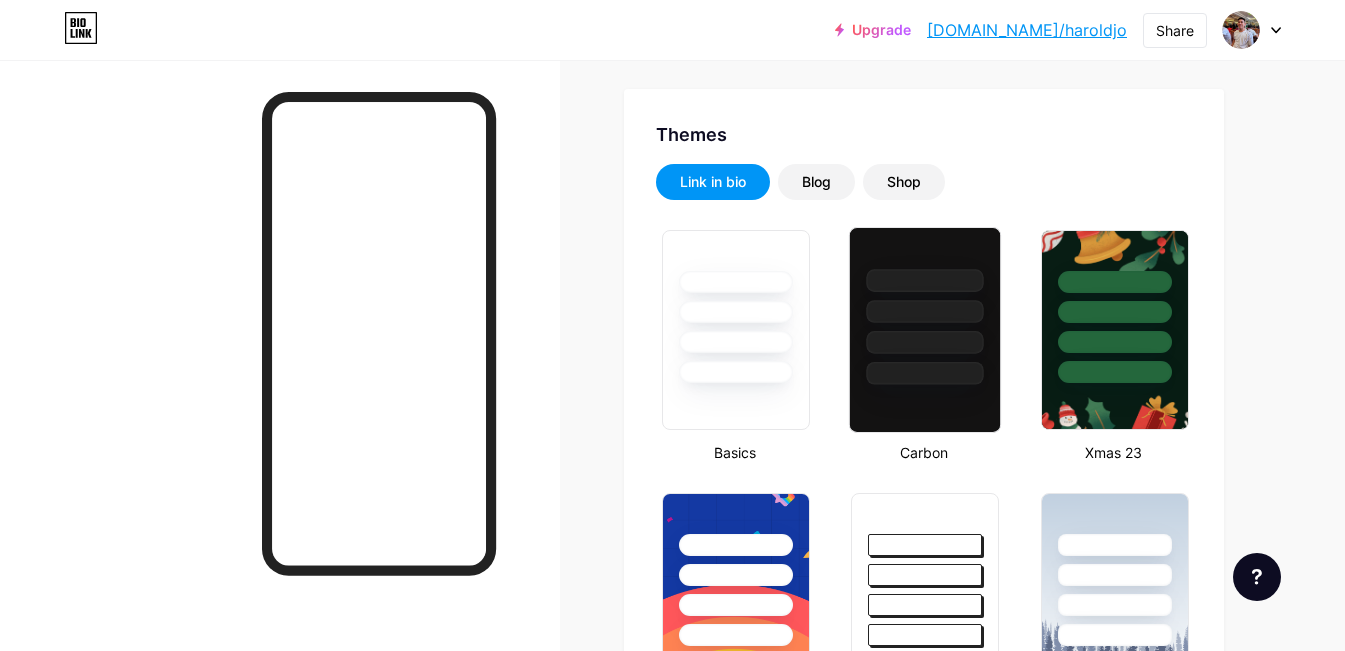 click at bounding box center [925, 342] 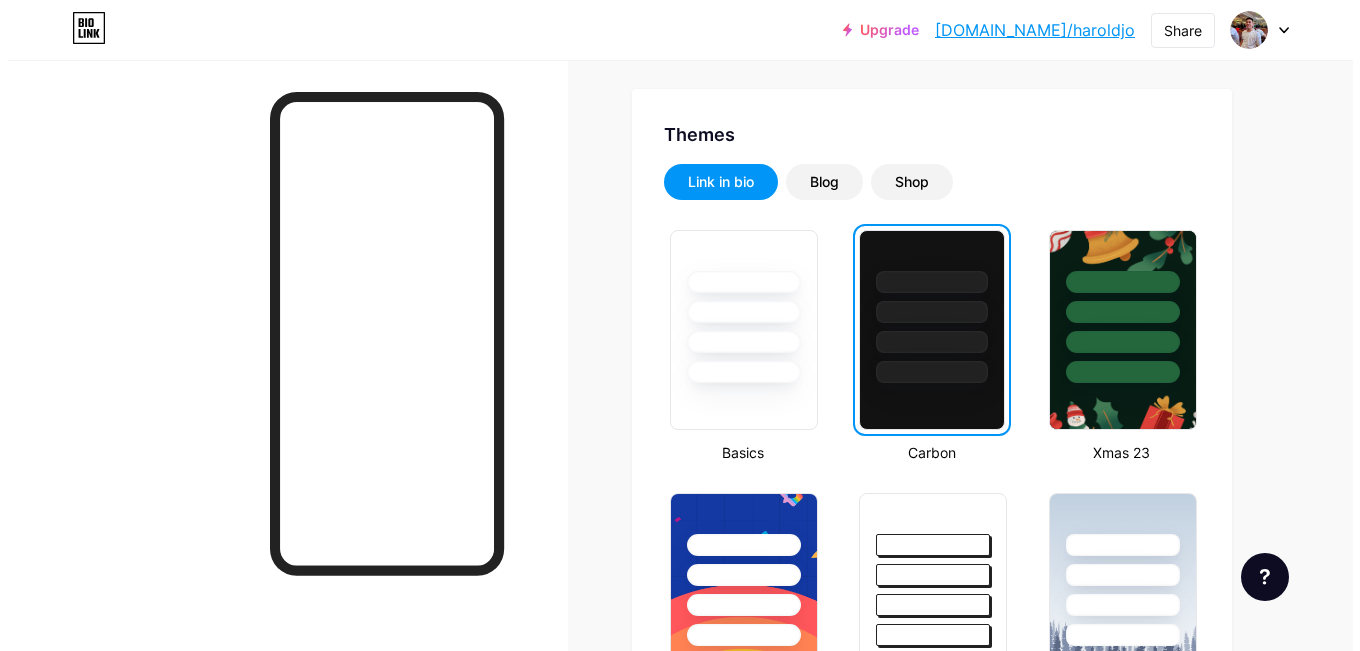 scroll, scrollTop: 0, scrollLeft: 0, axis: both 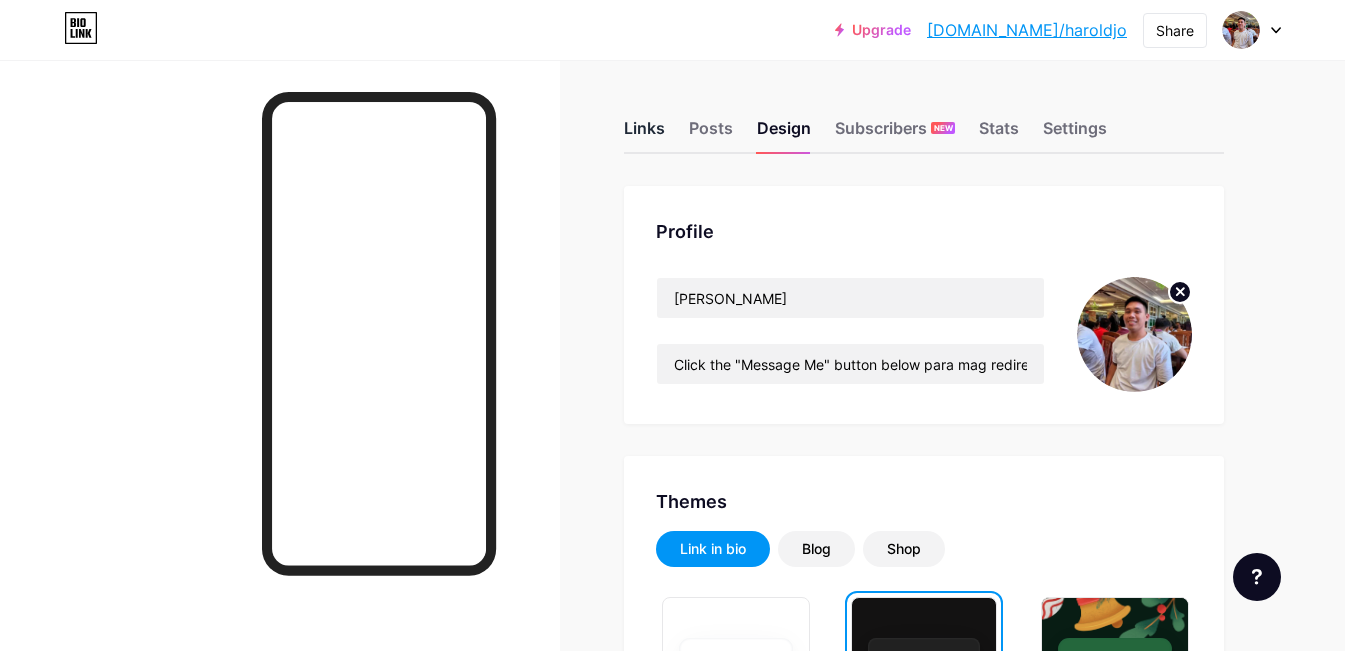 click on "Links" at bounding box center [644, 134] 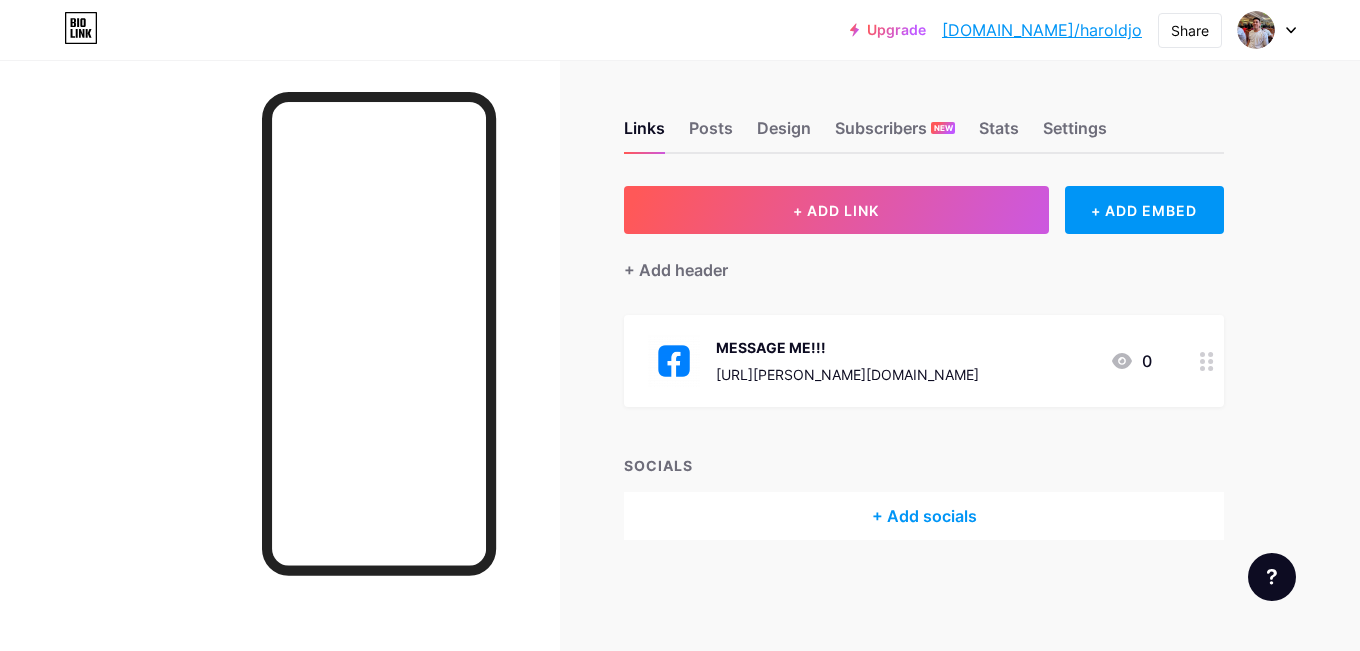 click on "MESSAGE ME!!!
[URL][PERSON_NAME][DOMAIN_NAME]
0" at bounding box center (900, 361) 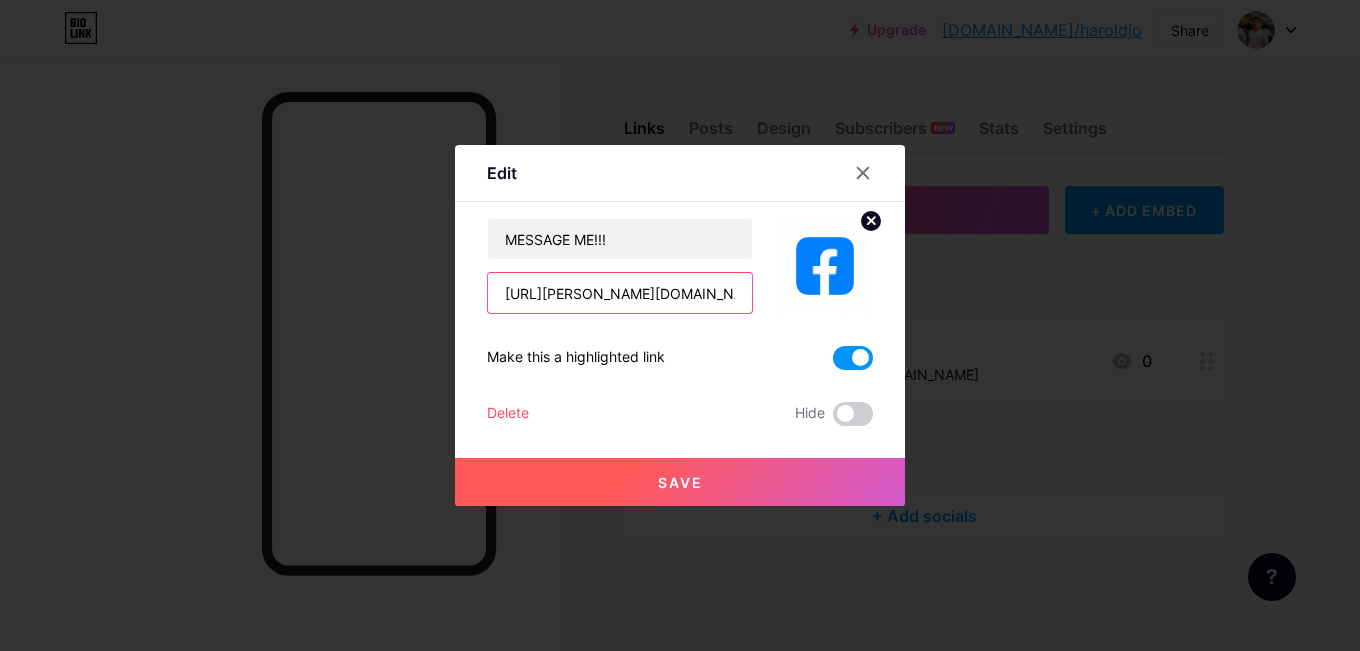 click on "[URL][PERSON_NAME][DOMAIN_NAME]" at bounding box center [620, 293] 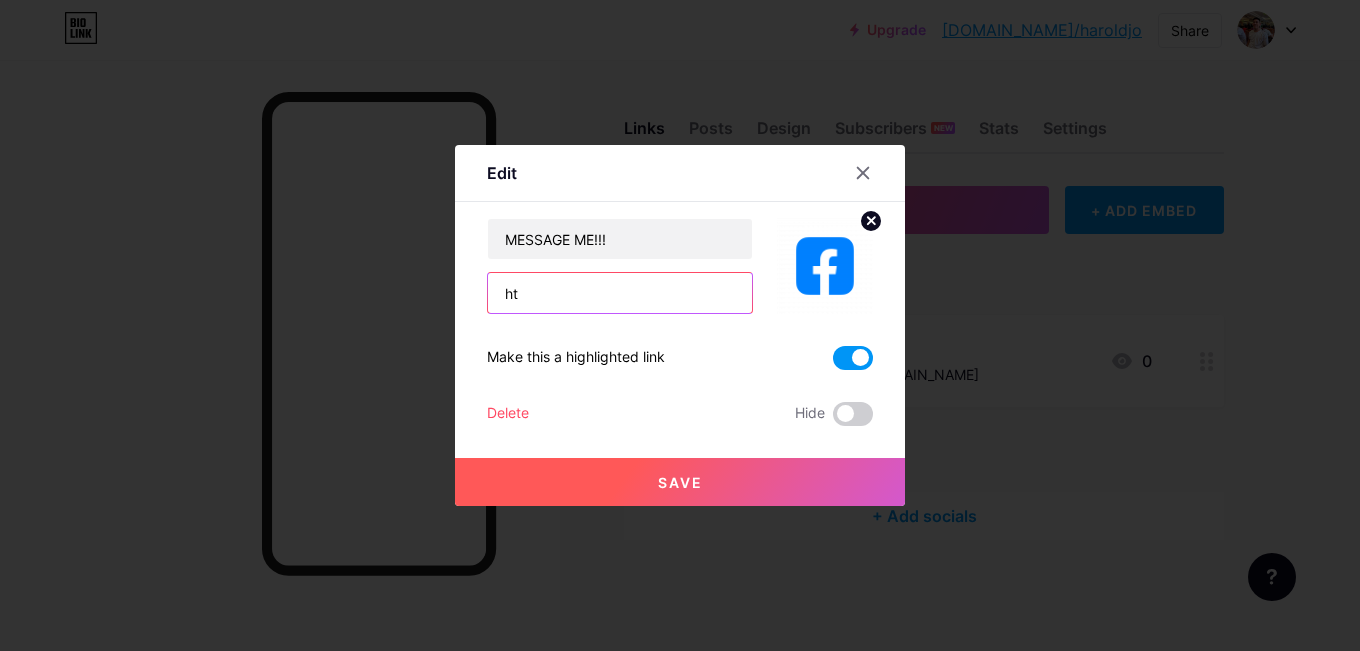type on "h" 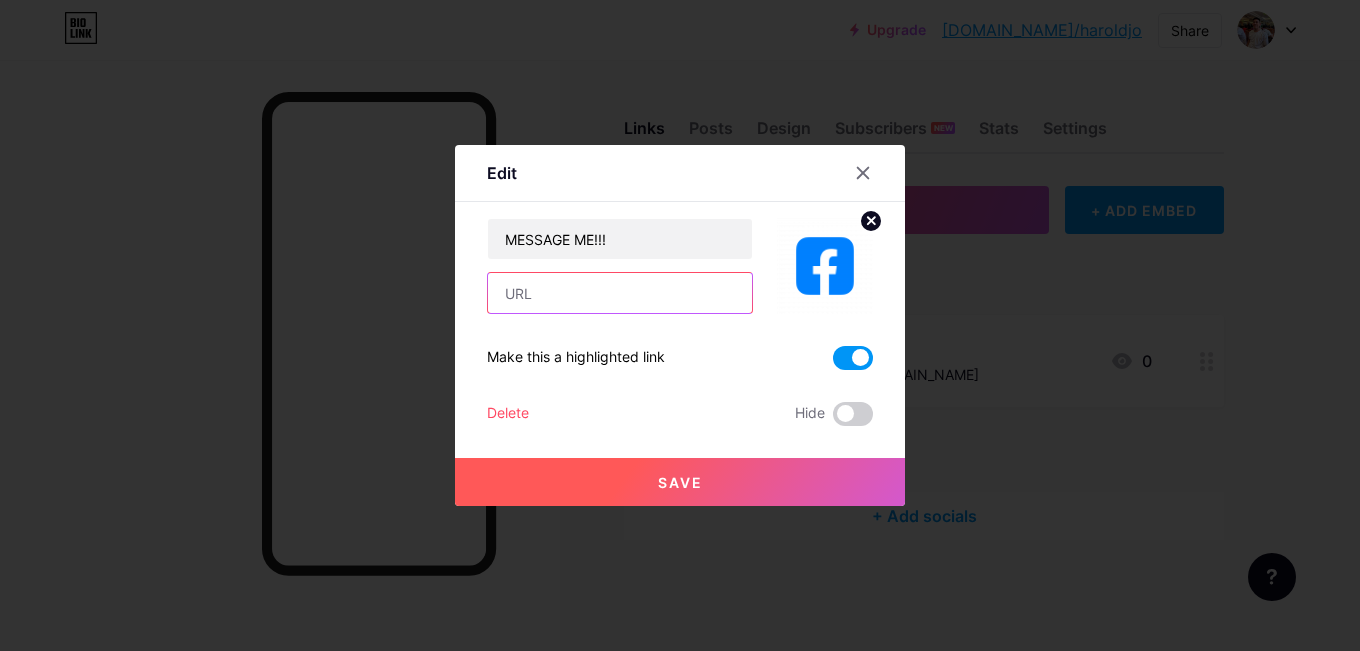 paste on "[URL][DOMAIN_NAME]" 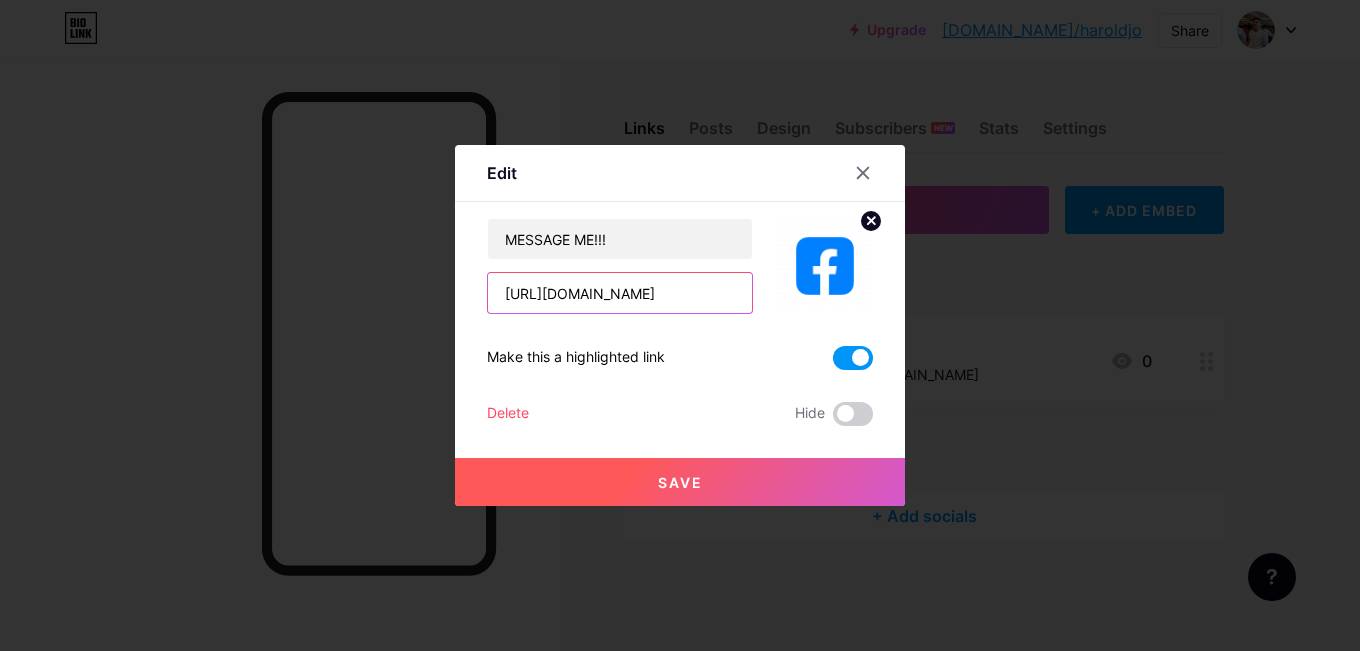 scroll, scrollTop: 0, scrollLeft: 16, axis: horizontal 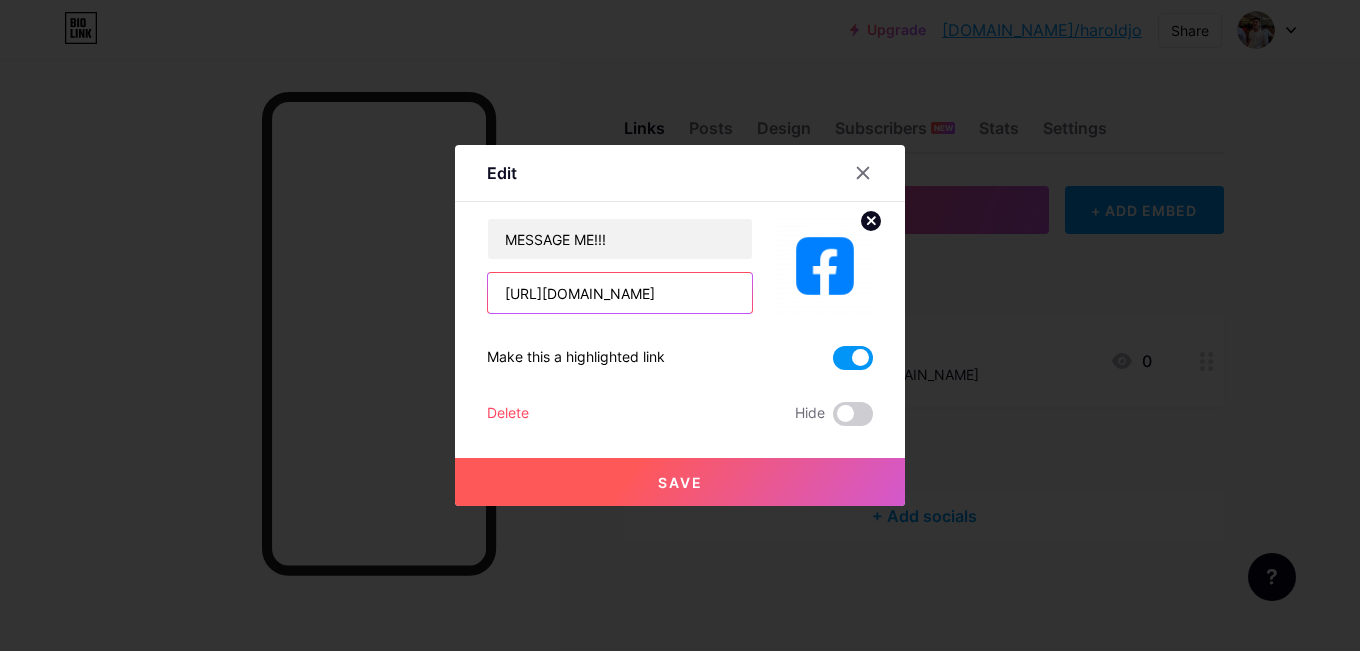 type on "[URL][DOMAIN_NAME]" 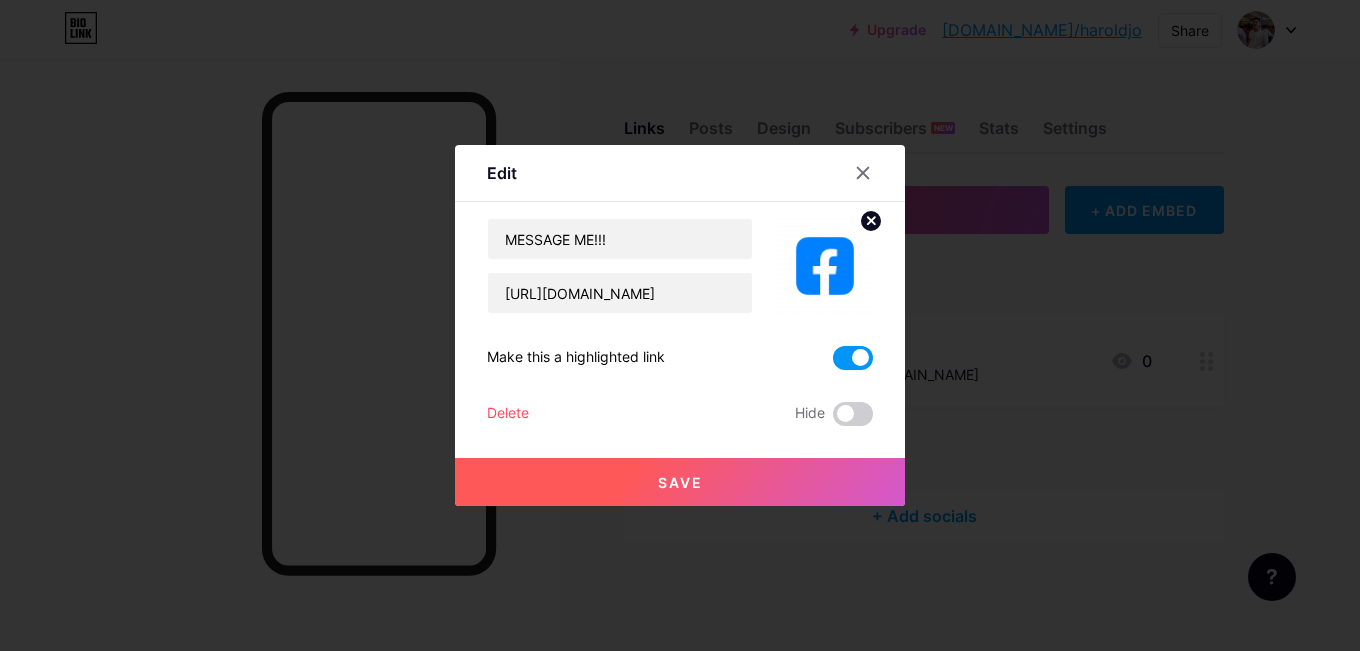 click on "Save" at bounding box center (680, 482) 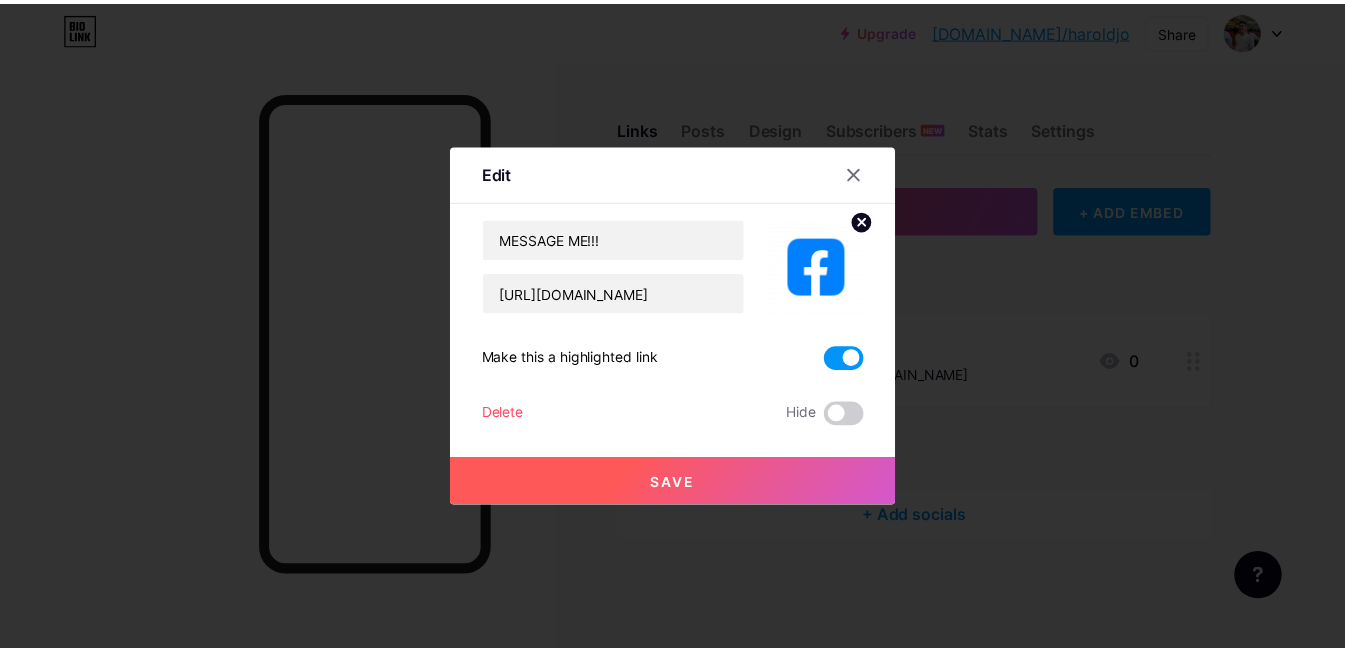 scroll, scrollTop: 0, scrollLeft: 0, axis: both 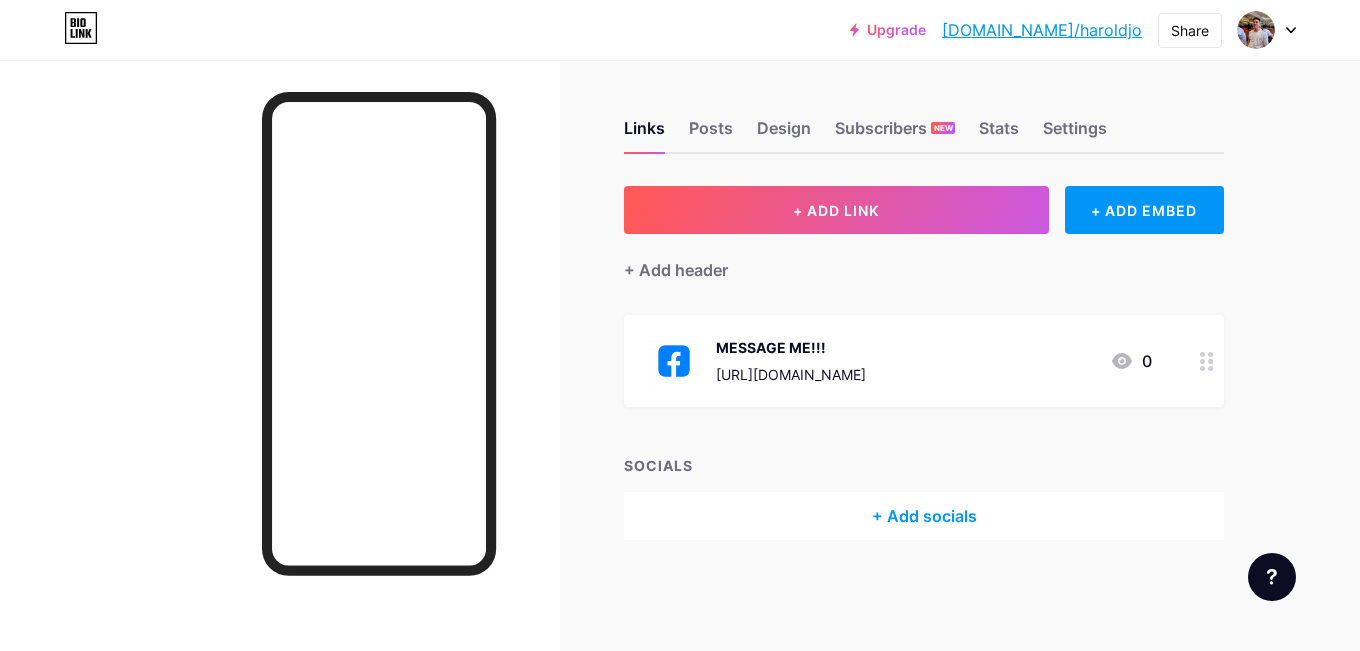 click on "[DOMAIN_NAME]/haroldjo" at bounding box center (1042, 30) 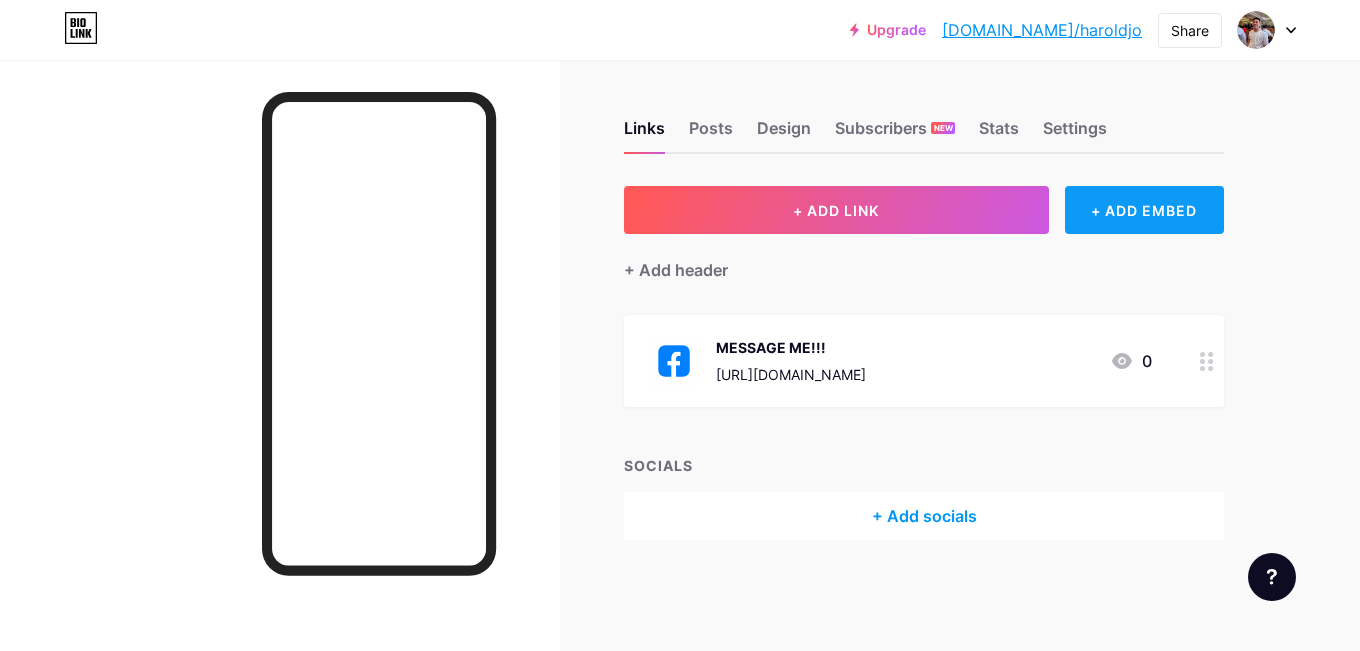 click on "+ ADD EMBED" at bounding box center (1144, 210) 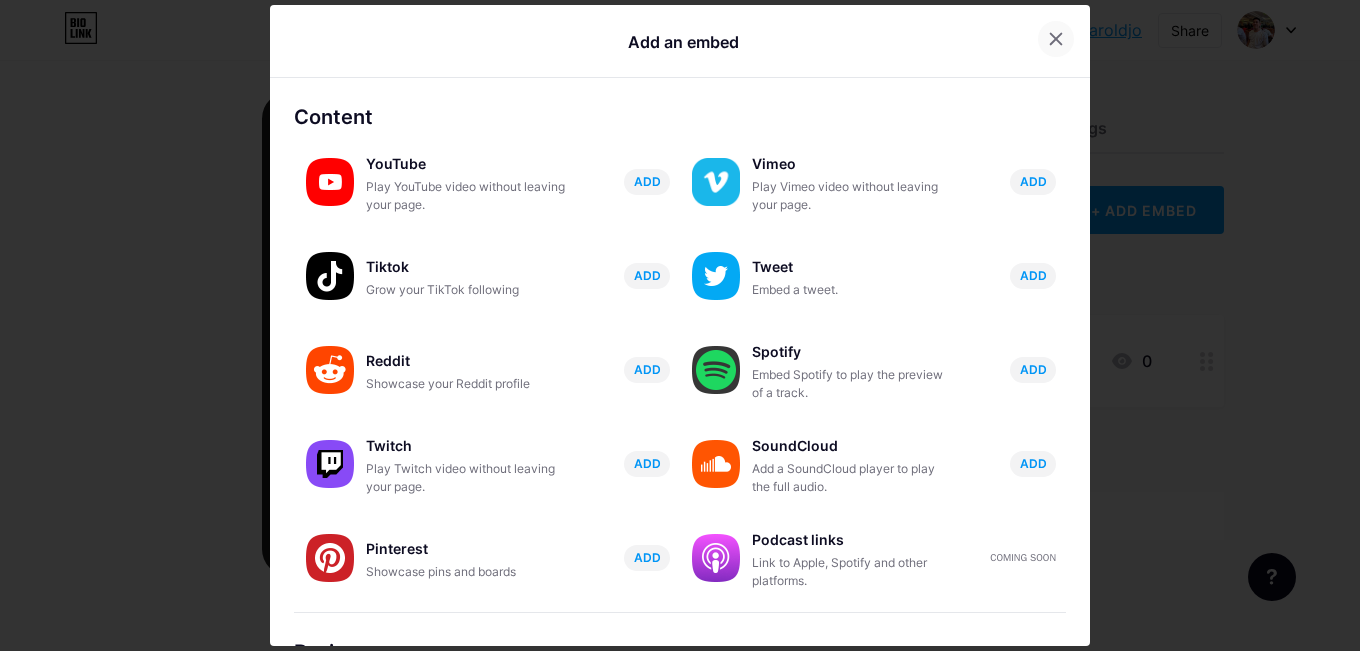 click 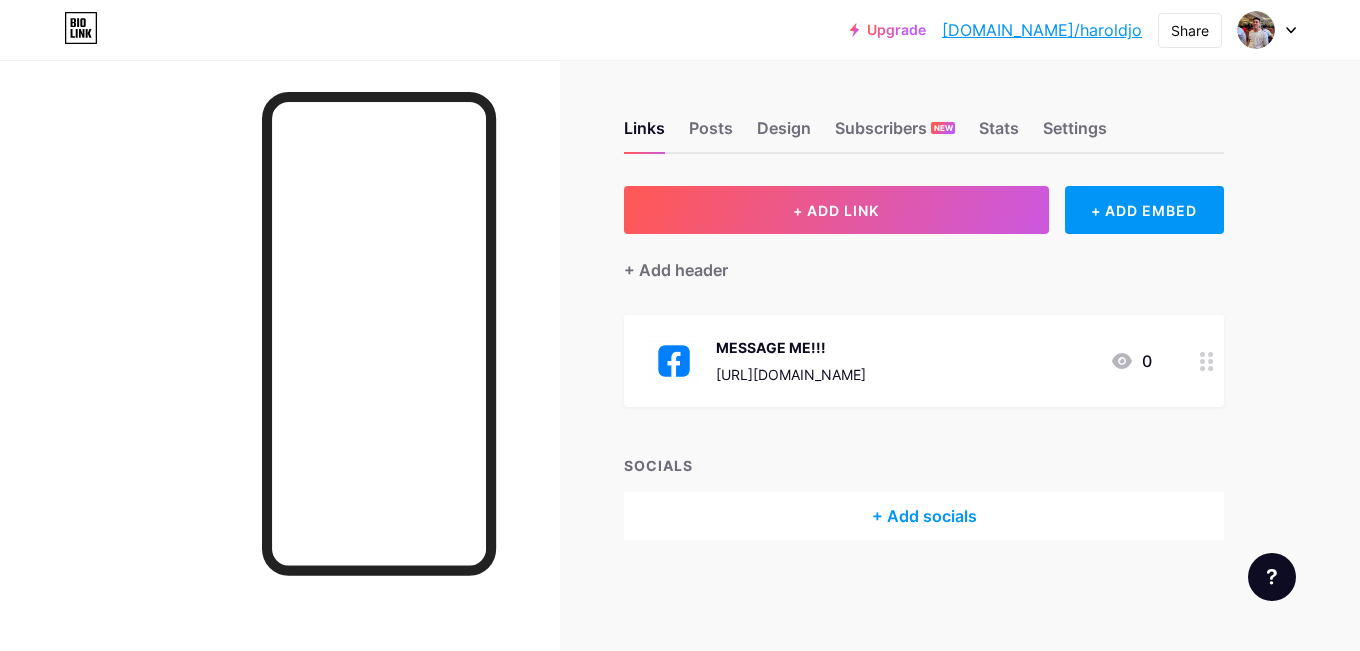 click at bounding box center [1207, 361] 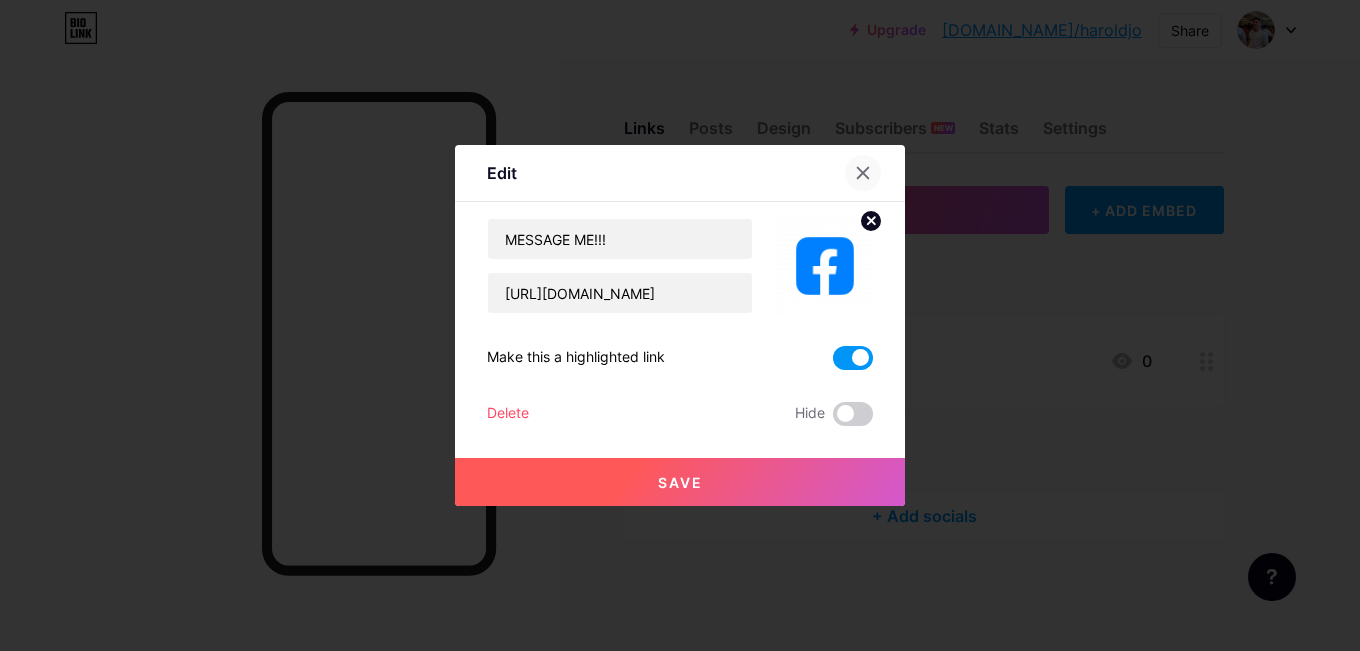 click 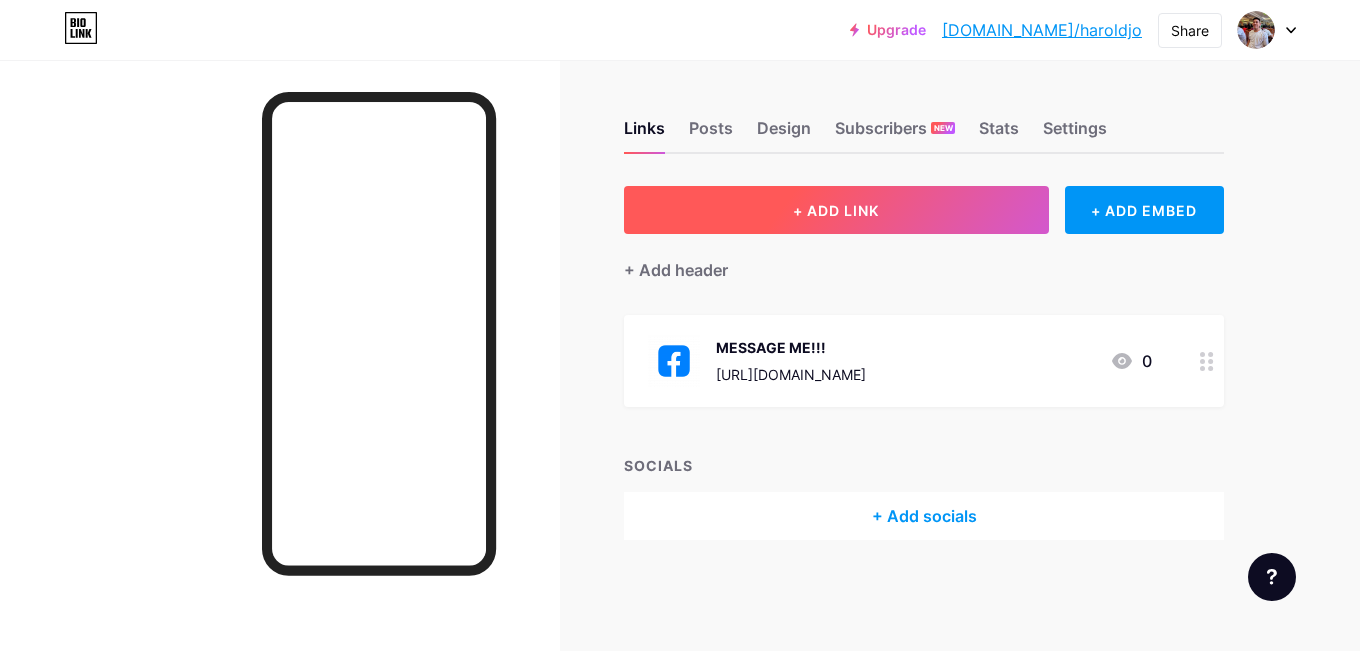 click on "+ ADD LINK" at bounding box center [836, 210] 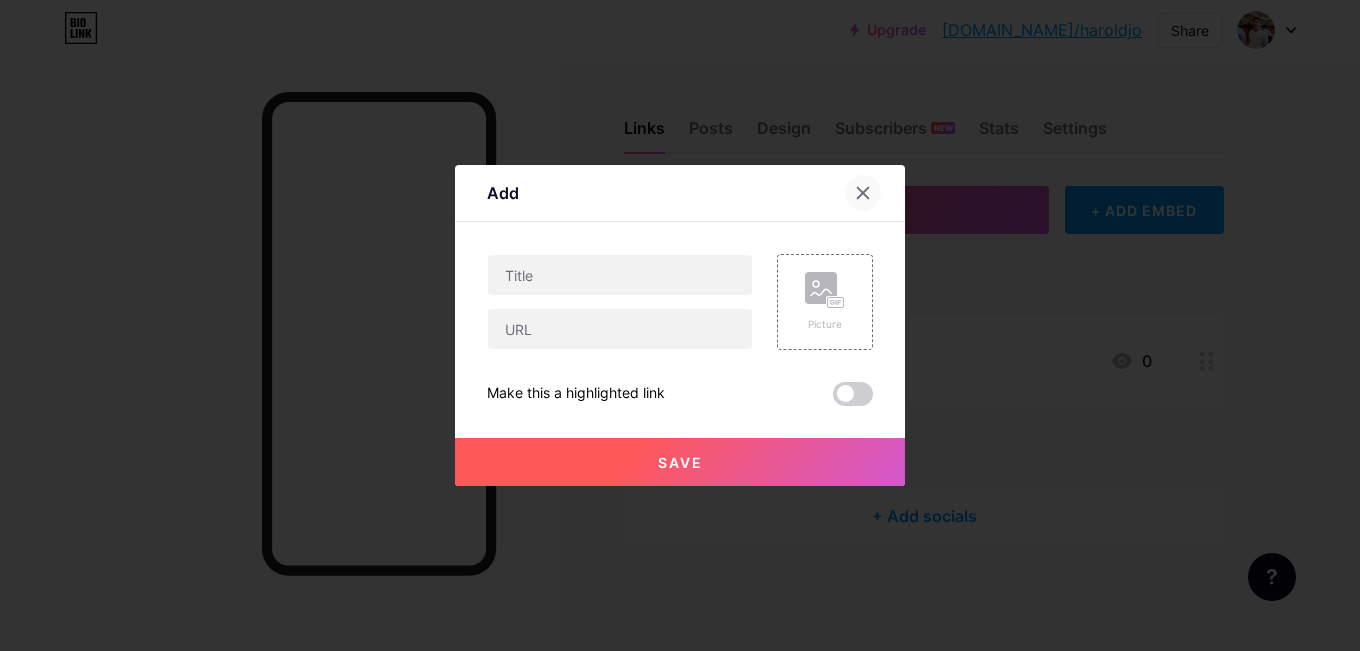click 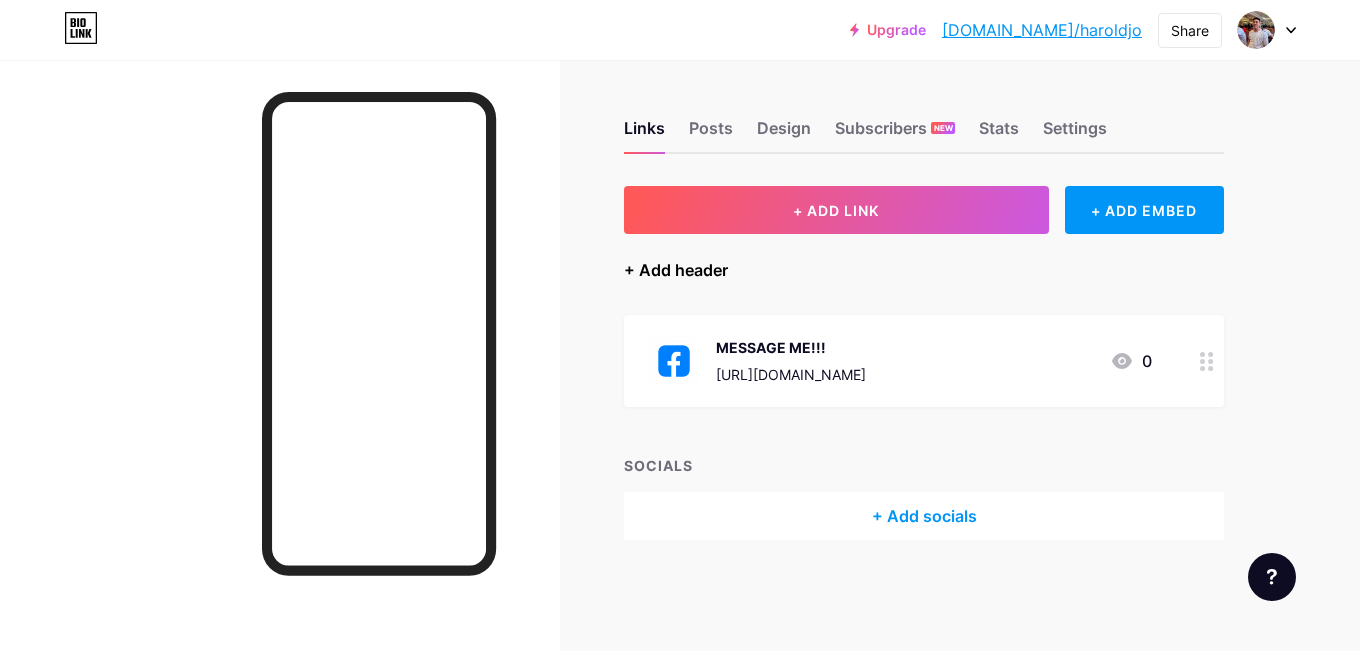 click on "+ Add header" at bounding box center (676, 270) 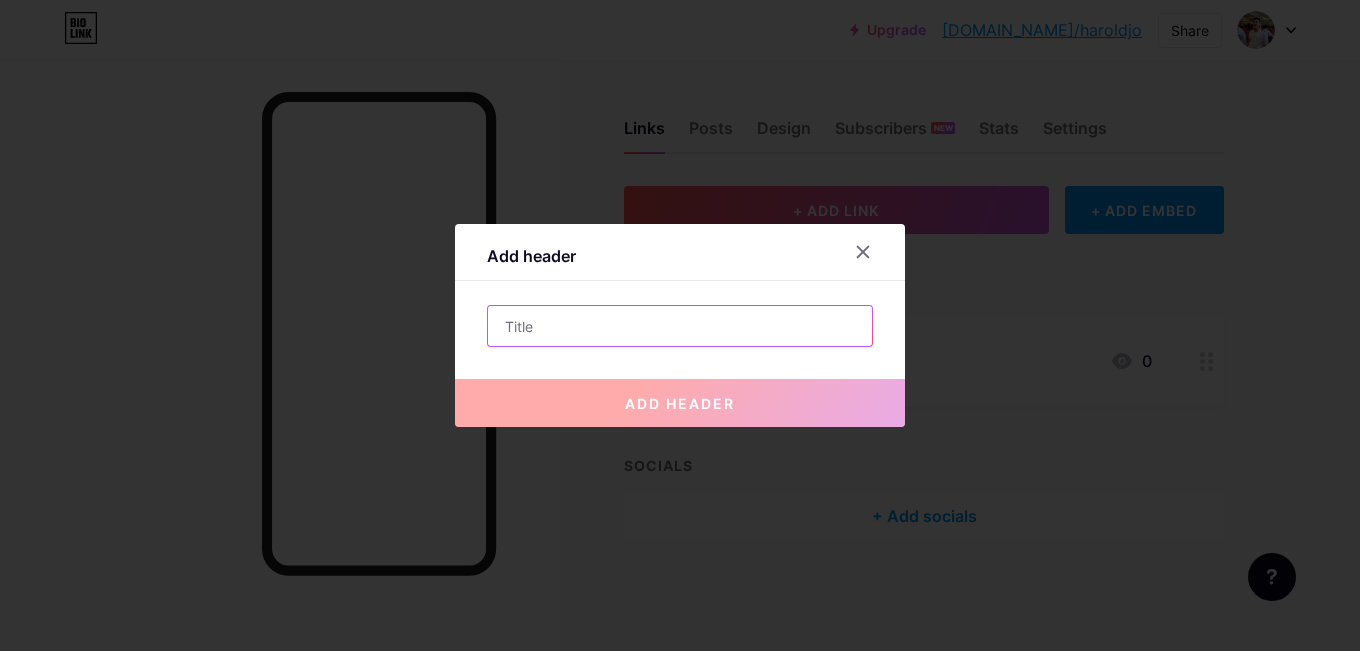 click at bounding box center (680, 326) 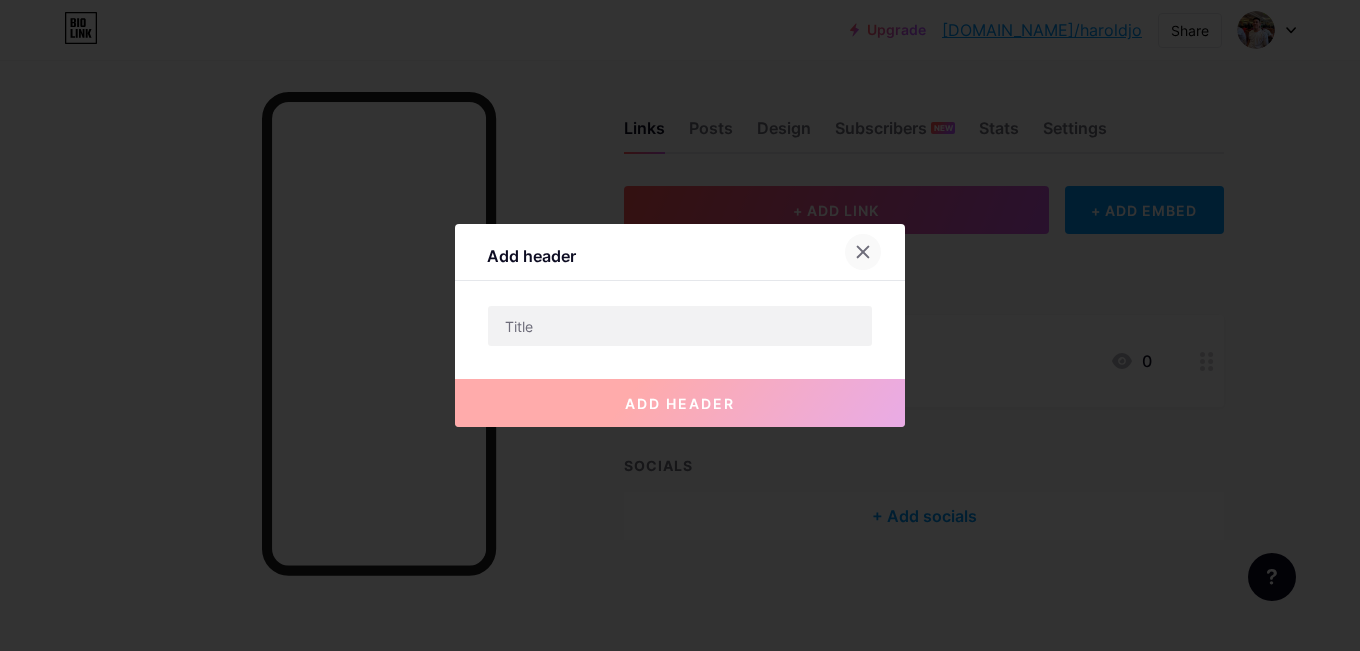 click 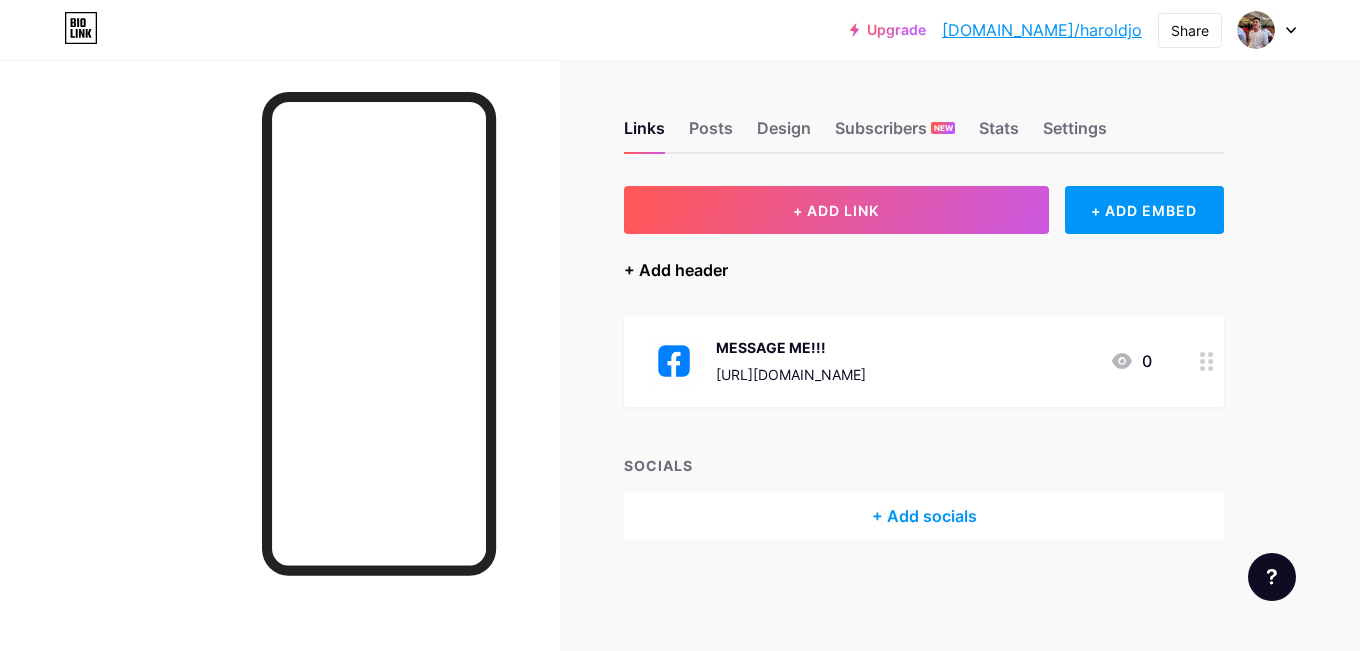 click on "+ Add header" at bounding box center (676, 270) 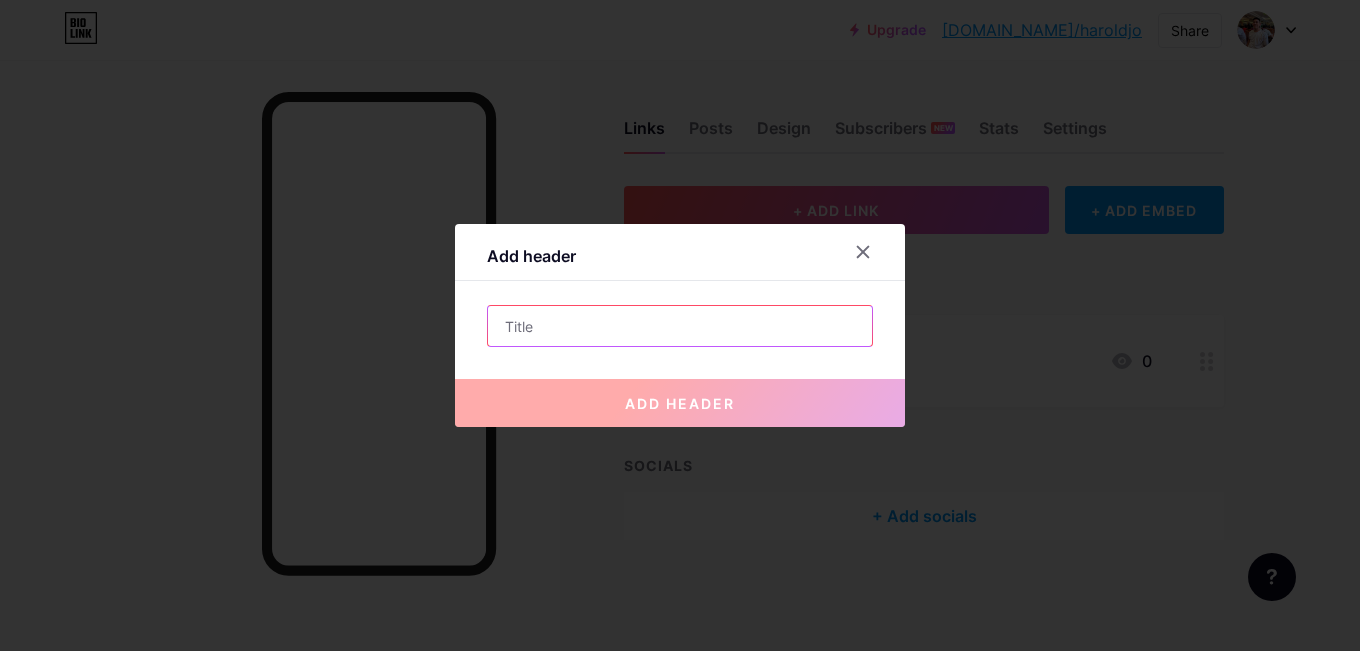 click at bounding box center [680, 326] 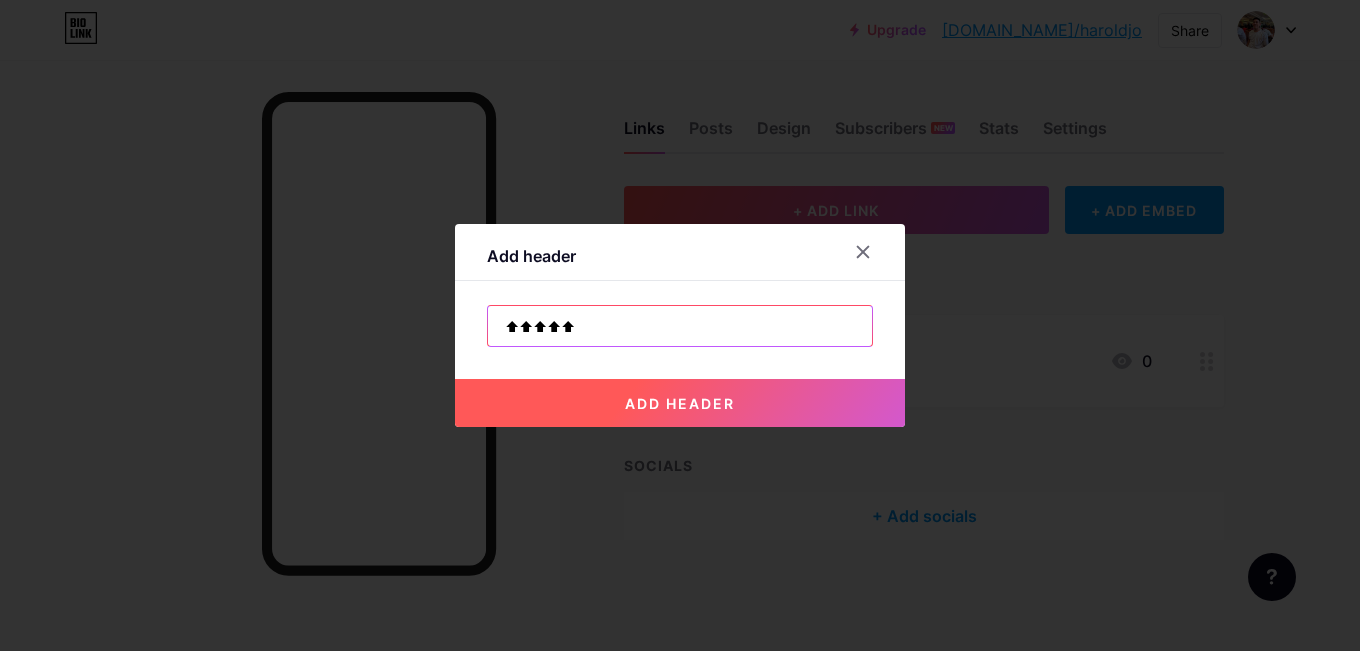 type on "⬆⬆⬆⬆⬆" 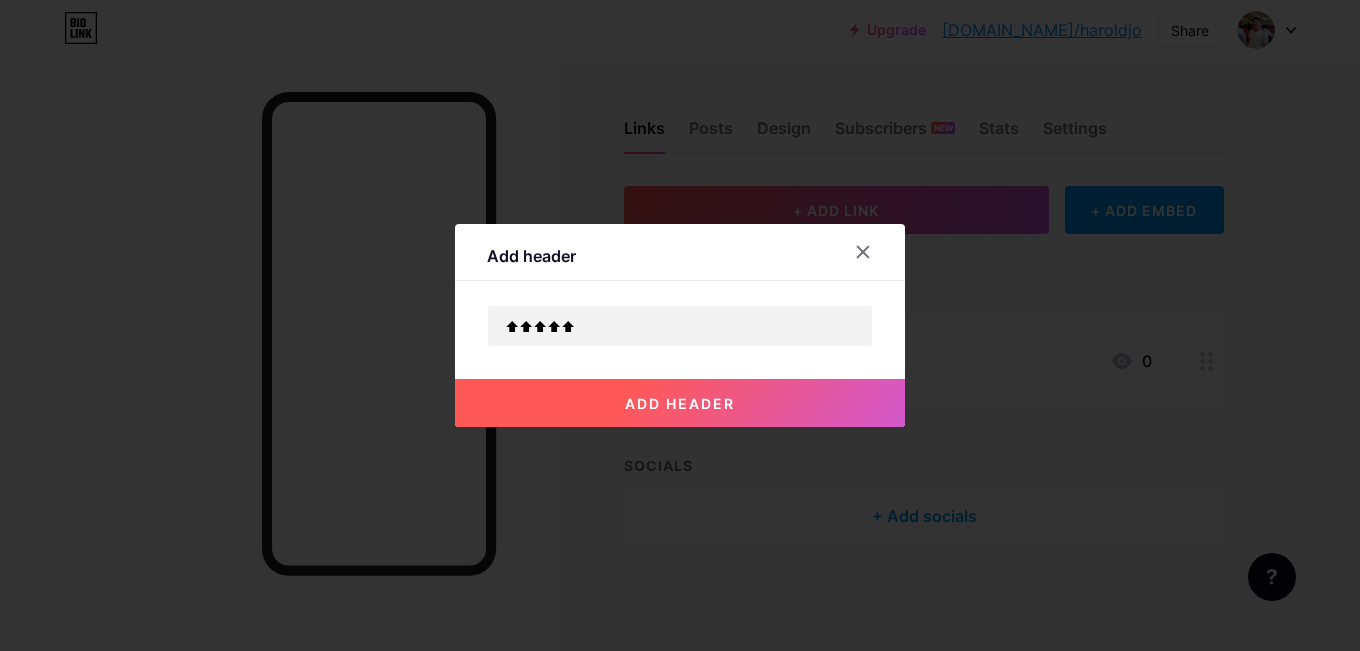 click on "add header" at bounding box center [680, 403] 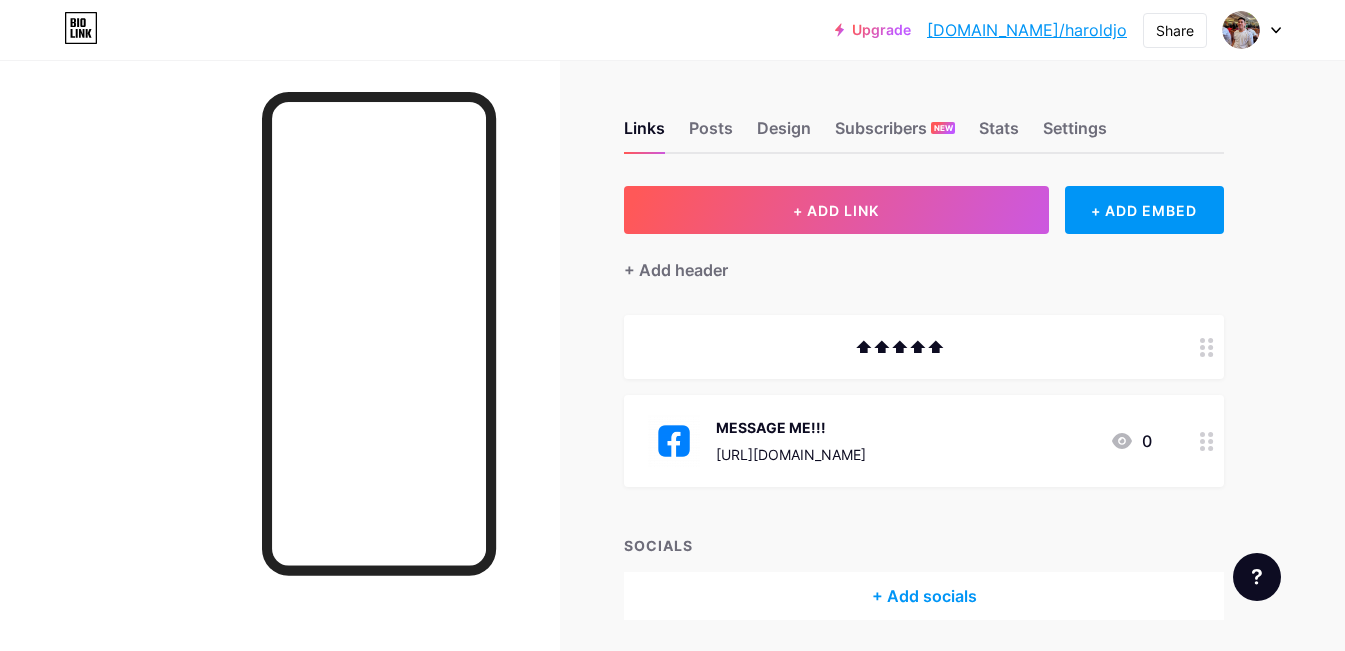 drag, startPoint x: 826, startPoint y: 460, endPoint x: 839, endPoint y: 355, distance: 105.801704 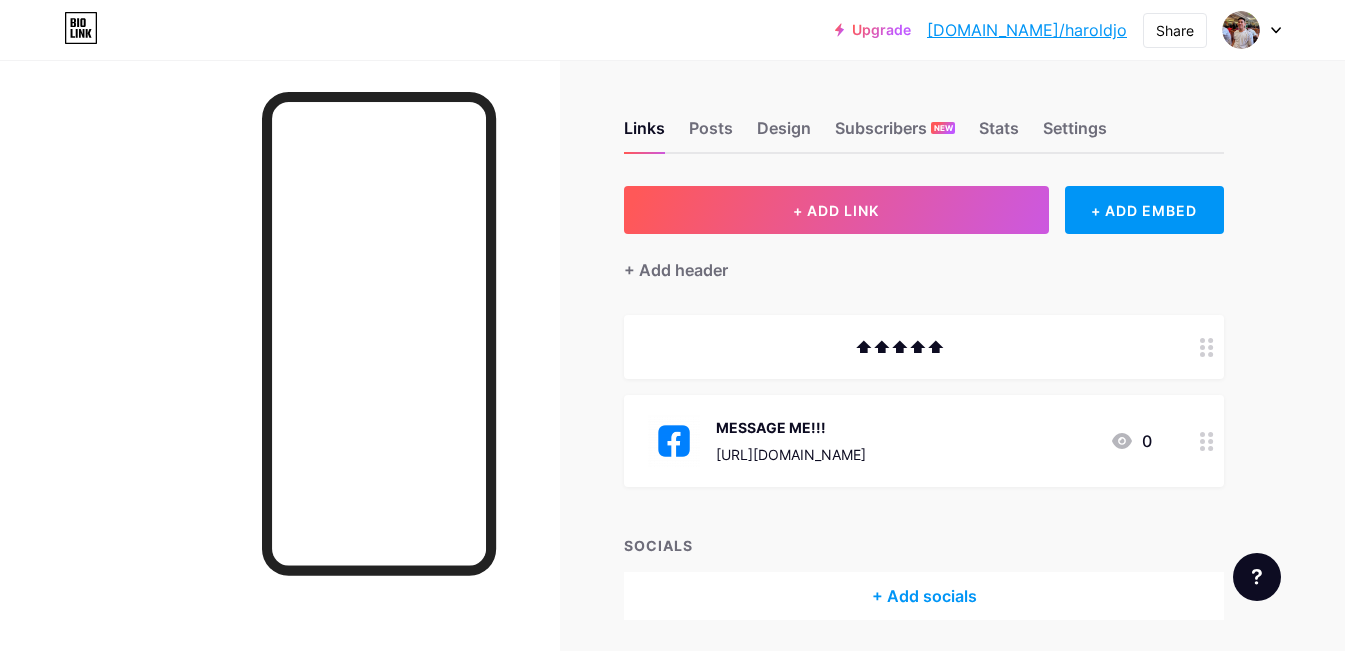 click on "+ ADD LINK     + ADD EMBED
+ Add header
⬆⬆⬆⬆⬆
MESSAGE ME!!!
[URL][DOMAIN_NAME]
0
SOCIALS     + Add socials" at bounding box center (924, 403) 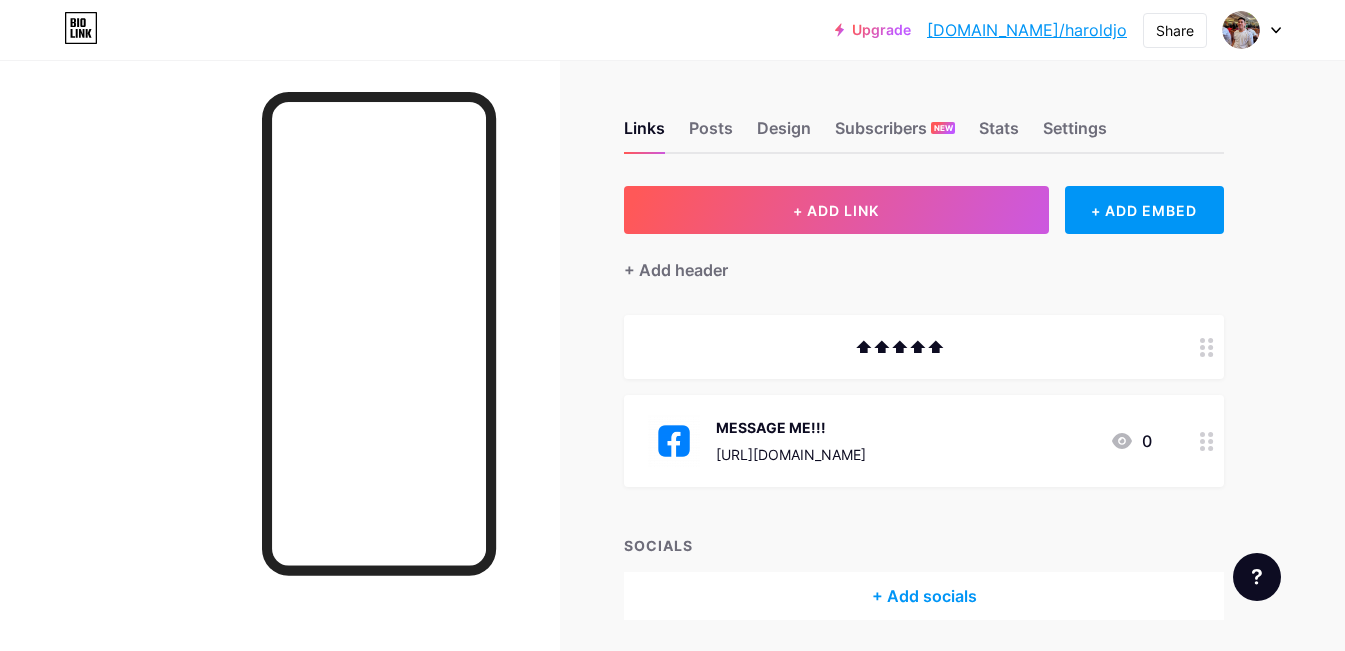click on "⬆⬆⬆⬆⬆
MESSAGE ME!!!
[URL][DOMAIN_NAME]
0" at bounding box center [924, 401] 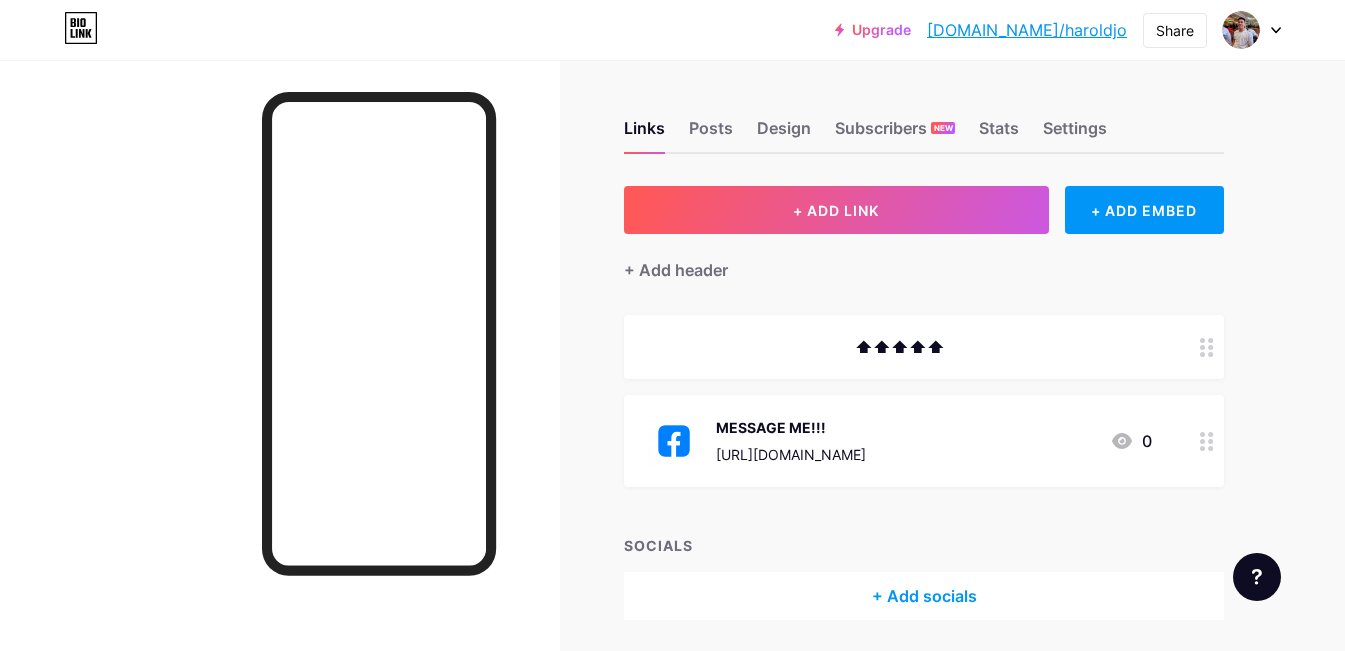 click on "+ ADD LINK     + ADD EMBED
+ Add header
⬆⬆⬆⬆⬆
MESSAGE ME!!!
[URL][DOMAIN_NAME]
0
SOCIALS     + Add socials" at bounding box center [924, 403] 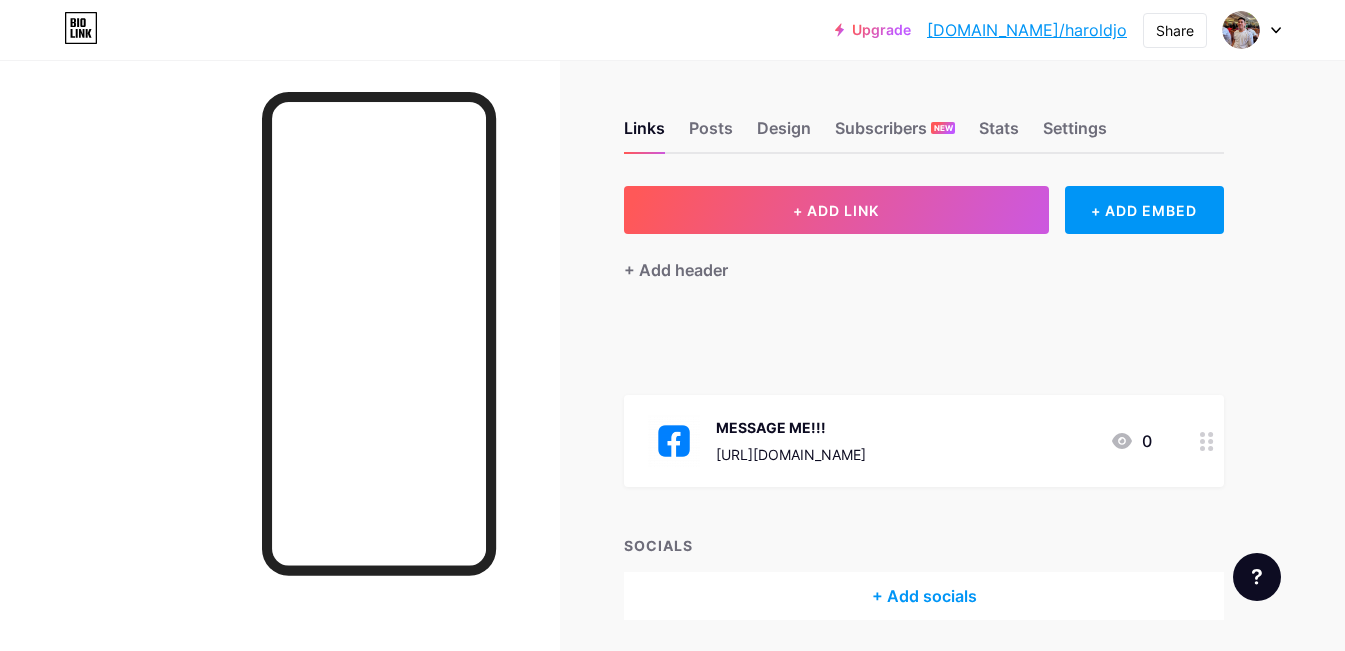 type 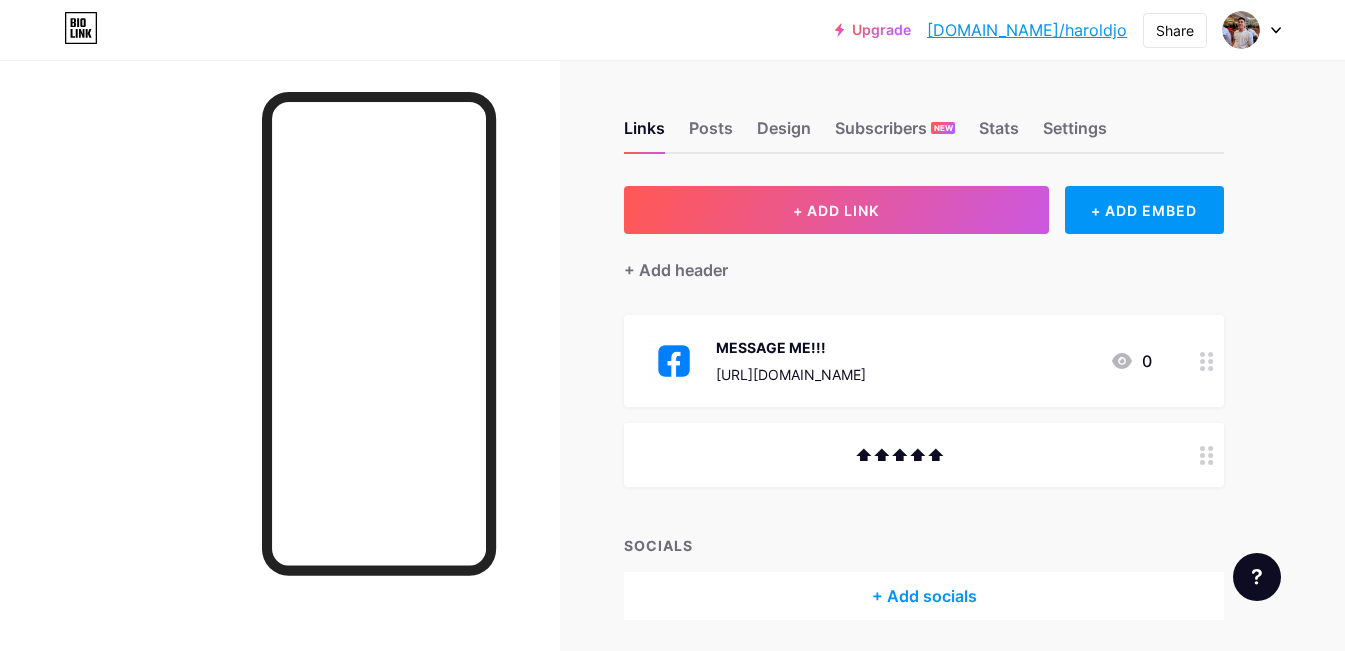 click on "+ Add header" at bounding box center [924, 258] 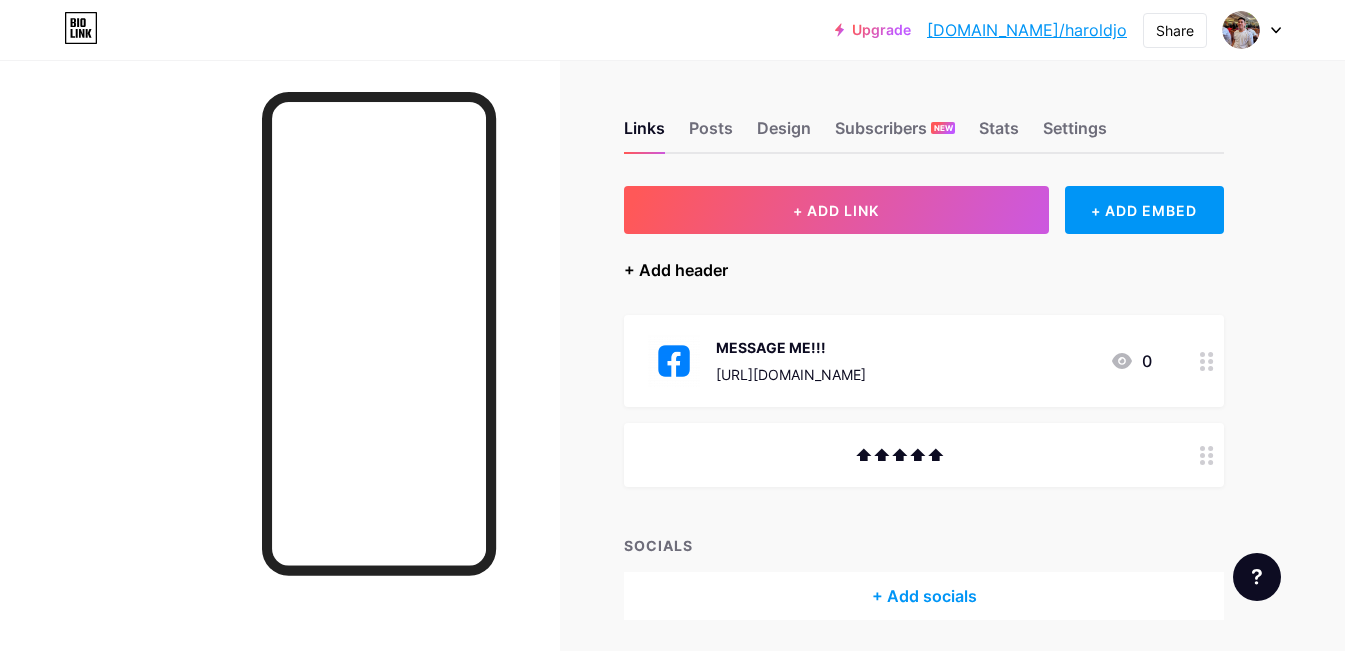 click on "+ Add header" at bounding box center [676, 270] 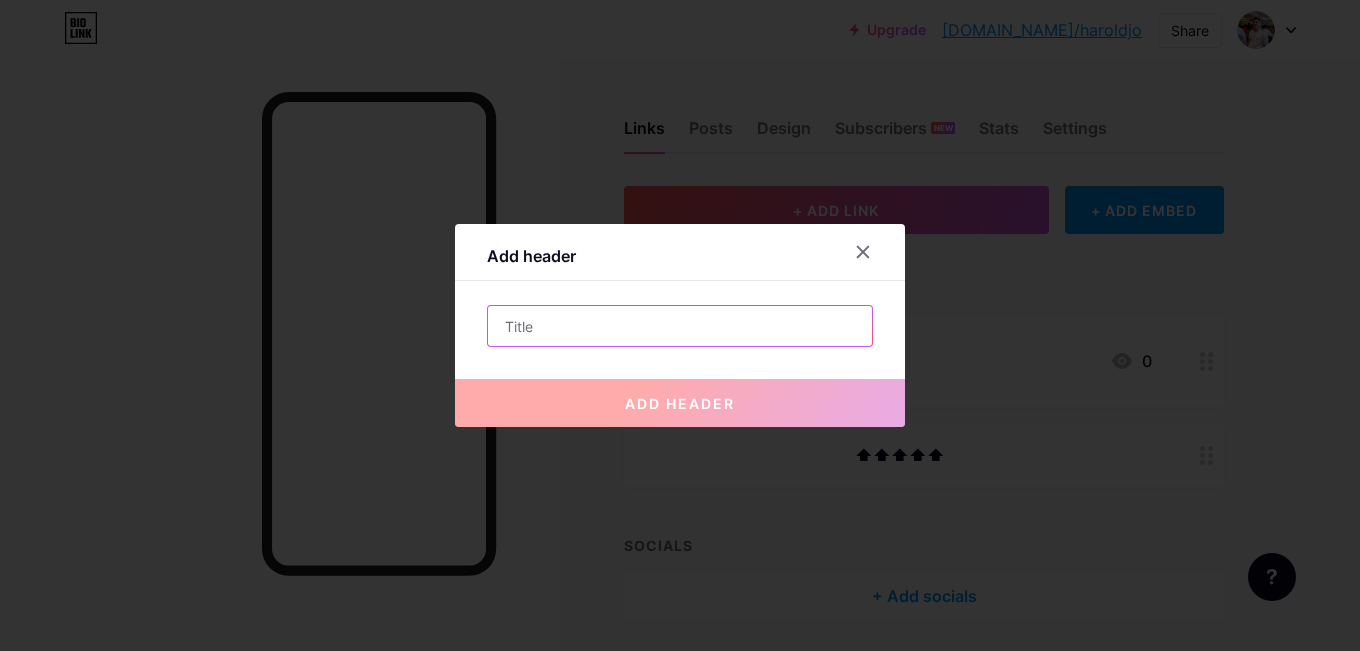 click at bounding box center (680, 326) 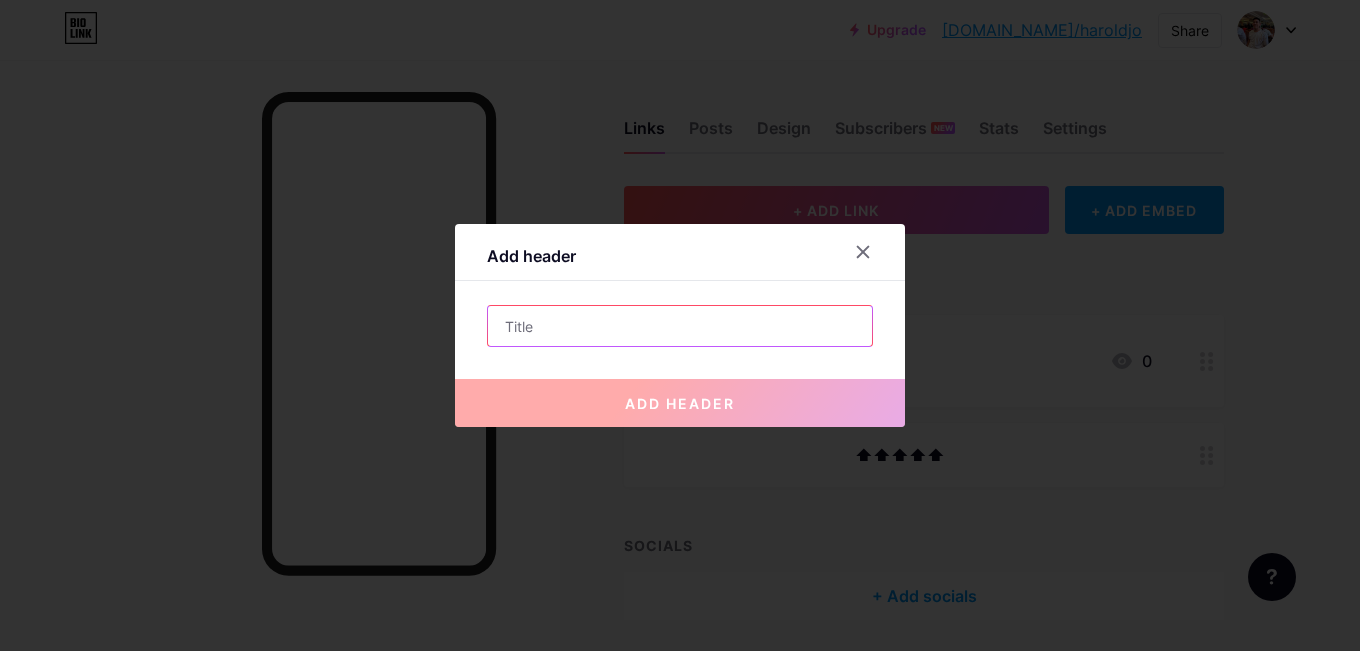 paste on "Limited Slots Only" 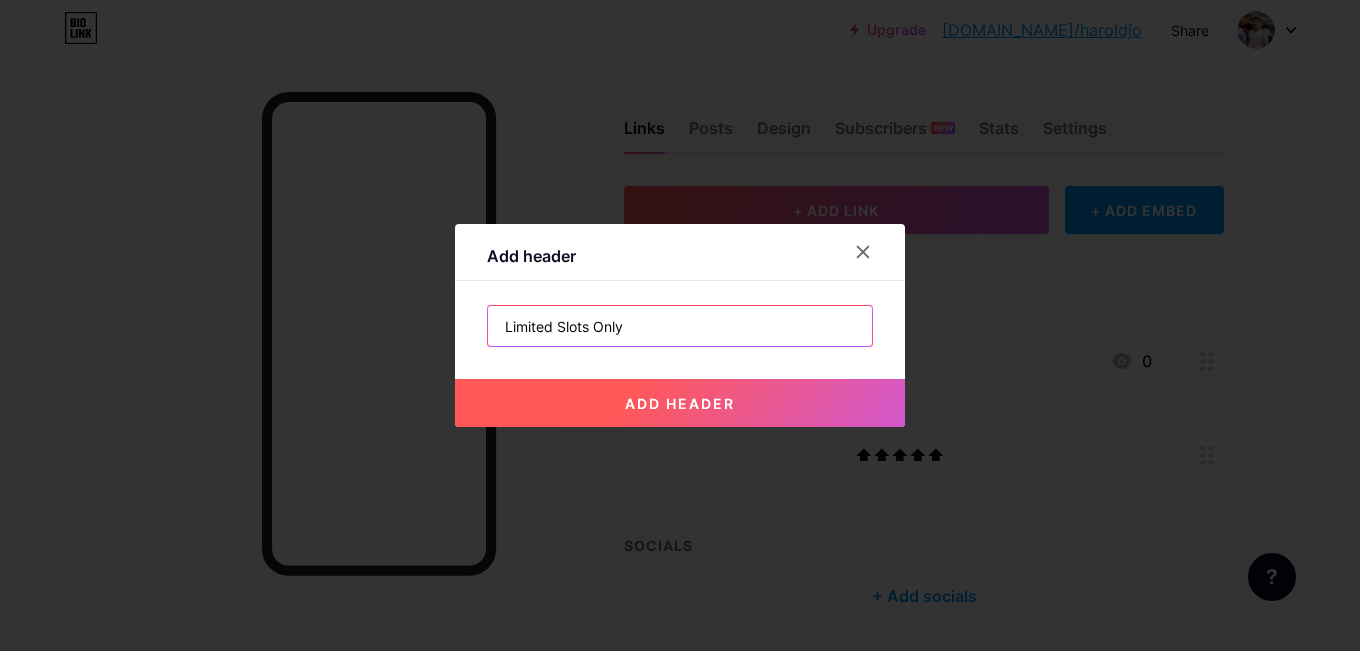 type on "Limited Slots Only" 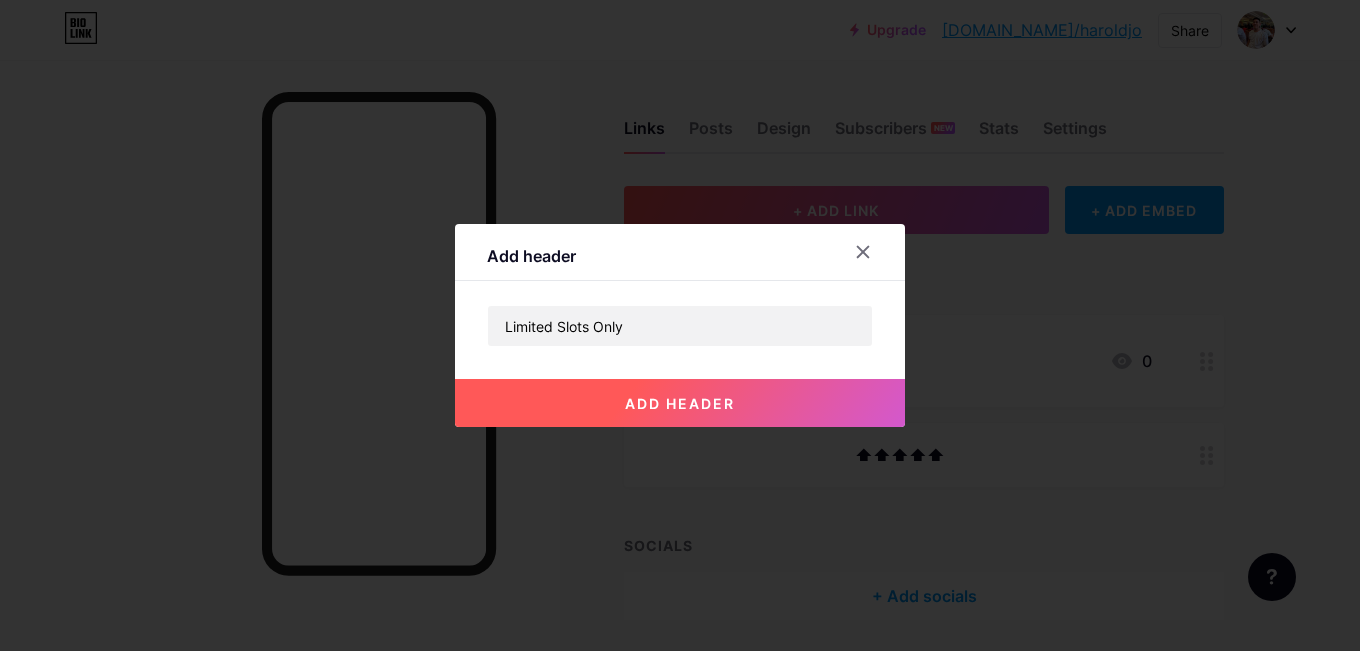 click on "add header" at bounding box center [680, 403] 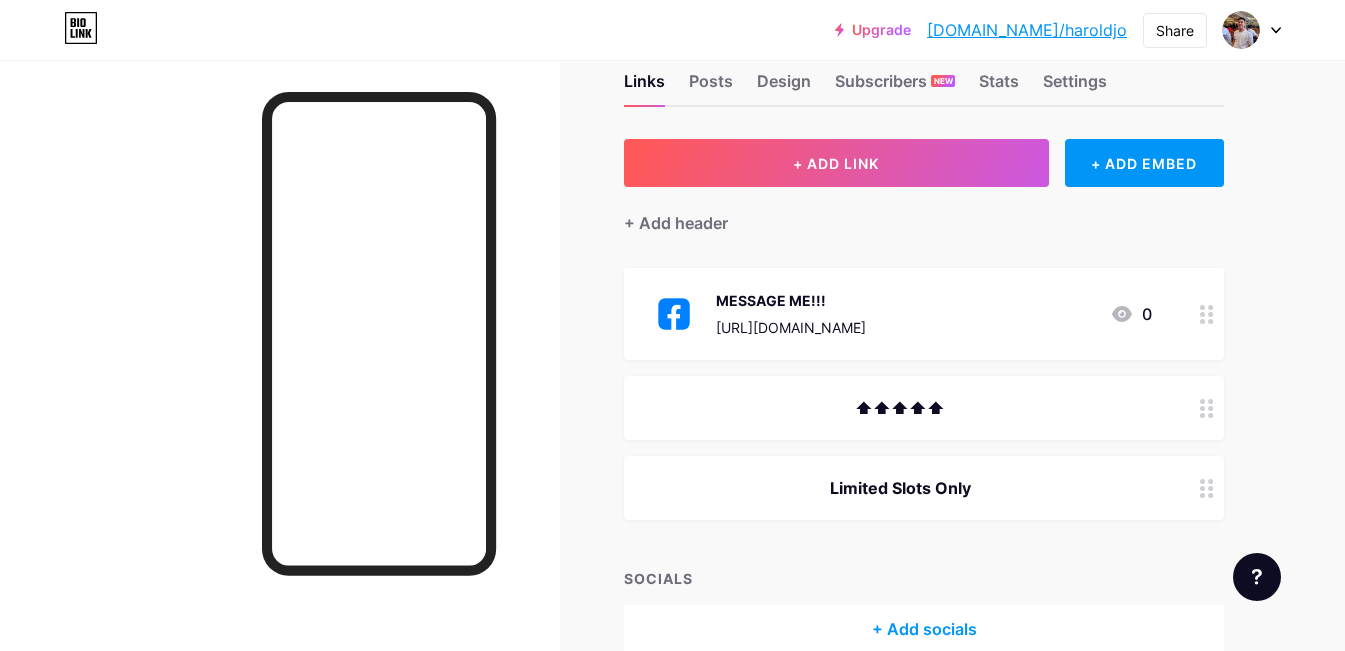 scroll, scrollTop: 0, scrollLeft: 0, axis: both 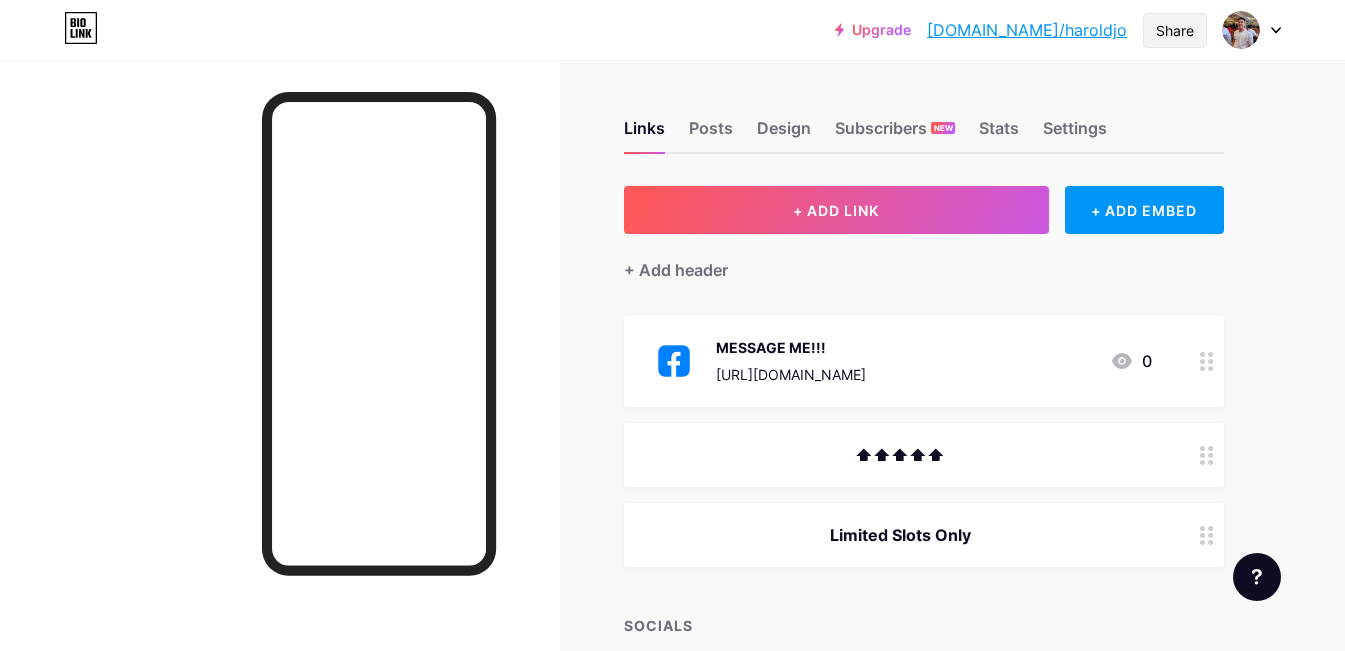 click on "Share" at bounding box center (1175, 30) 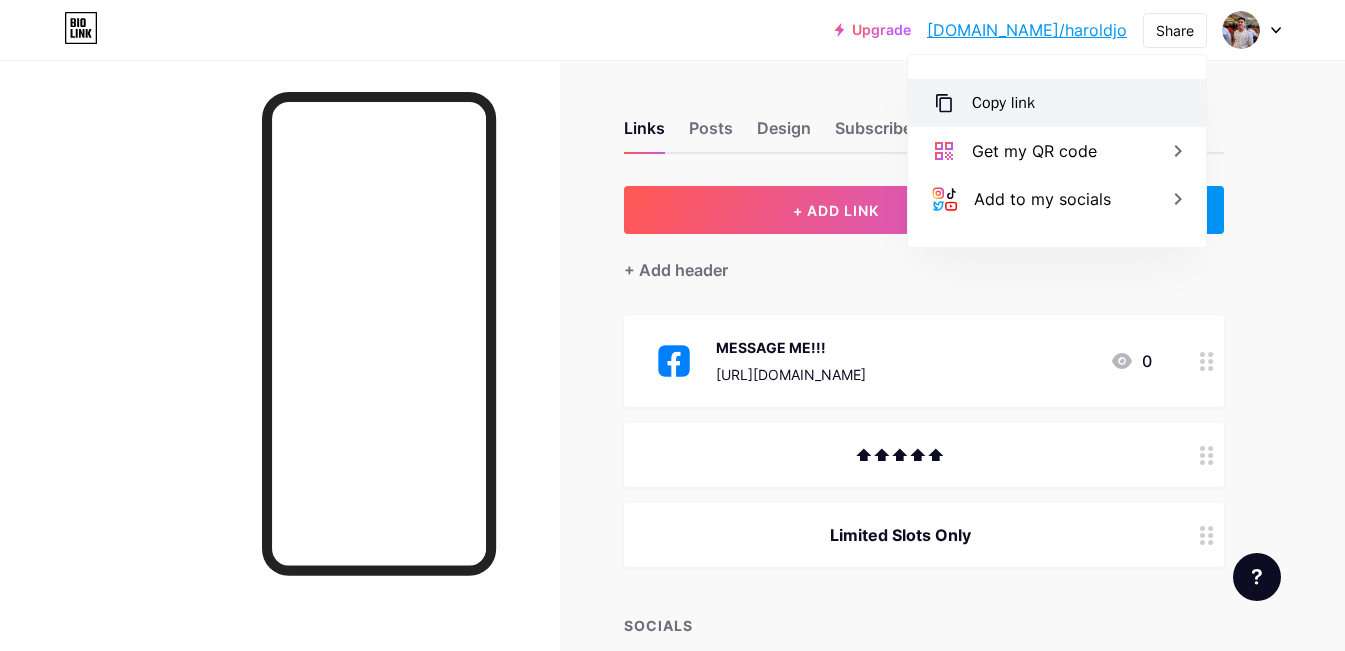 click on "Copy link" at bounding box center (1057, 103) 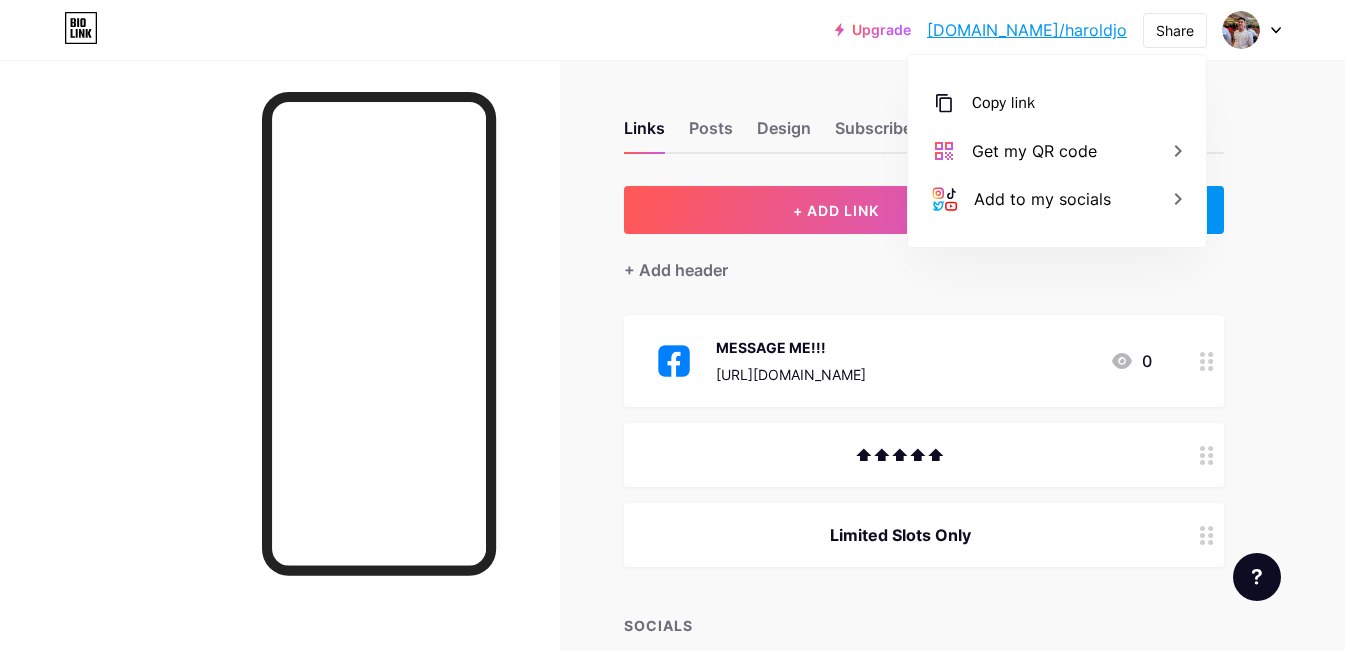 click at bounding box center (1252, 30) 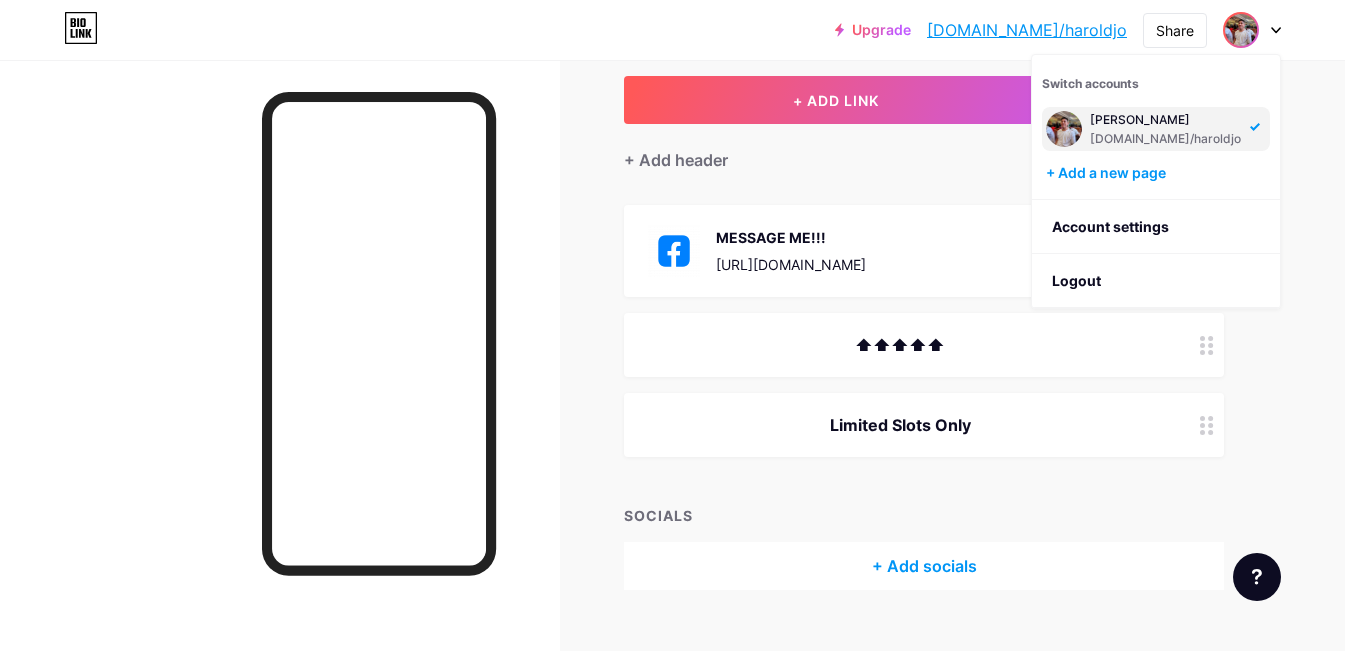 scroll, scrollTop: 0, scrollLeft: 0, axis: both 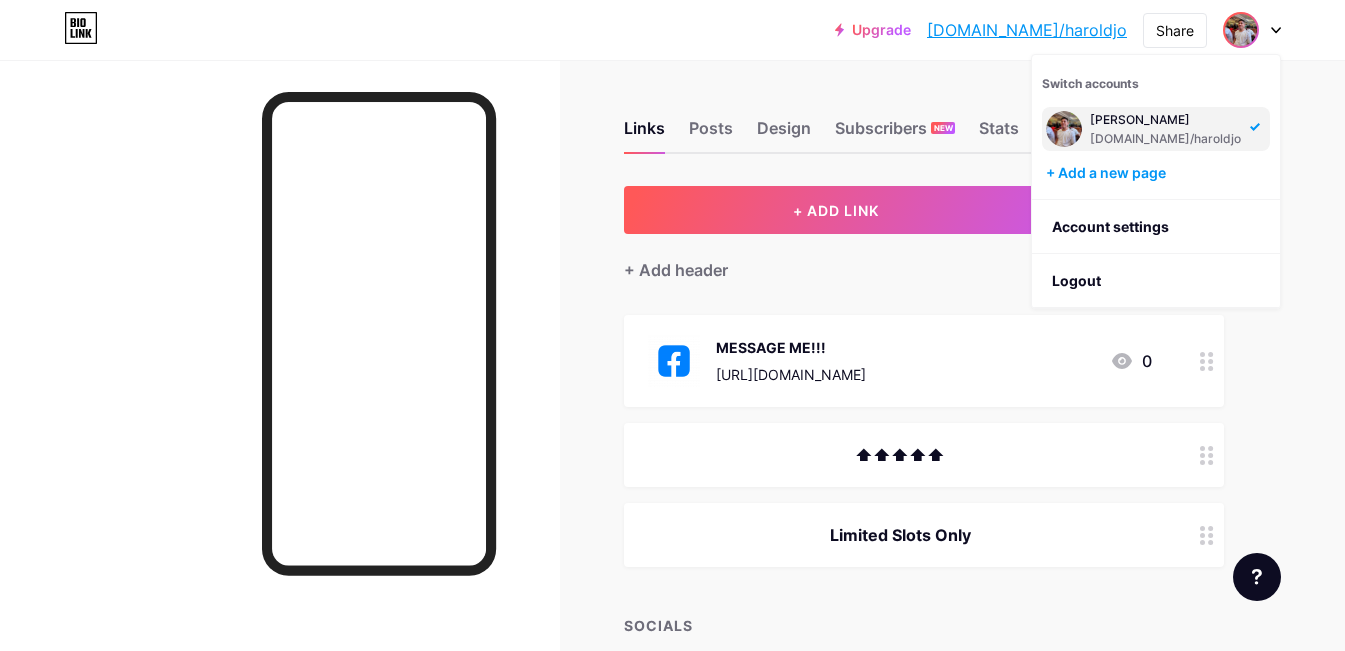 click on "Upgrade   [DOMAIN_NAME]/[PERSON_NAME]...   [DOMAIN_NAME]/[PERSON_NAME]               Switch accounts     [PERSON_NAME]   [DOMAIN_NAME]/haroldjo       + Add a new page        Account settings   Logout   Link Copied
Links
Posts
Design
Subscribers
NEW
Stats
Settings       + ADD LINK     + ADD EMBED
+ Add header
MESSAGE ME!!!
[URL][DOMAIN_NAME]
0
⬆⬆⬆⬆⬆
Limited Slots Only
SOCIALS     + Add socials                       Feature requests             Help center         Contact support" at bounding box center (672, 400) 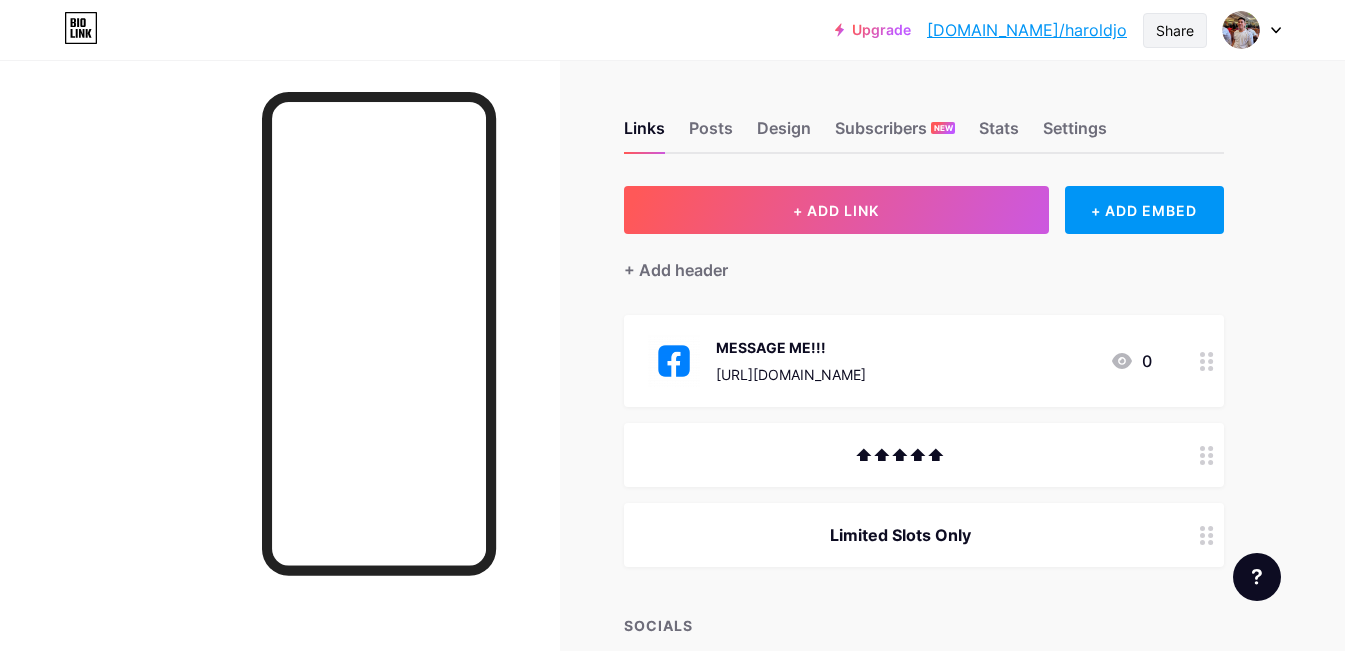 click on "Share" at bounding box center [1175, 30] 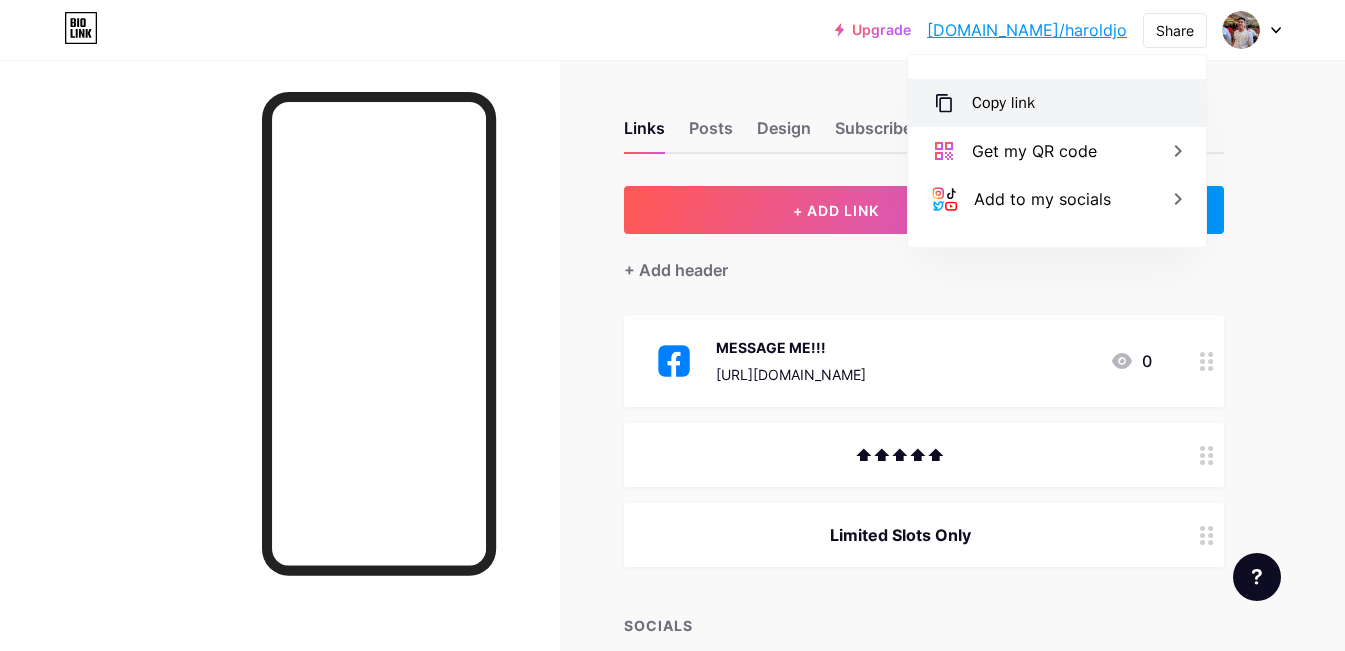 click on "Copy link" at bounding box center [1057, 103] 